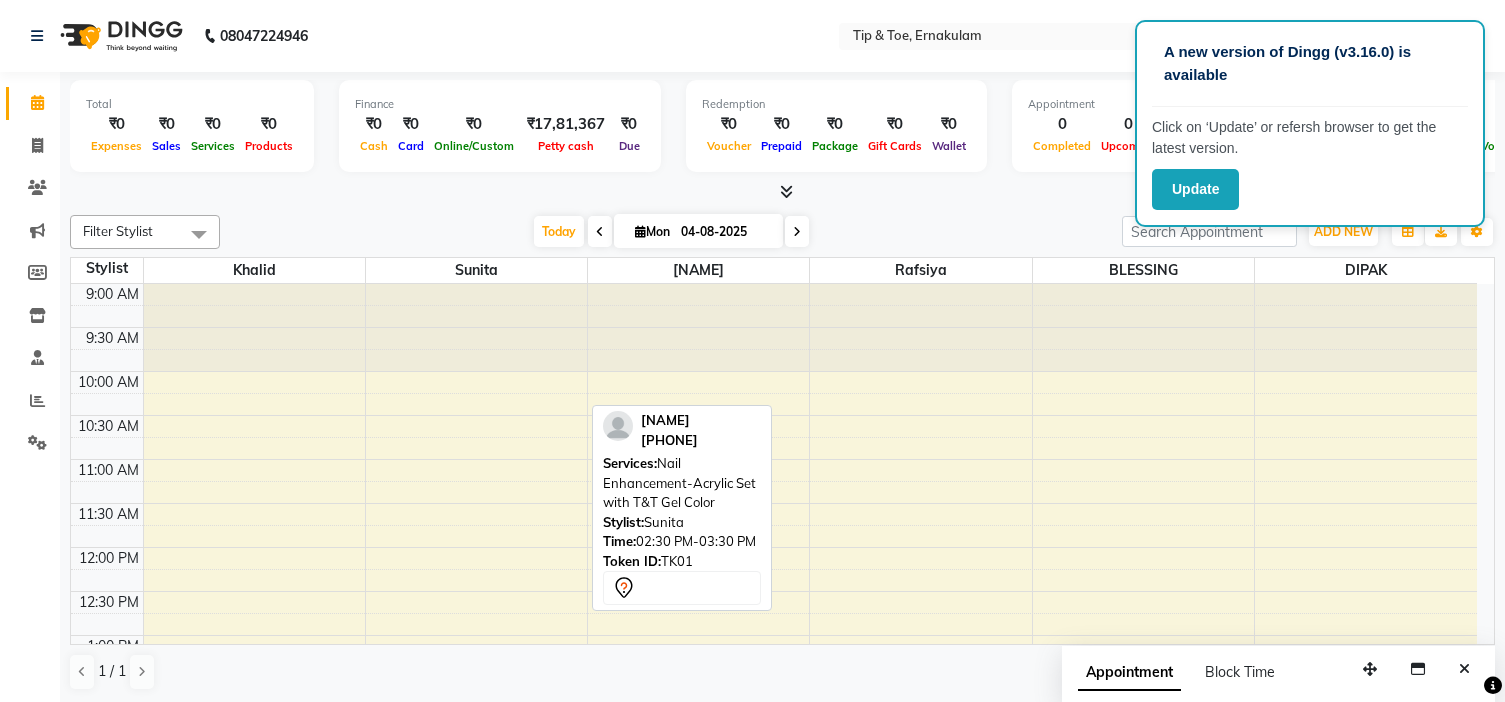 scroll, scrollTop: 0, scrollLeft: 0, axis: both 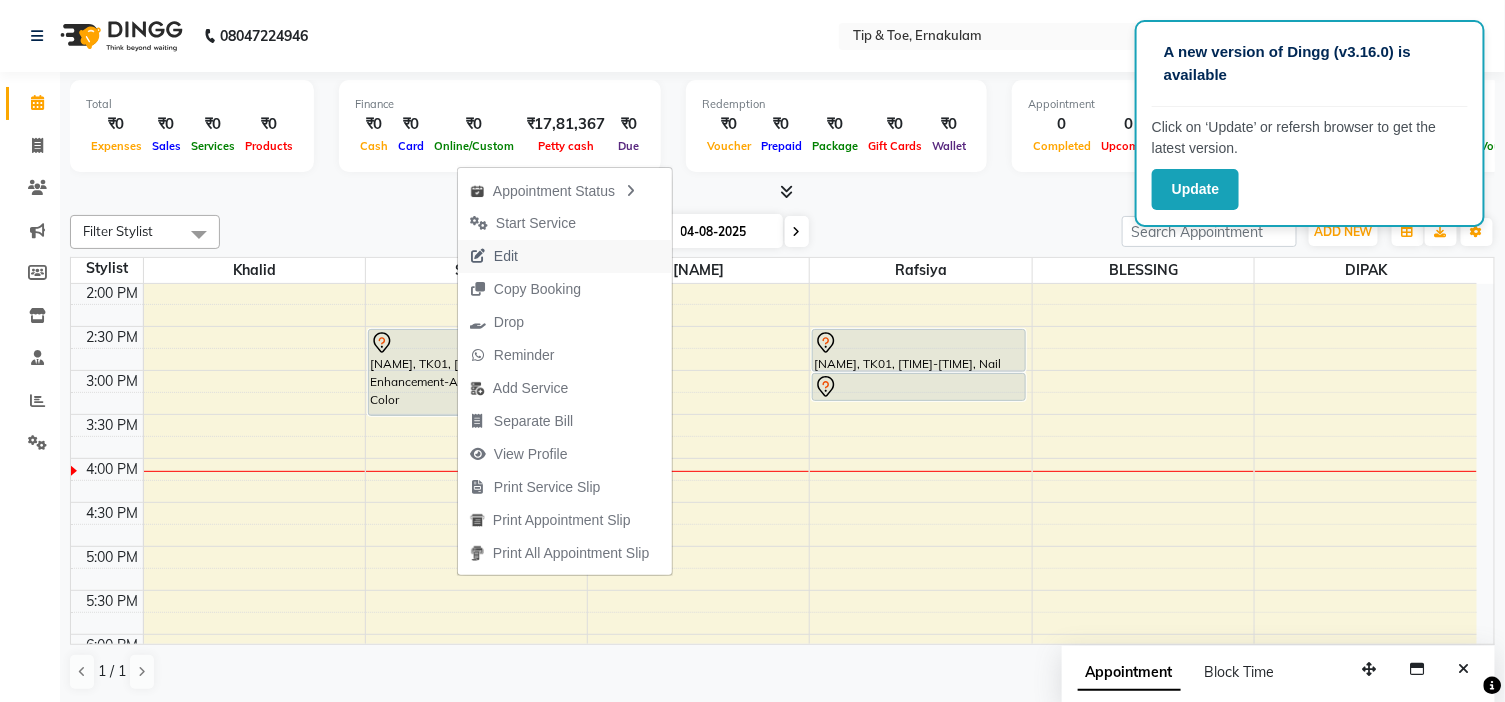 click on "Edit" at bounding box center (494, 256) 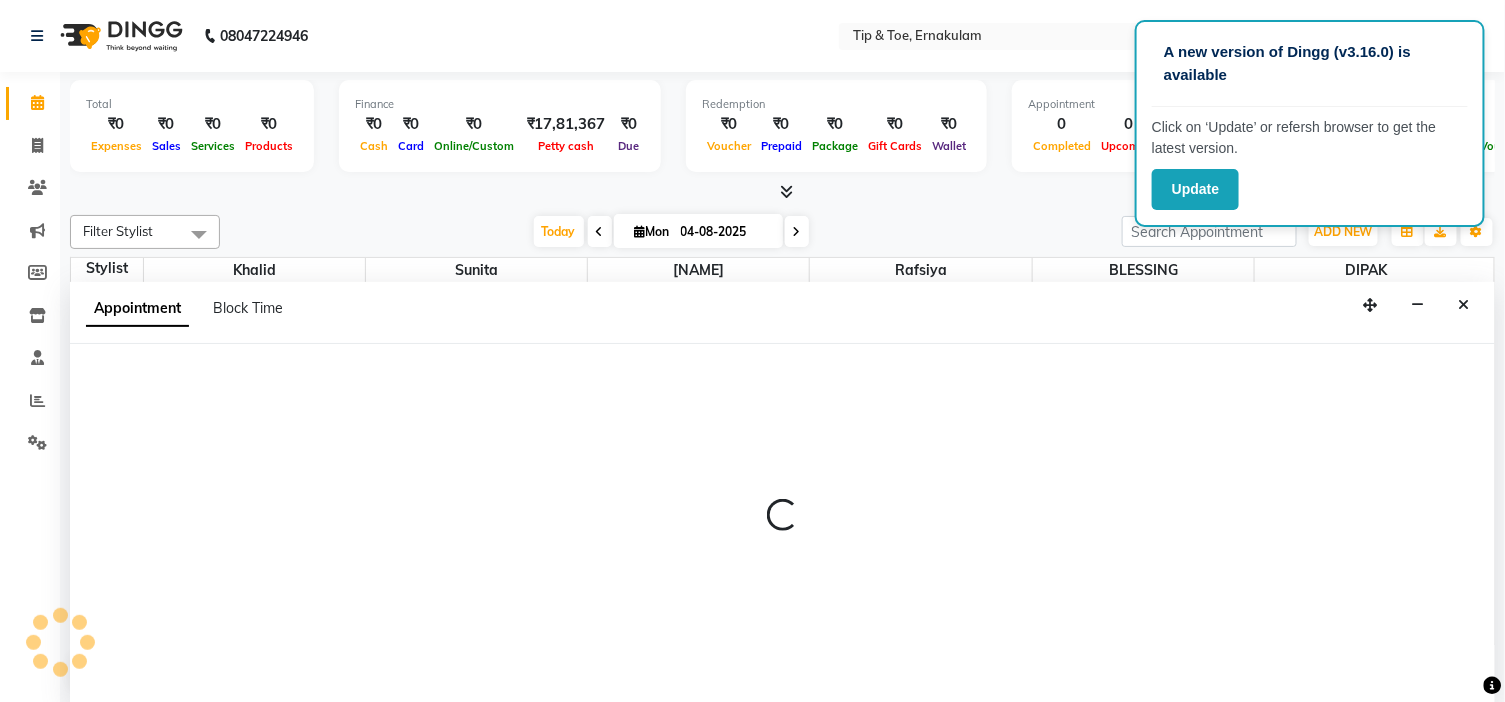scroll, scrollTop: 1, scrollLeft: 0, axis: vertical 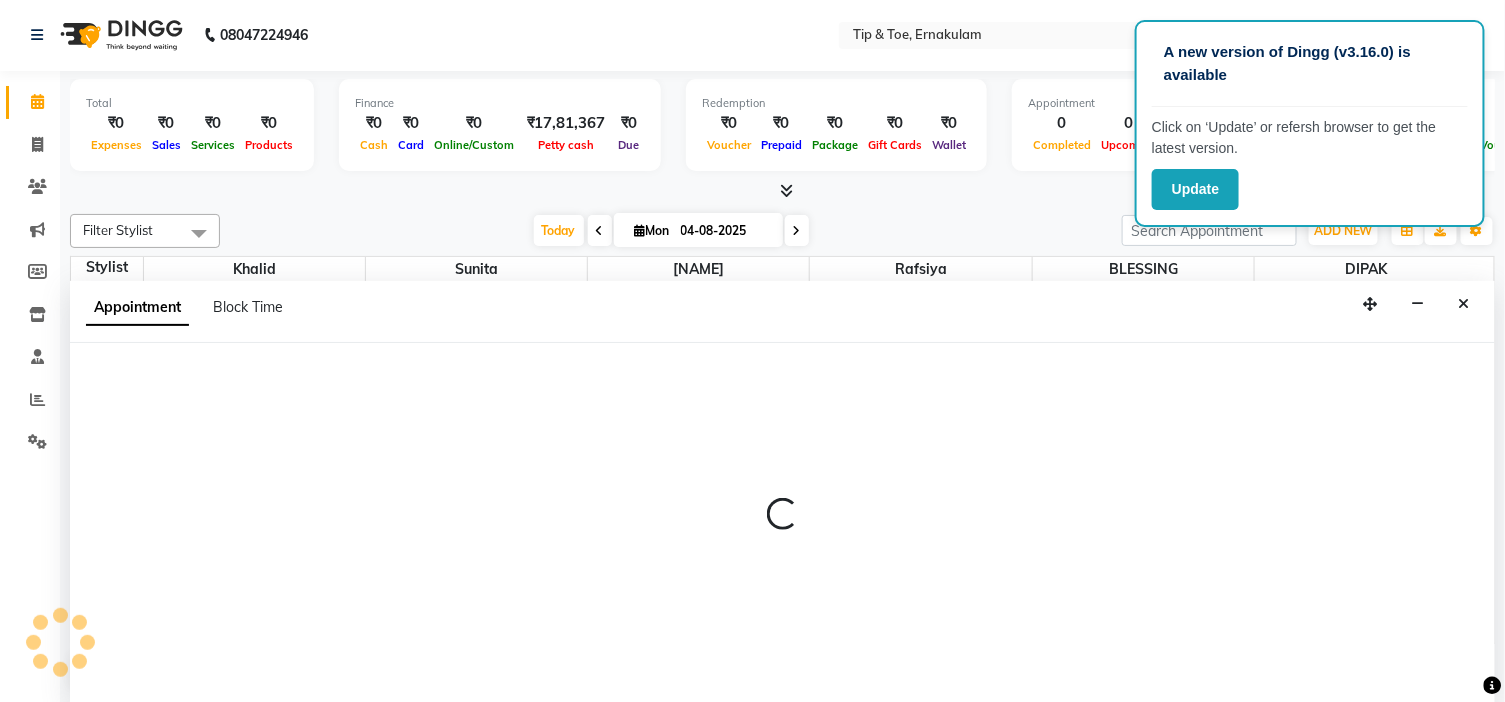 select on "tentative" 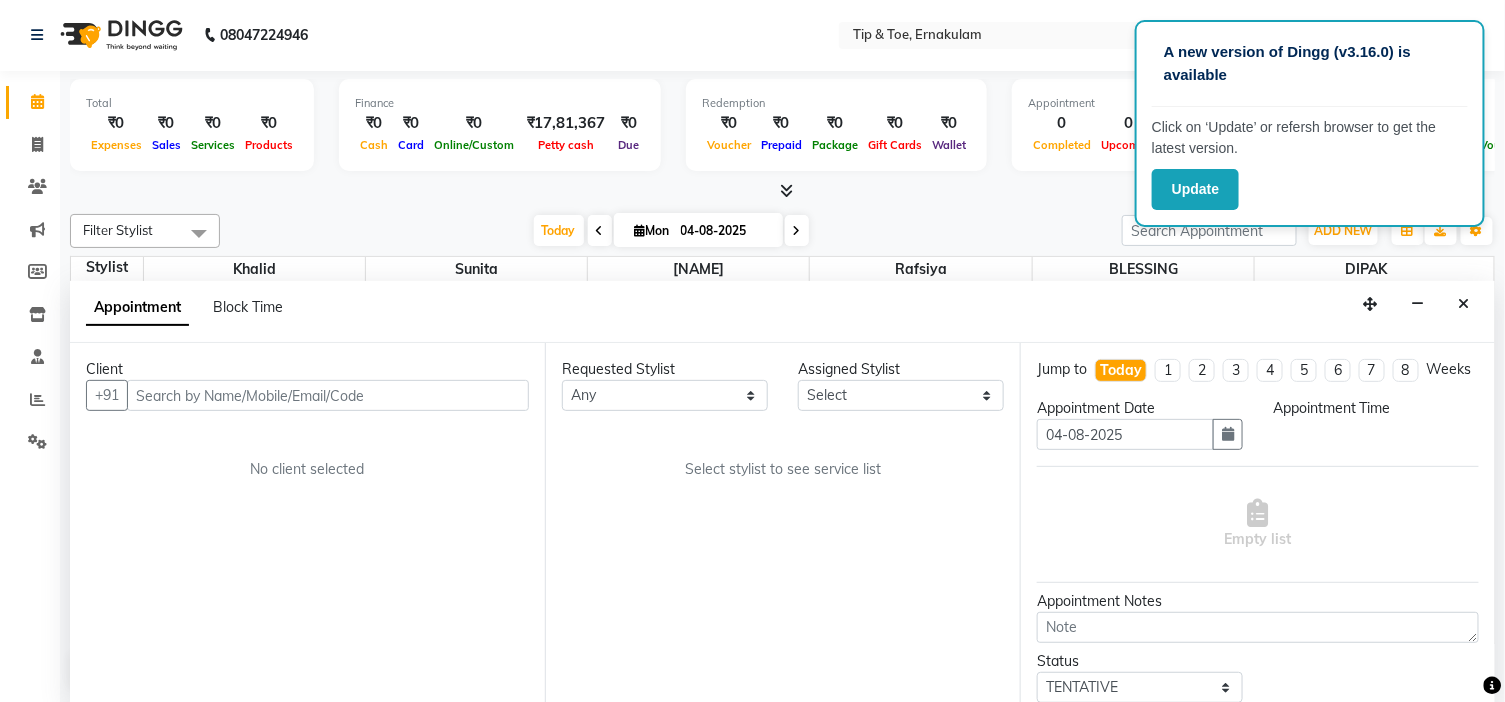 select on "[POSTAL_CODE]" 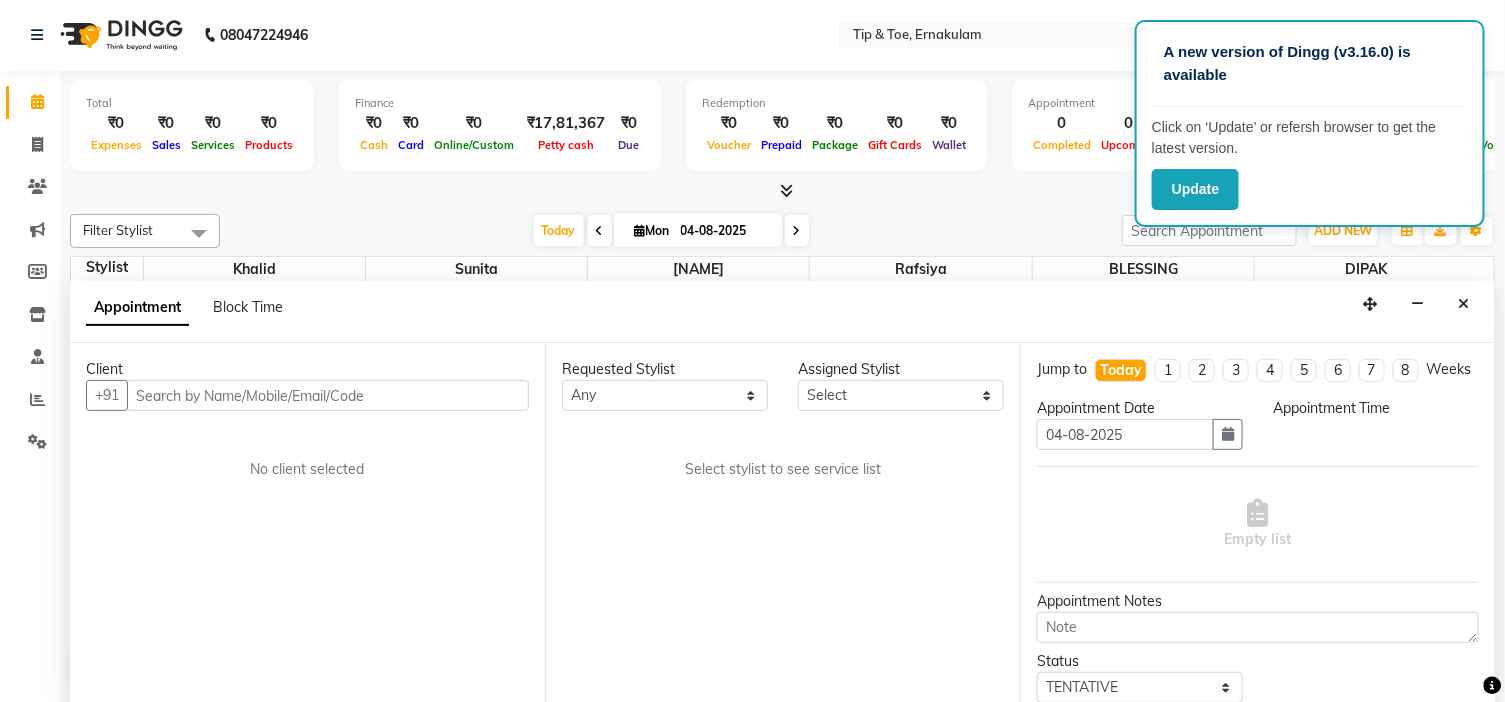select on "870" 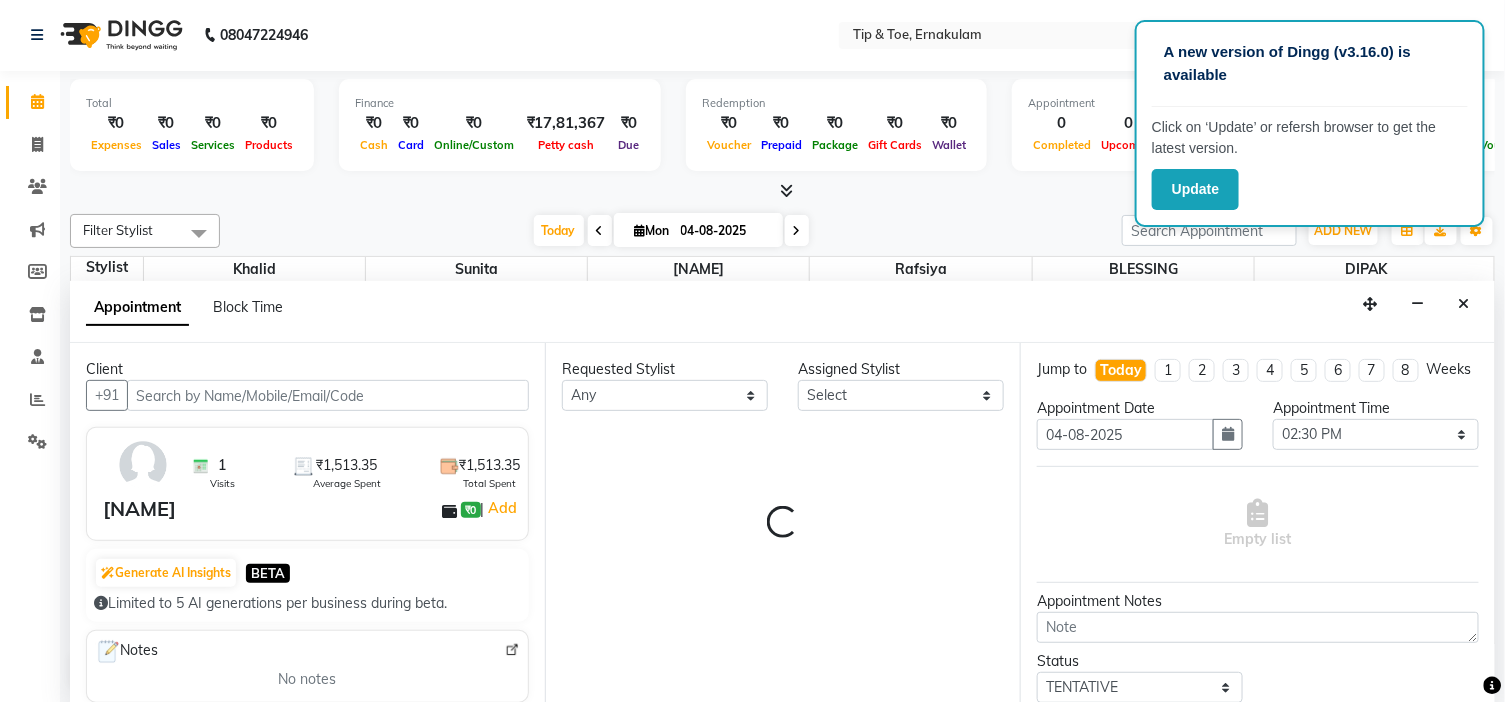 scroll, scrollTop: 620, scrollLeft: 0, axis: vertical 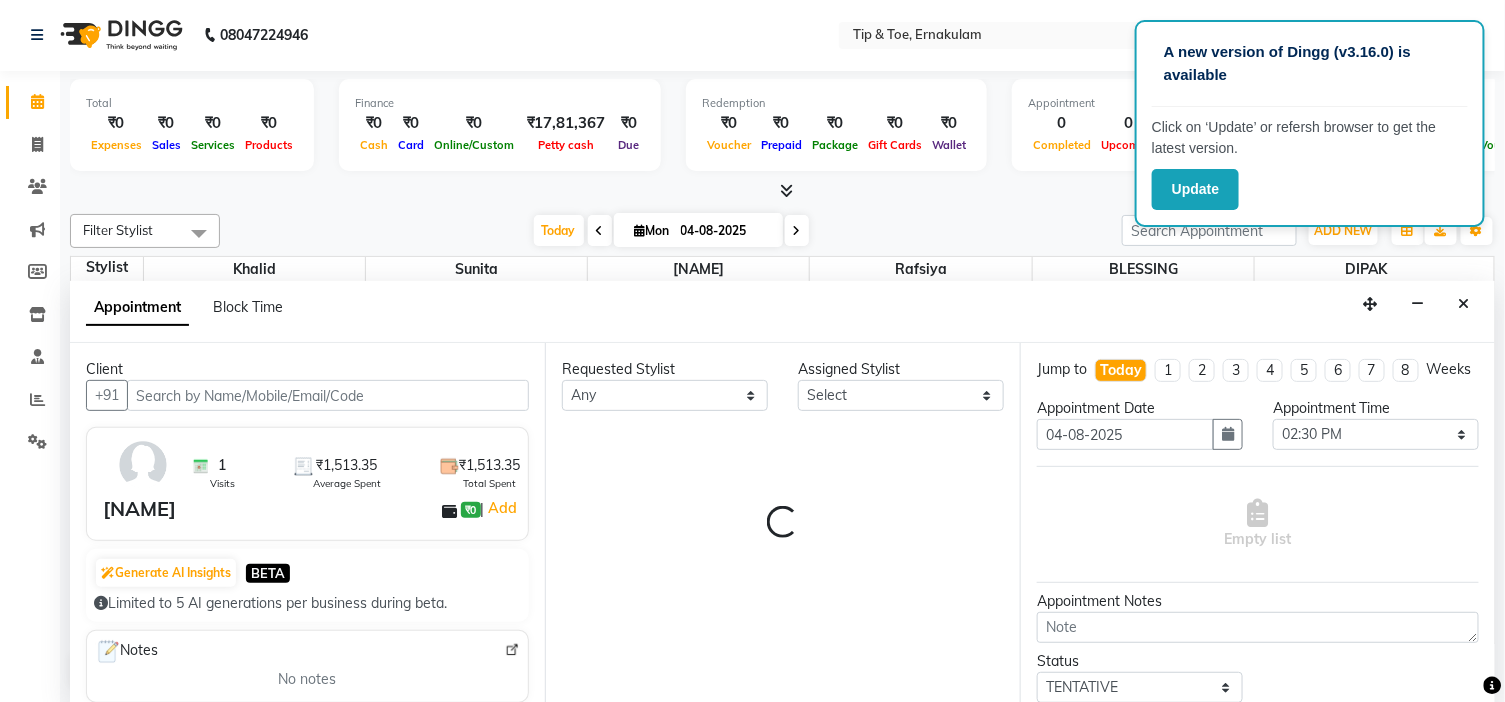 select on "2436" 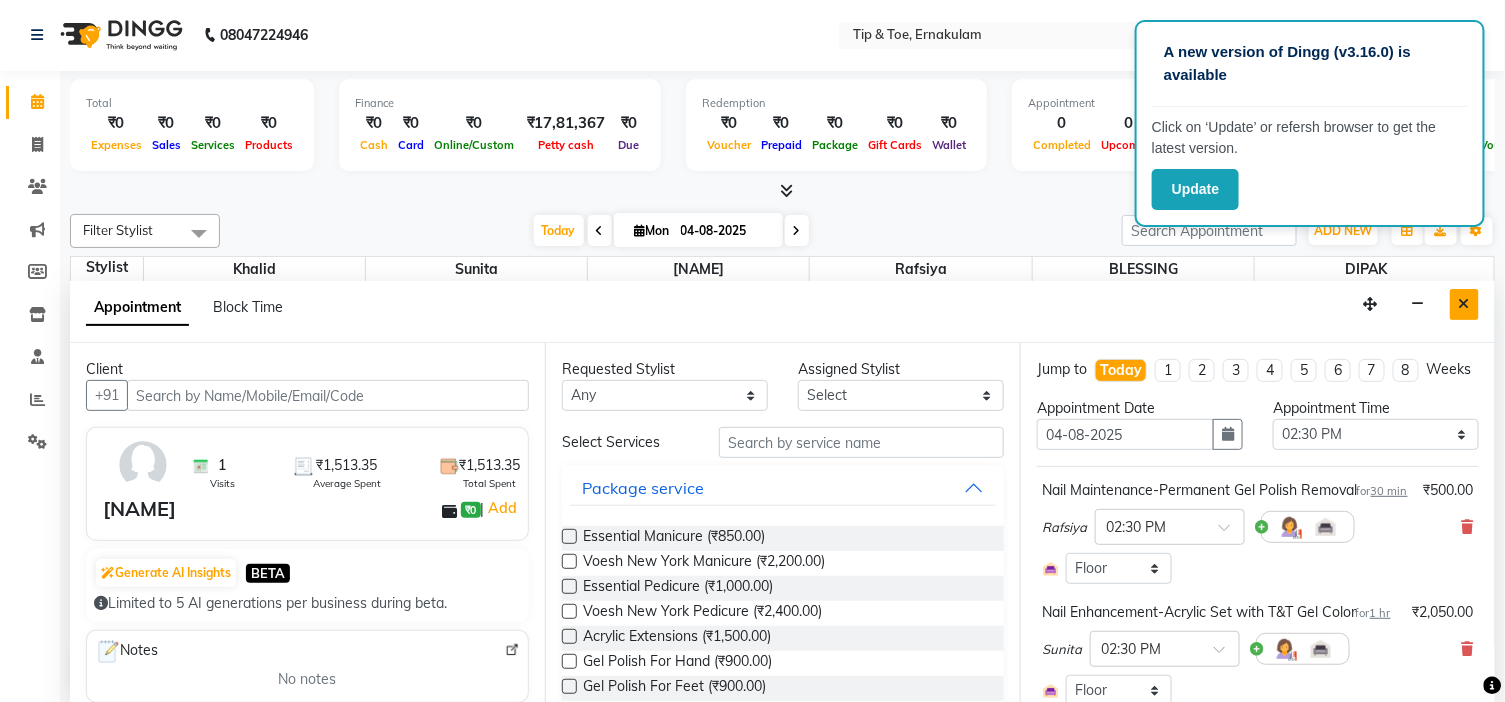click at bounding box center [1464, 304] 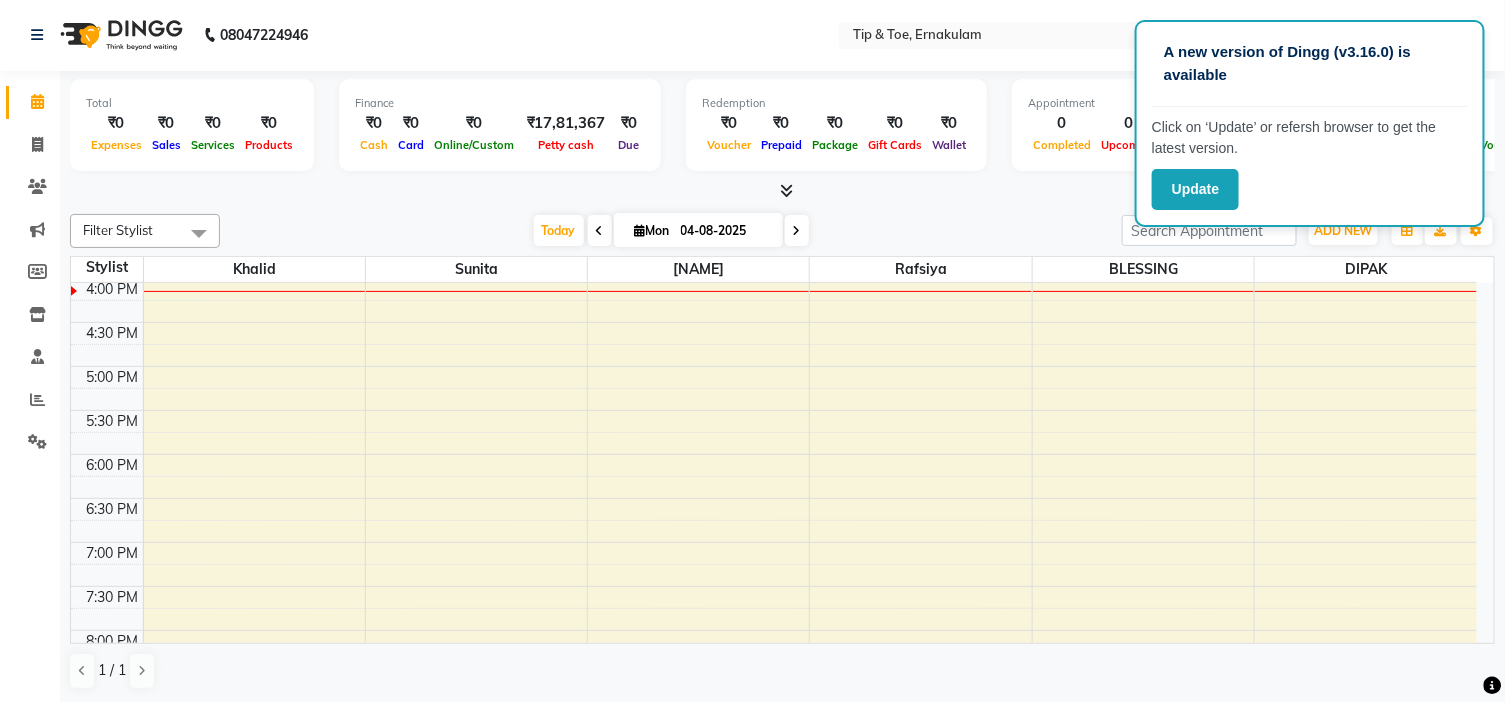 scroll, scrollTop: 508, scrollLeft: 0, axis: vertical 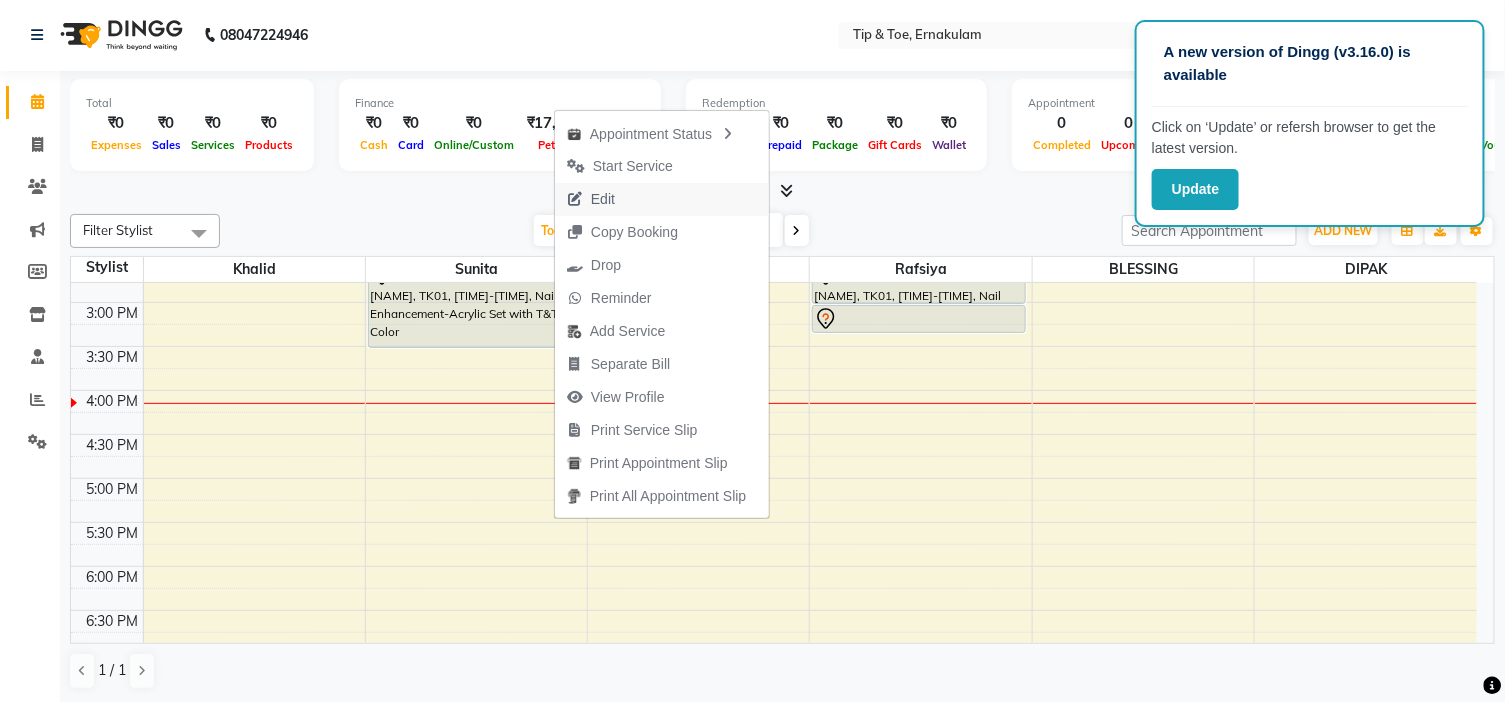 click on "Edit" at bounding box center [603, 199] 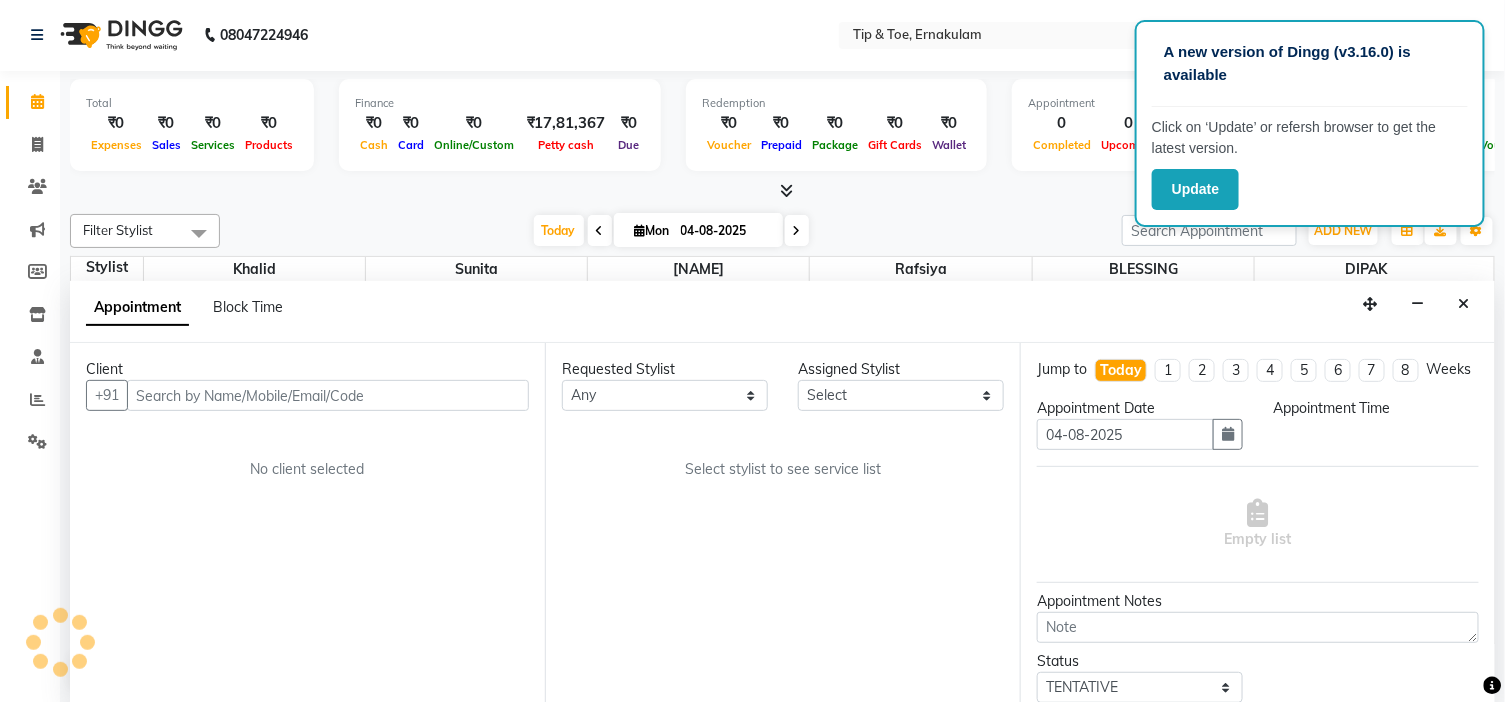 scroll, scrollTop: 620, scrollLeft: 0, axis: vertical 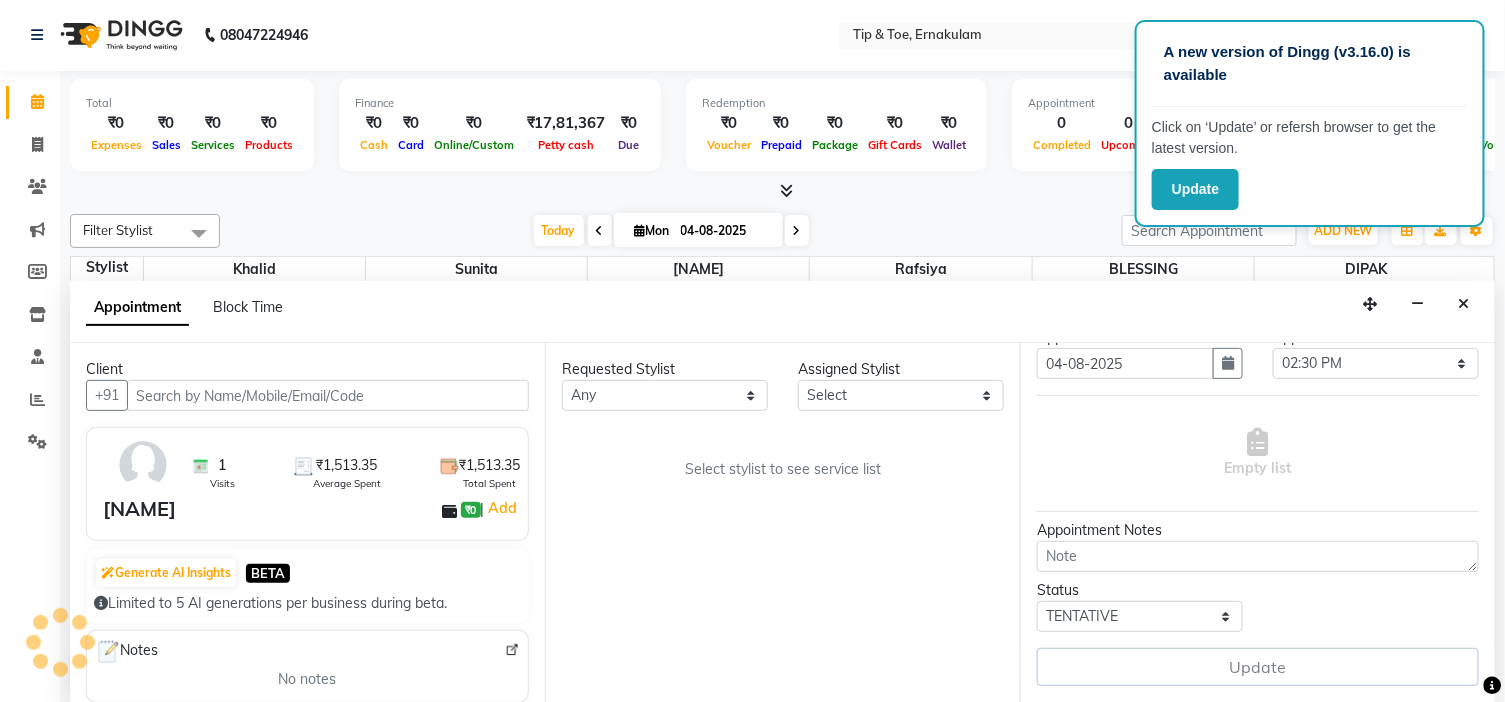 select on "[POSTAL_CODE]" 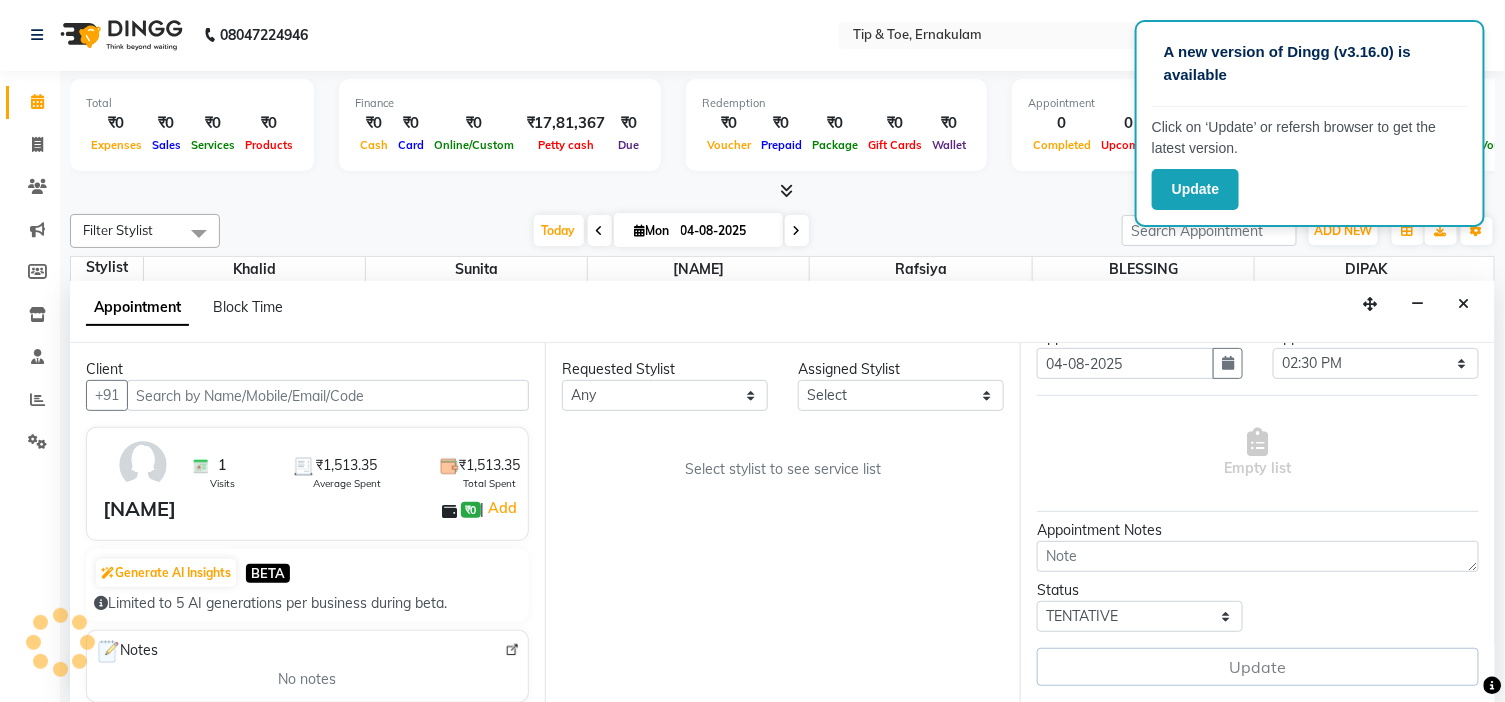 select on "2436" 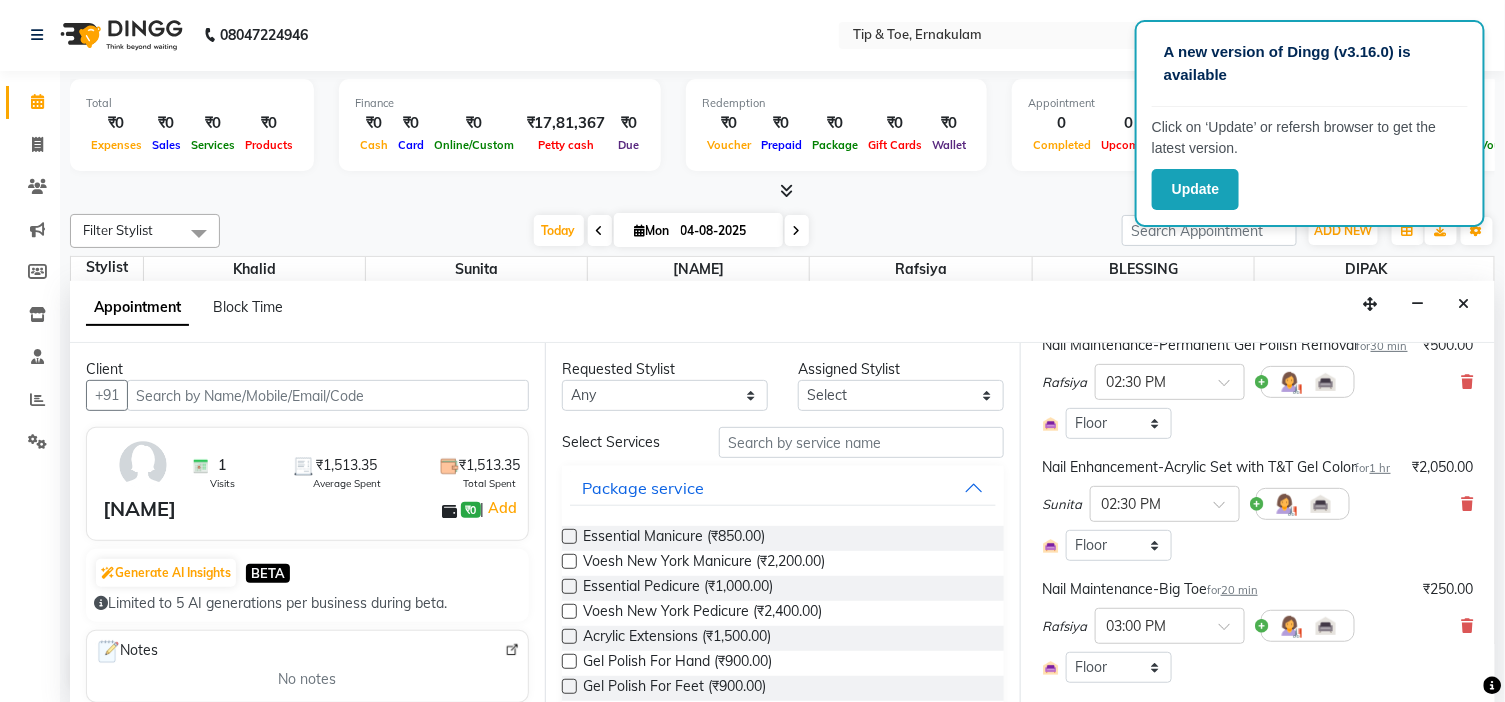 scroll, scrollTop: 201, scrollLeft: 0, axis: vertical 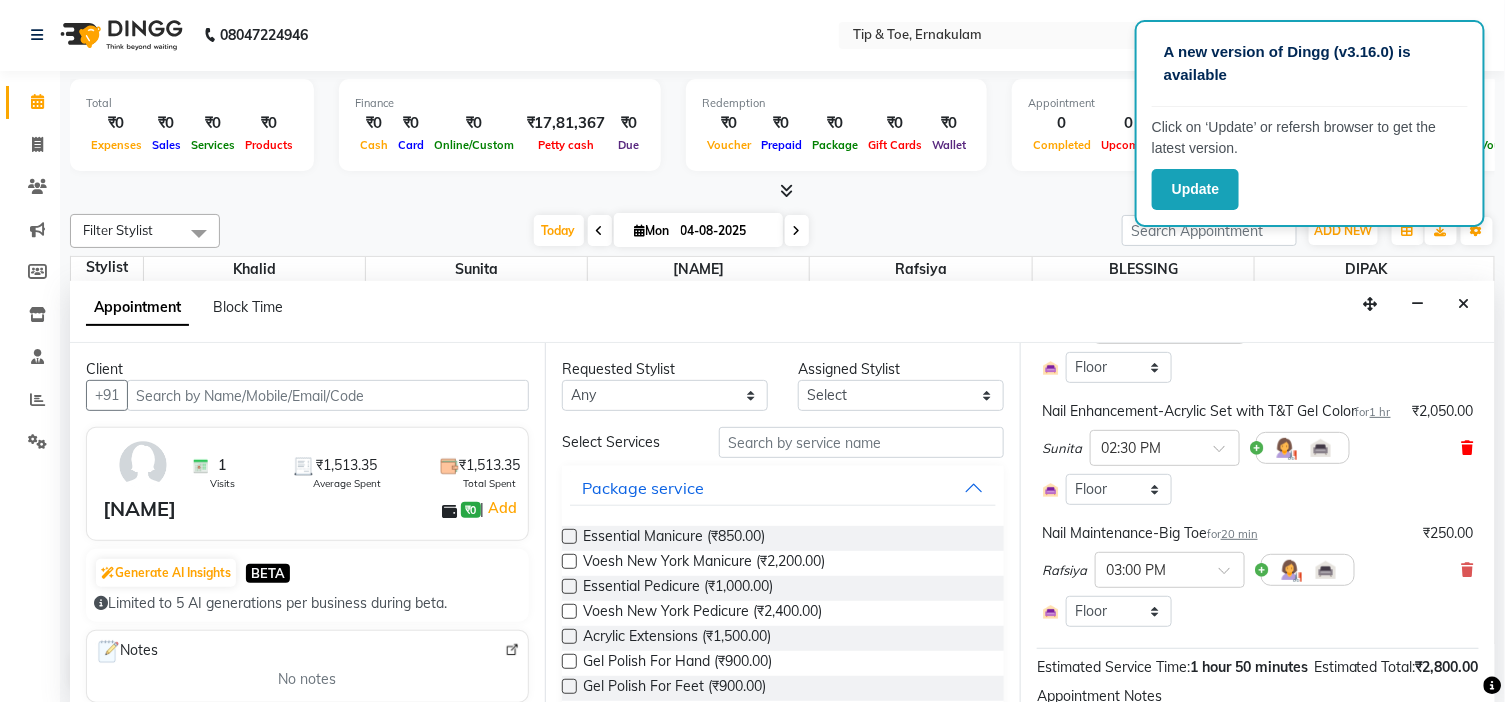 click at bounding box center (1468, 448) 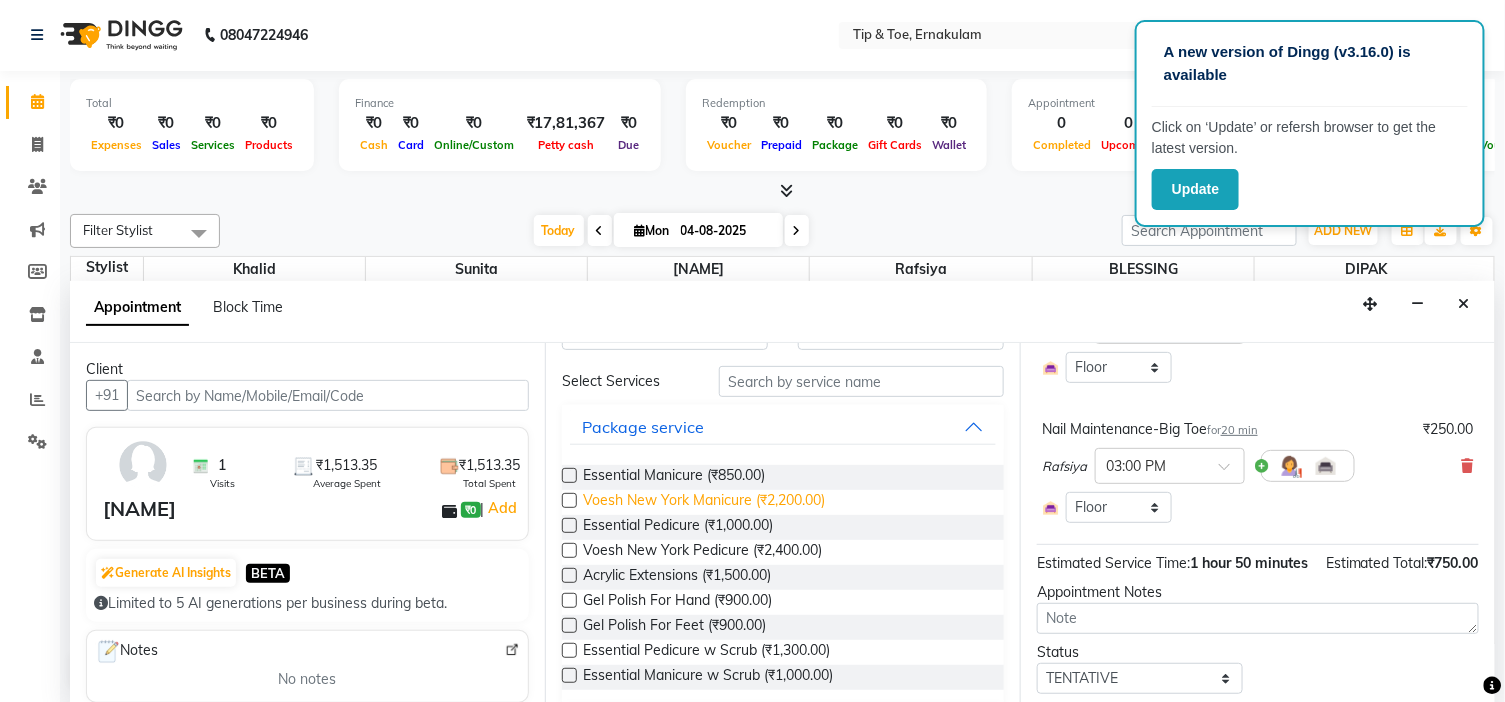 scroll, scrollTop: 111, scrollLeft: 0, axis: vertical 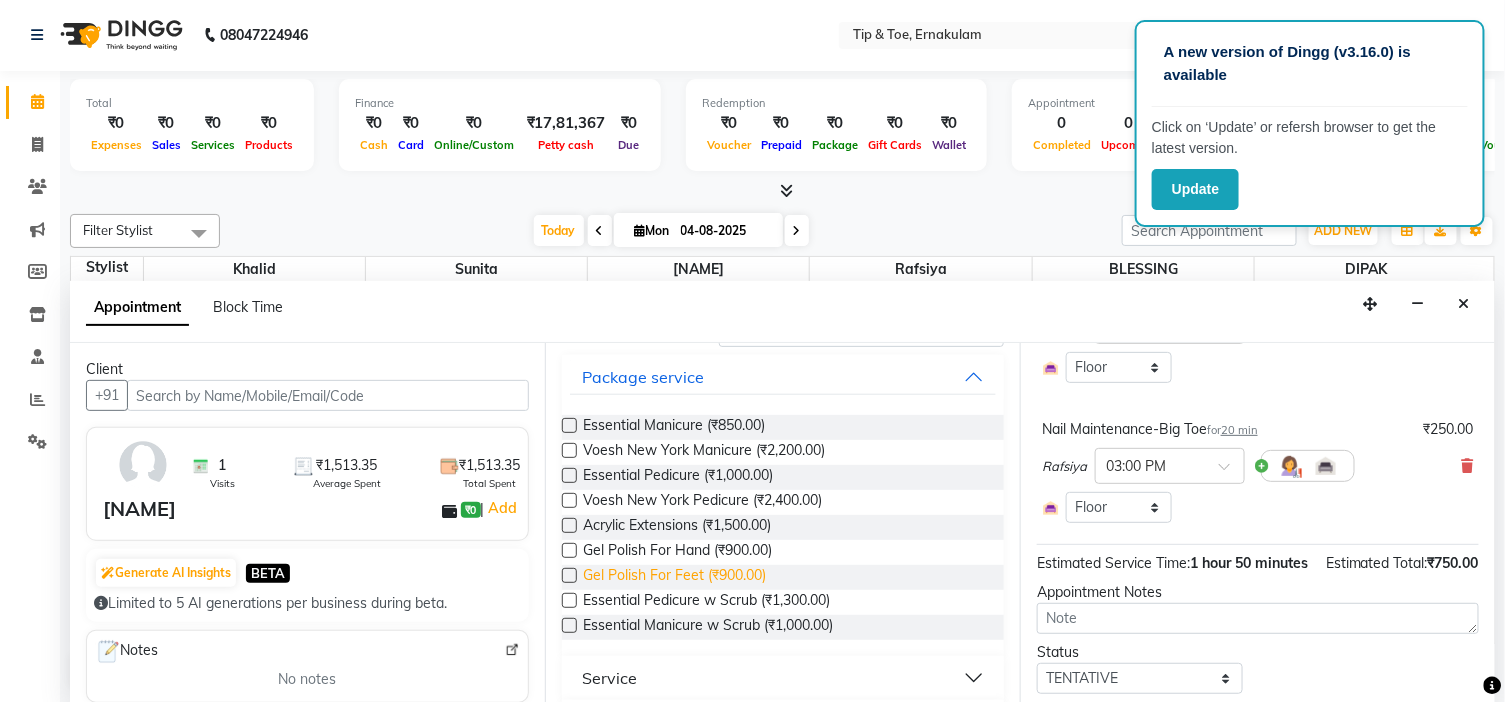 click on "Gel Polish For Feet (₹900.00)" at bounding box center [674, 577] 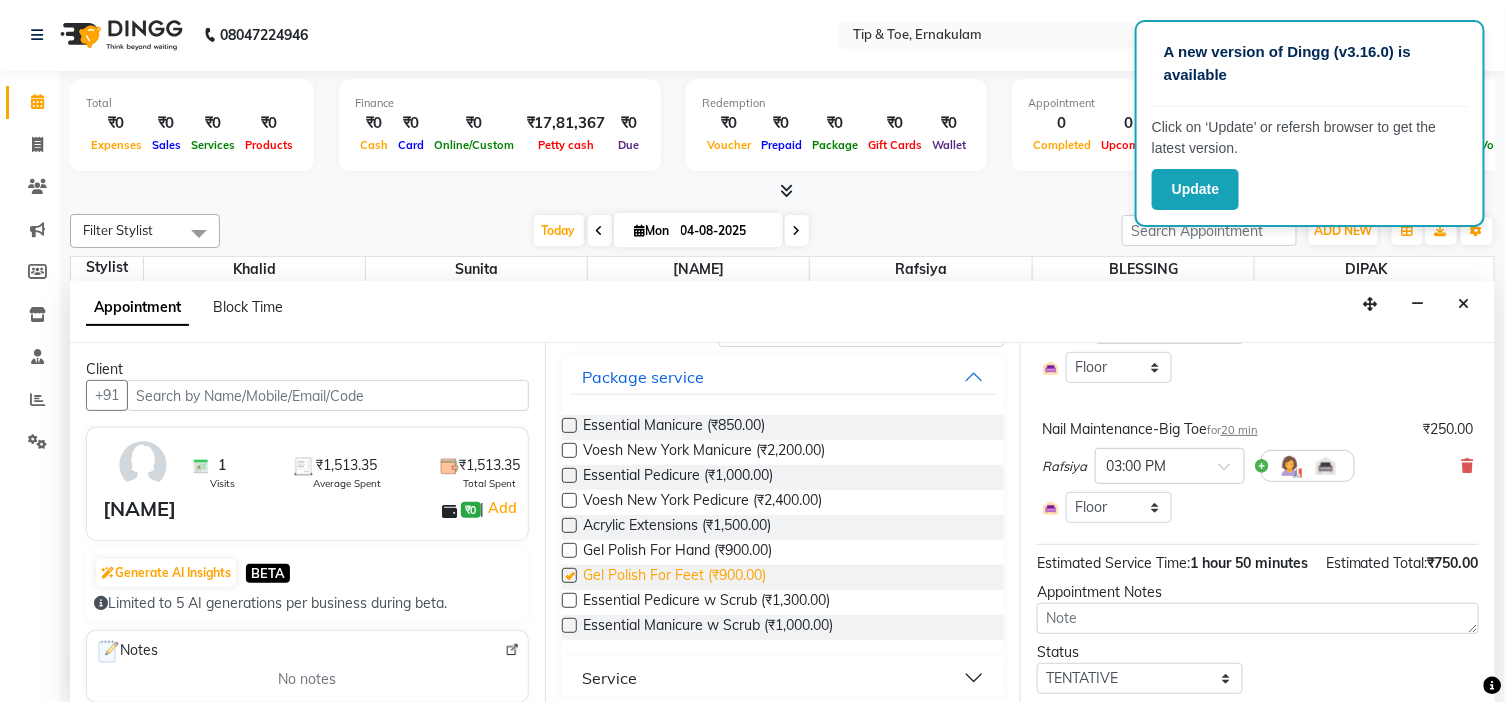 checkbox on "false" 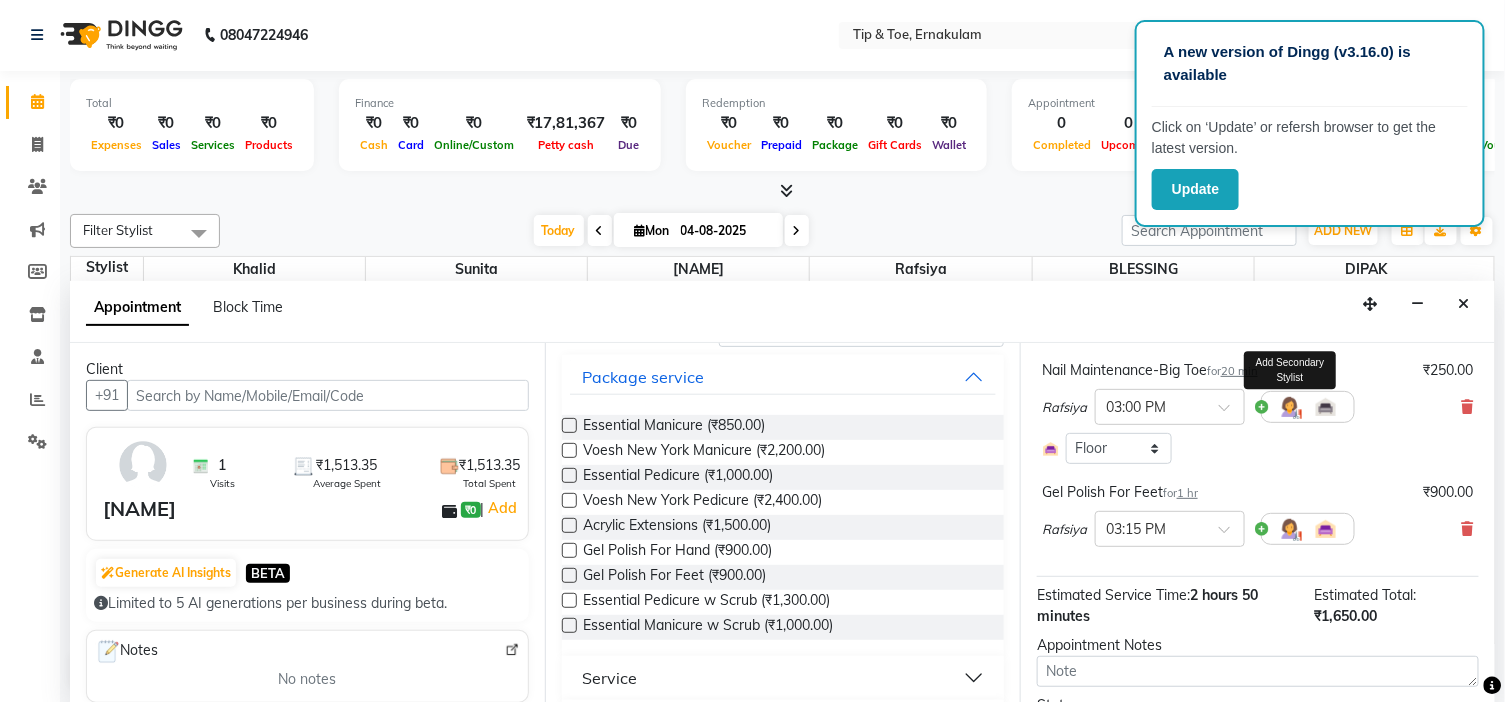 scroll, scrollTop: 312, scrollLeft: 0, axis: vertical 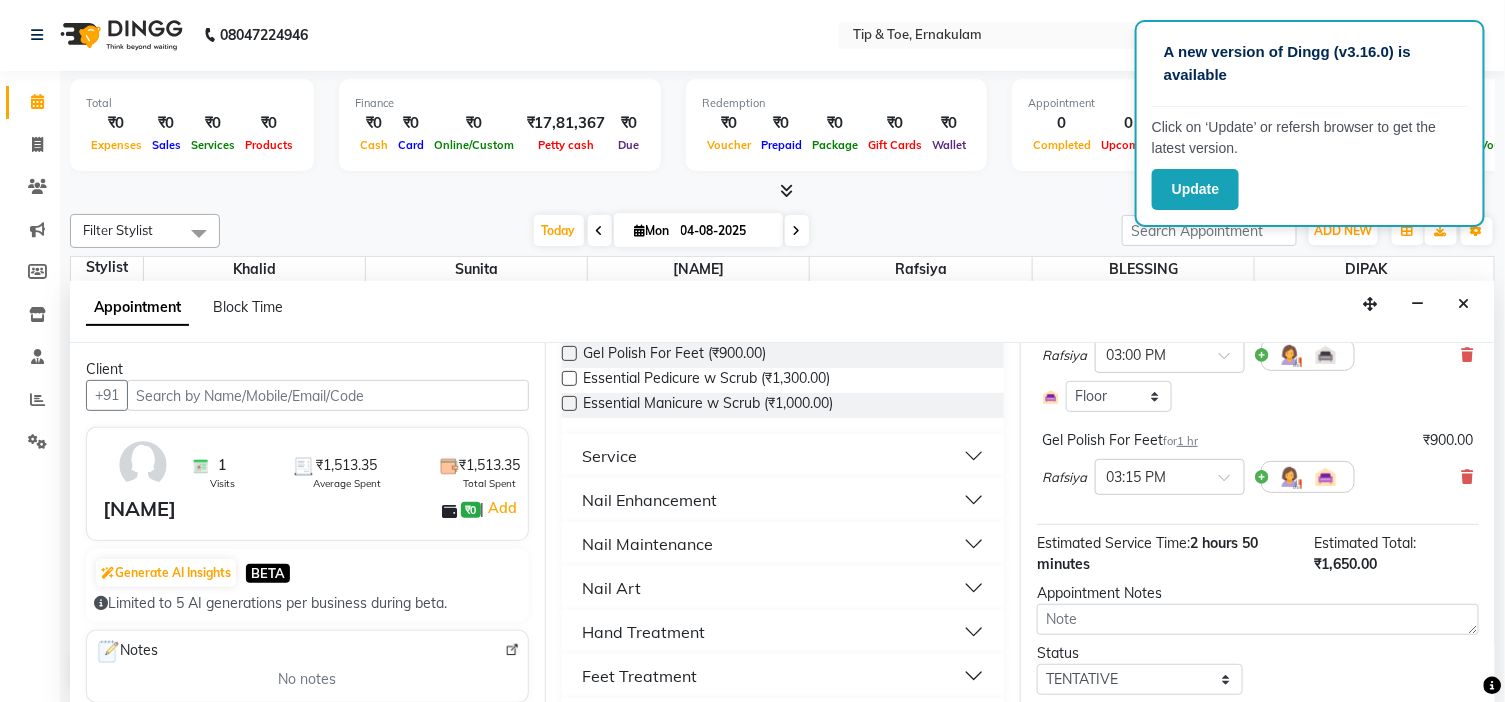 click on "Nail Art" at bounding box center (783, 588) 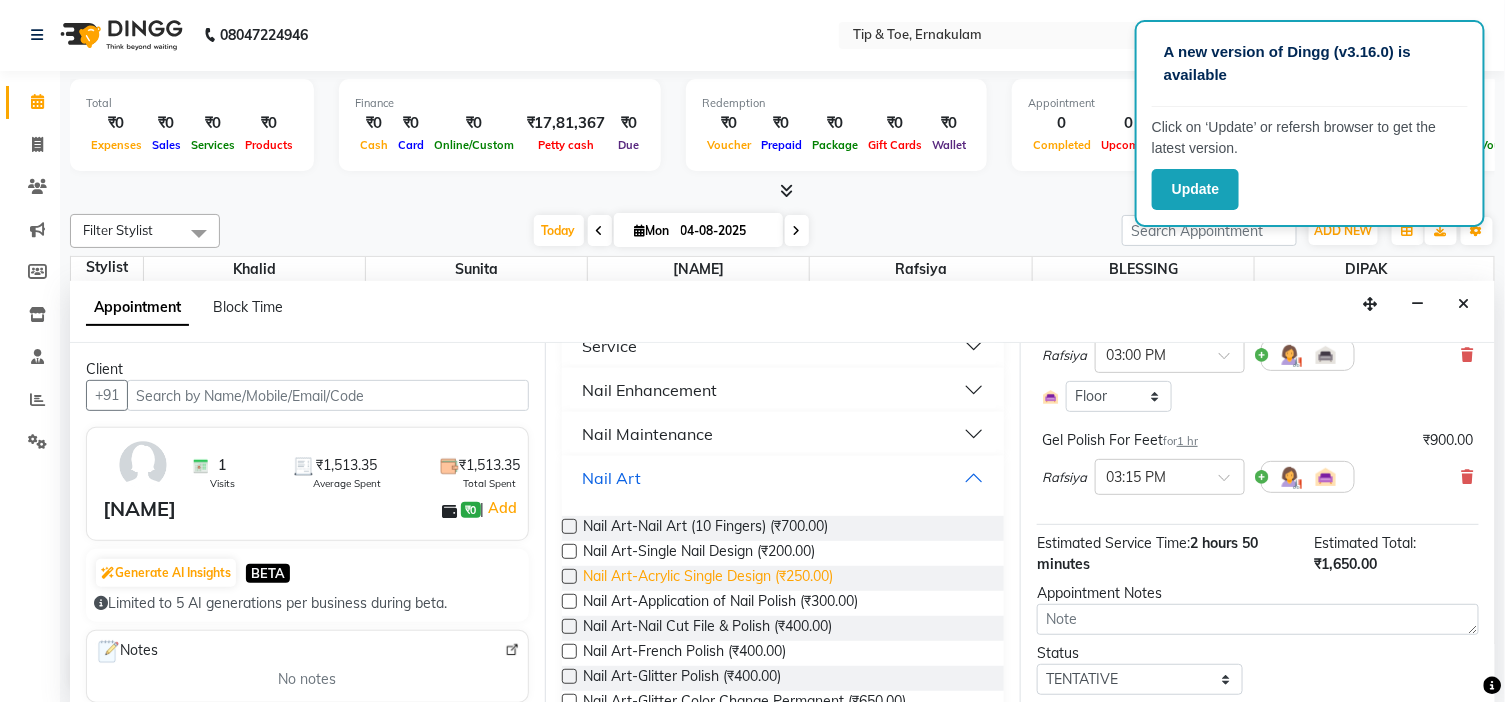scroll, scrollTop: 444, scrollLeft: 0, axis: vertical 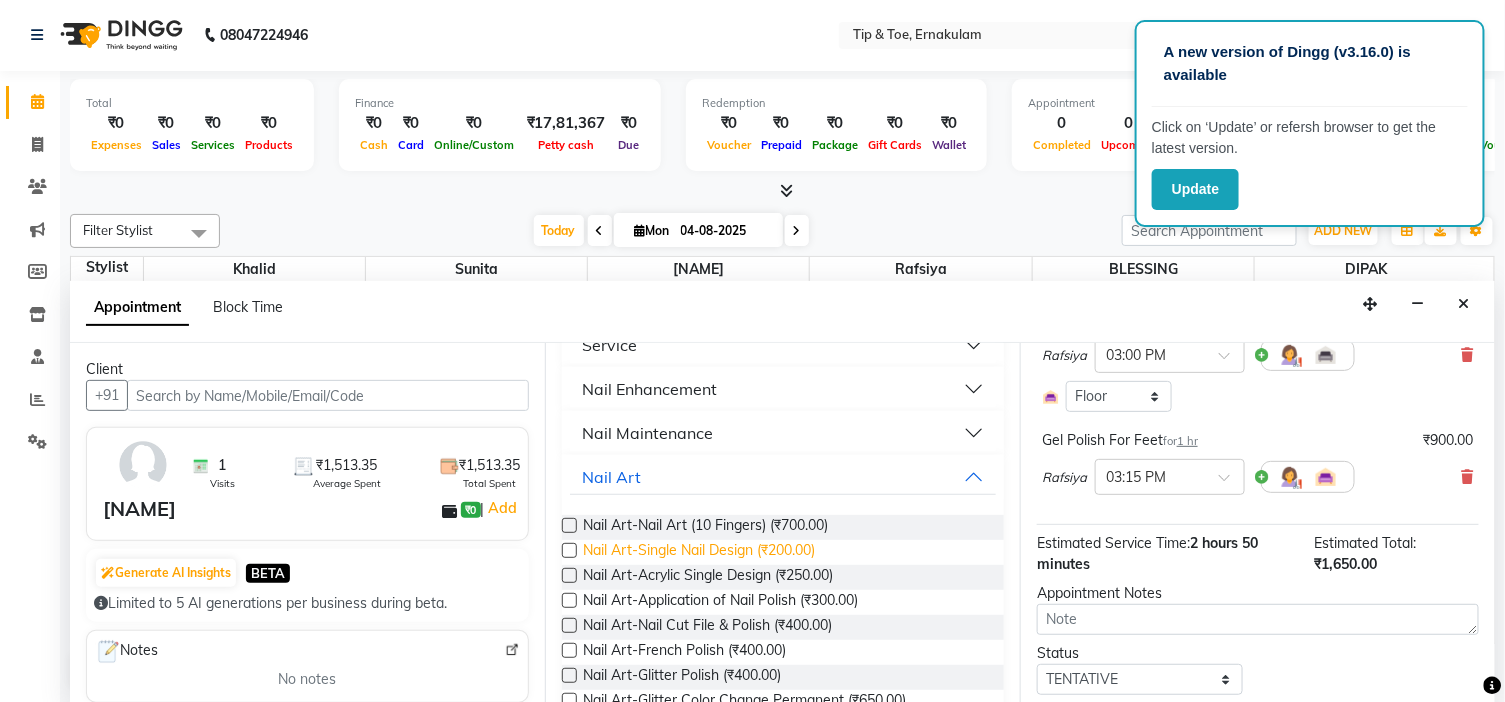 click on "Nail Art-Single Nail Design (₹200.00)" at bounding box center [699, 552] 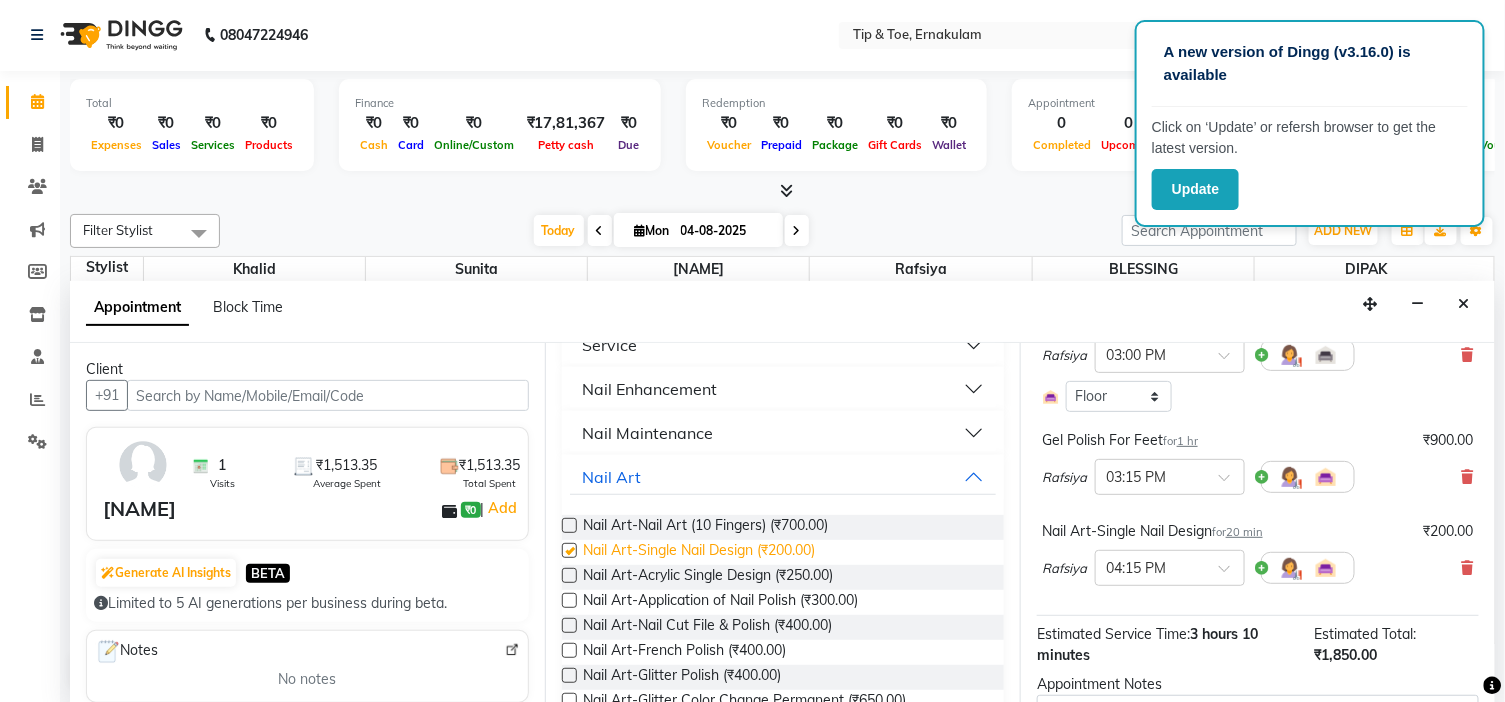 checkbox on "false" 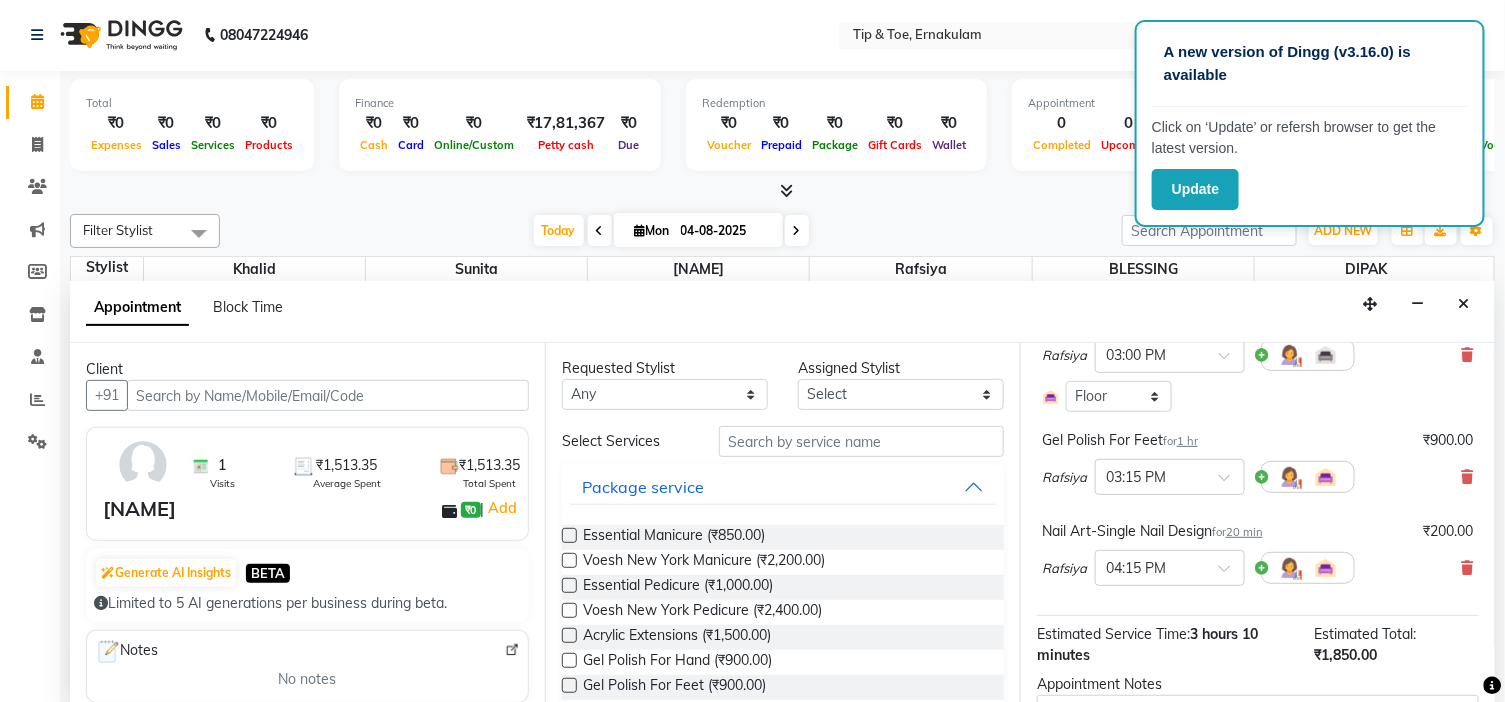 scroll, scrollTop: 0, scrollLeft: 0, axis: both 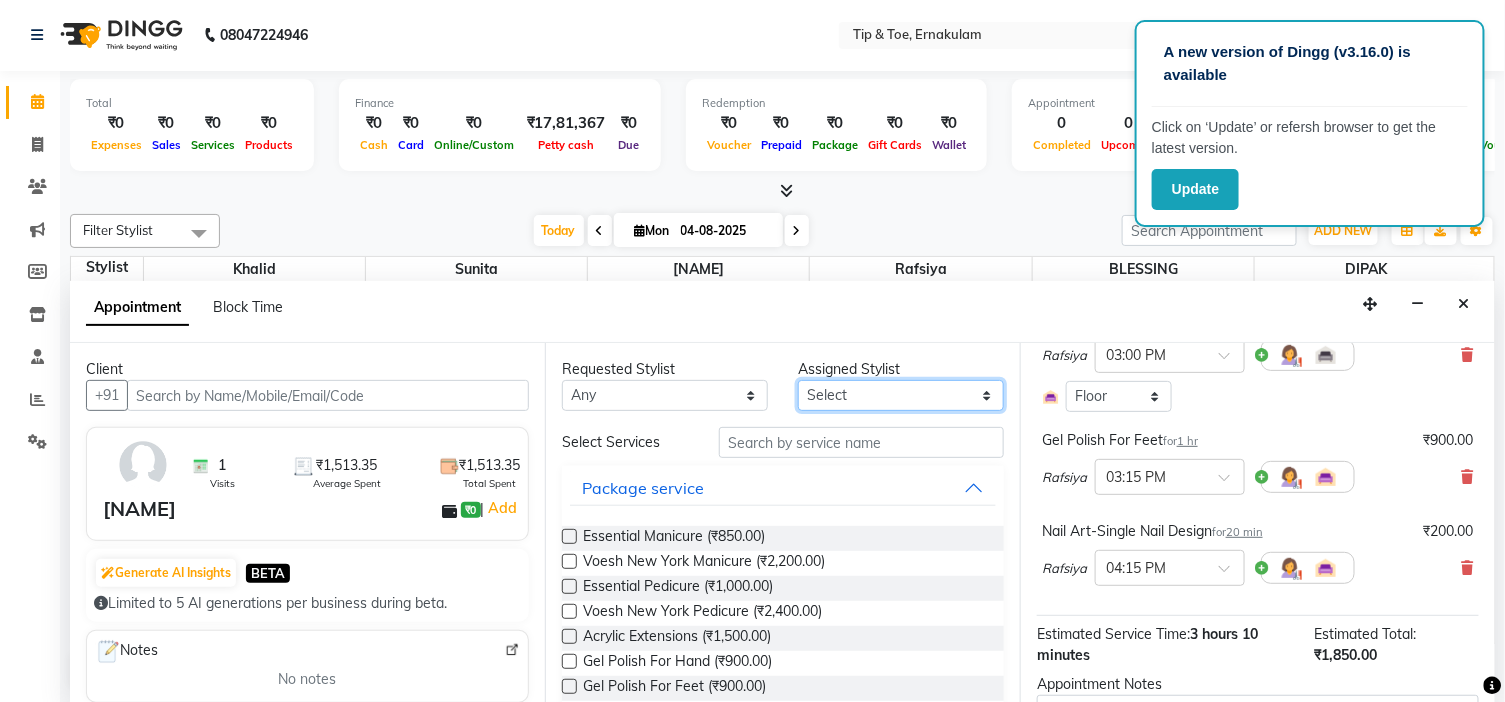 click on "Select [NAME] [NAME] [NAME] [NAME] [NAME]" at bounding box center (901, 395) 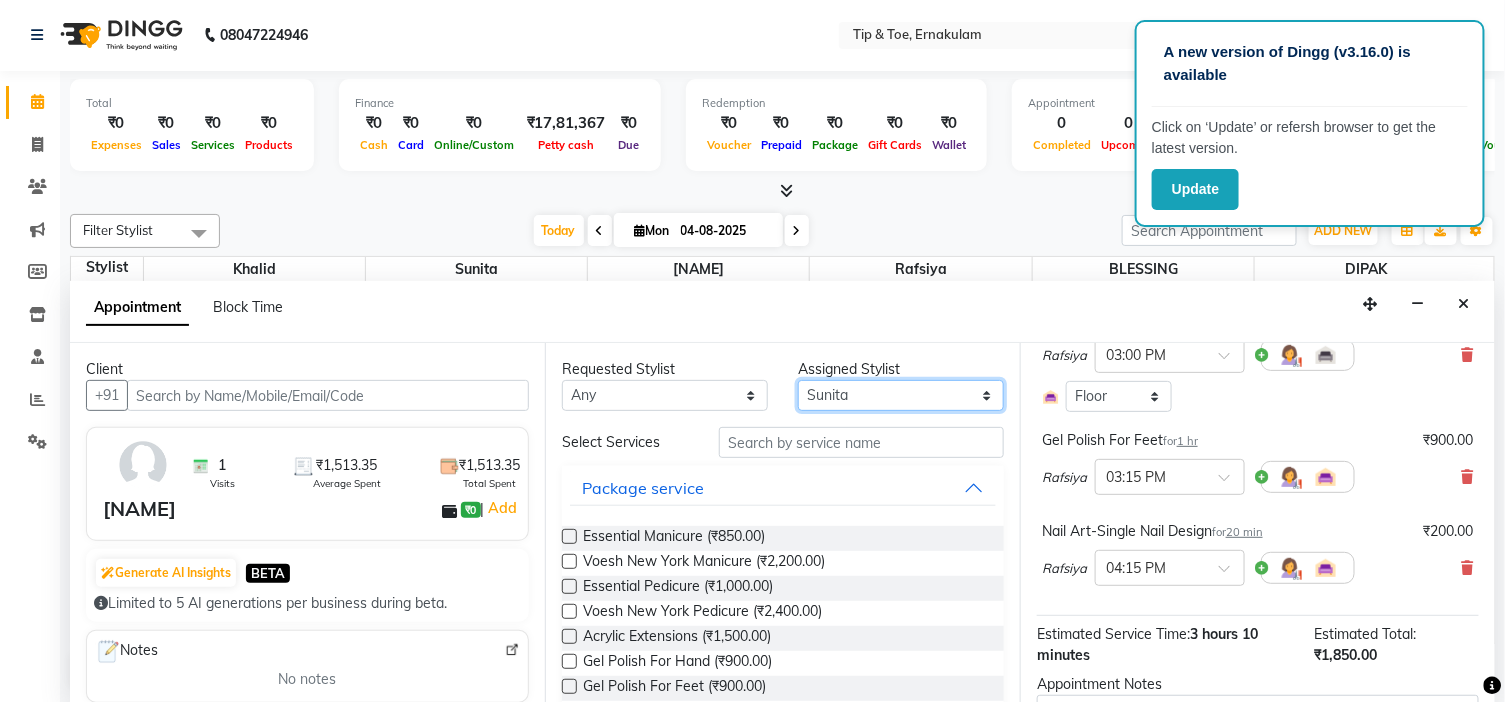 click on "Select [NAME] [NAME] [NAME] [NAME] [NAME]" at bounding box center (901, 395) 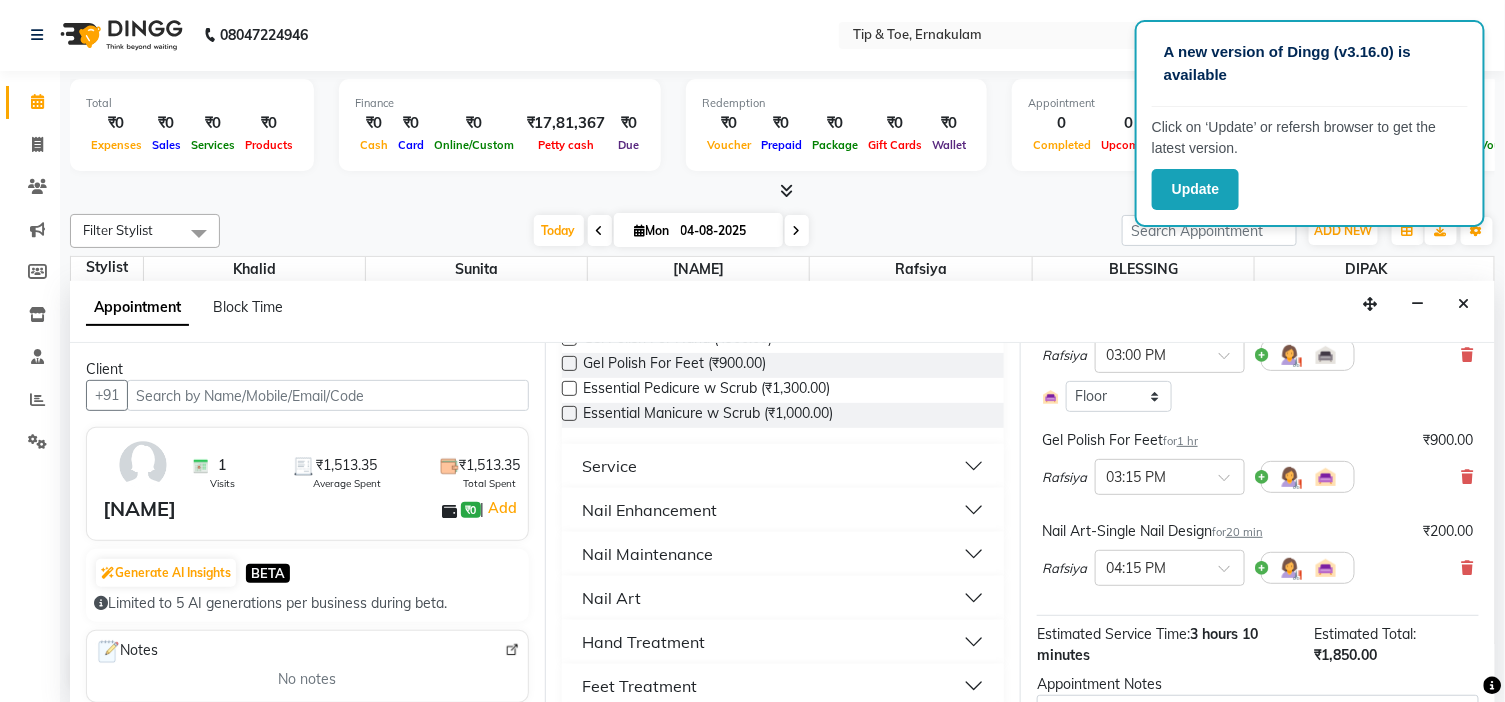 scroll, scrollTop: 333, scrollLeft: 0, axis: vertical 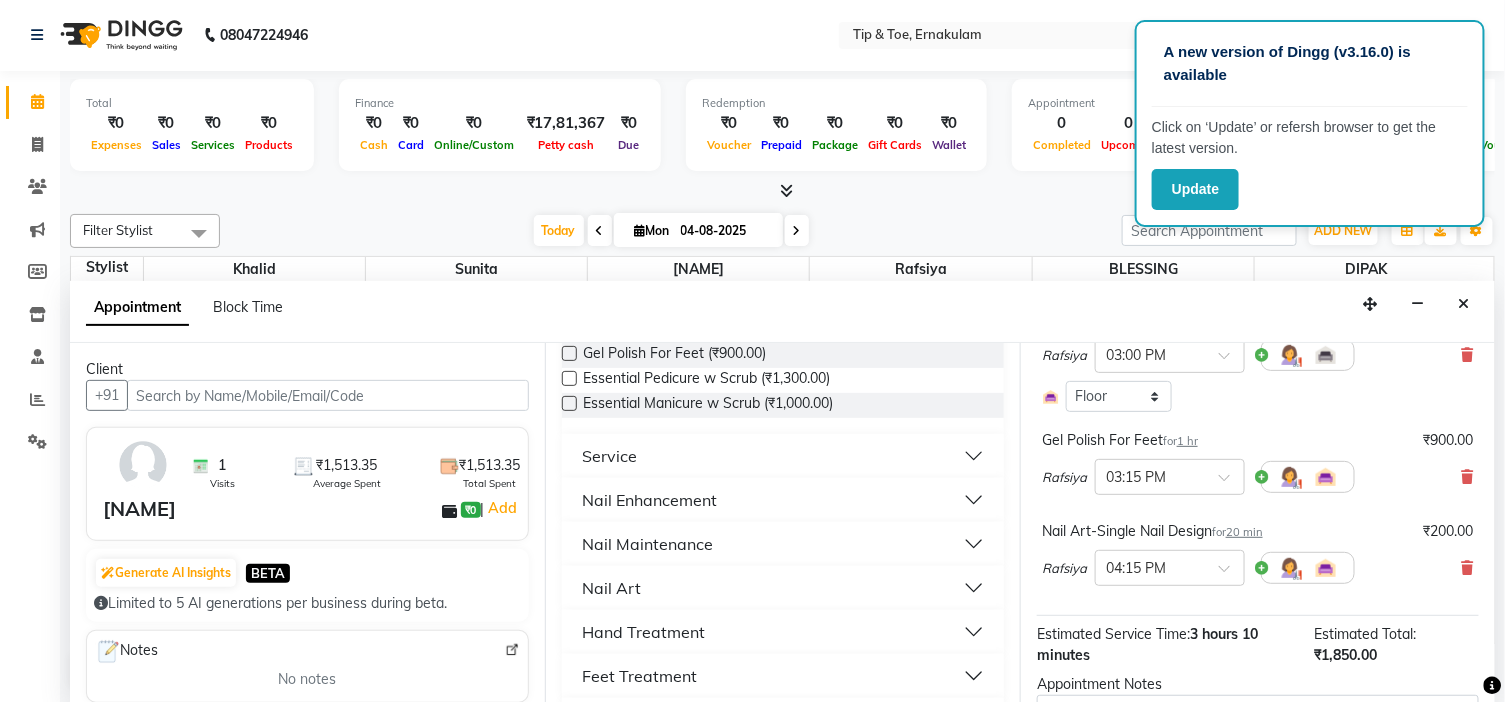 click on "Nail Maintenance" at bounding box center (647, 544) 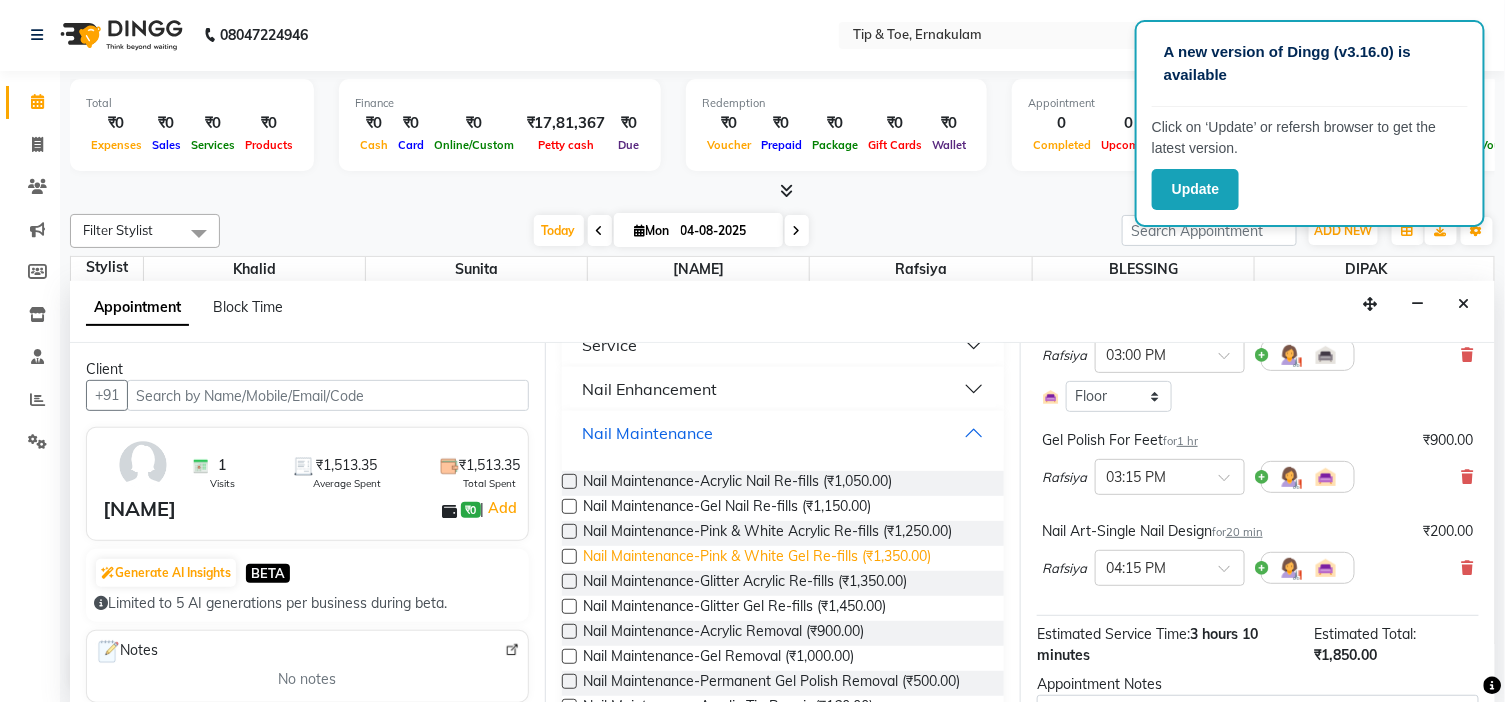 scroll, scrollTop: 555, scrollLeft: 0, axis: vertical 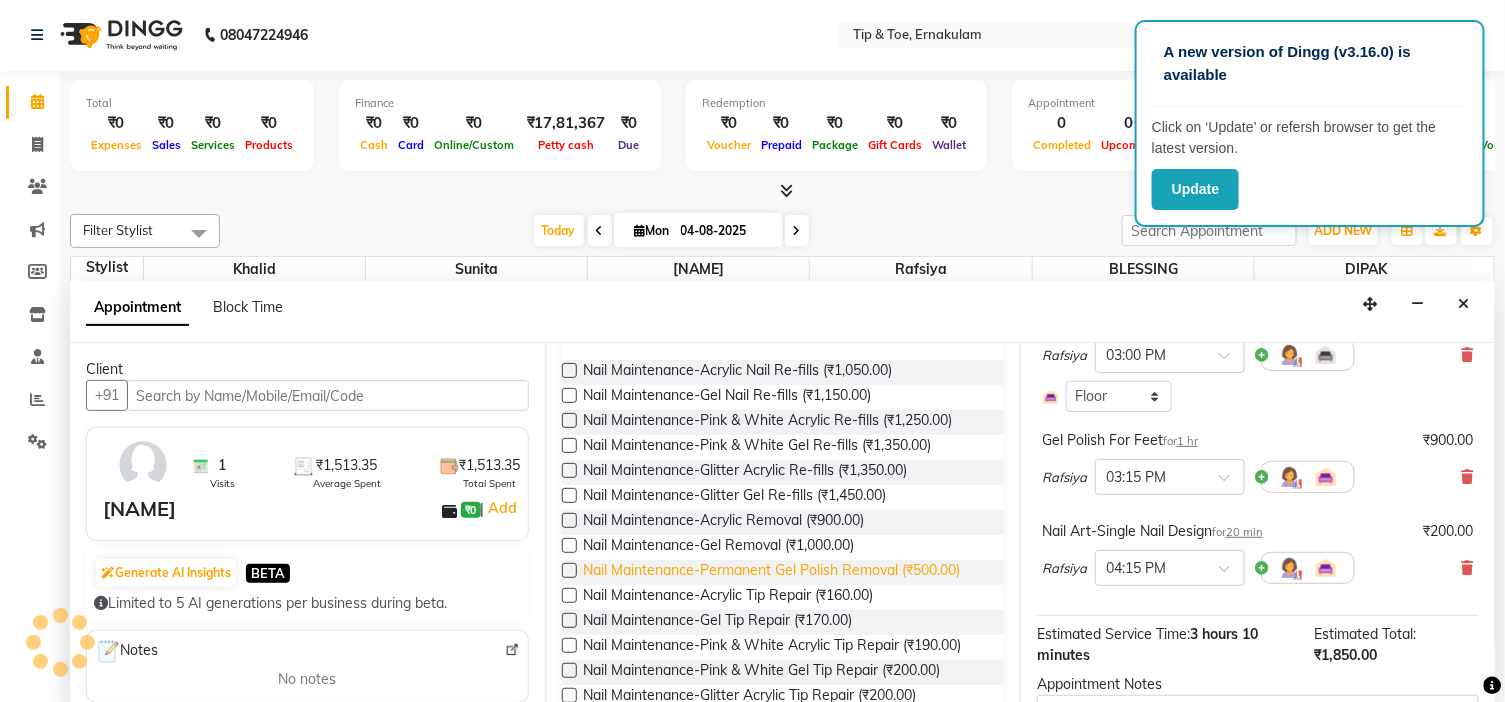 click on "Nail Maintenance-Permanent Gel Polish Removal (₹500.00)" at bounding box center [771, 572] 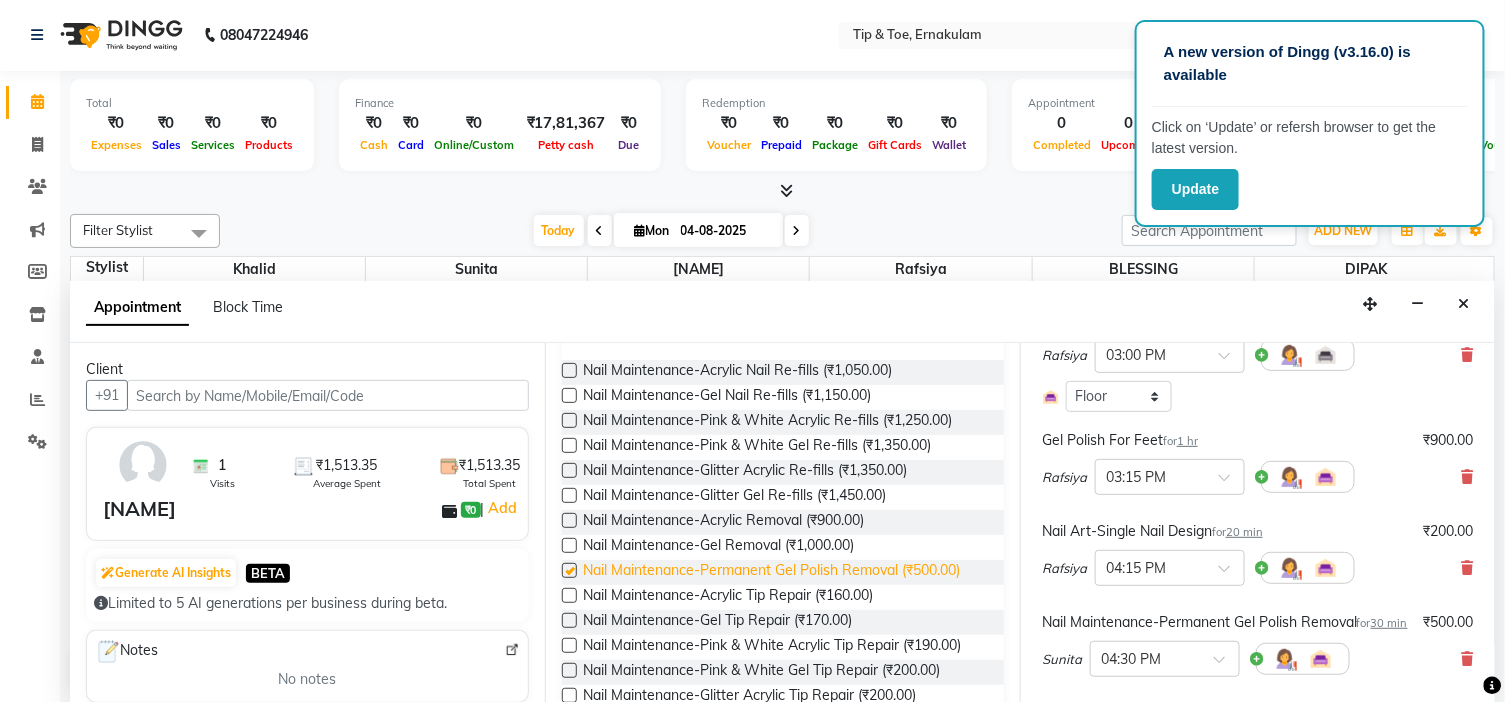 checkbox on "false" 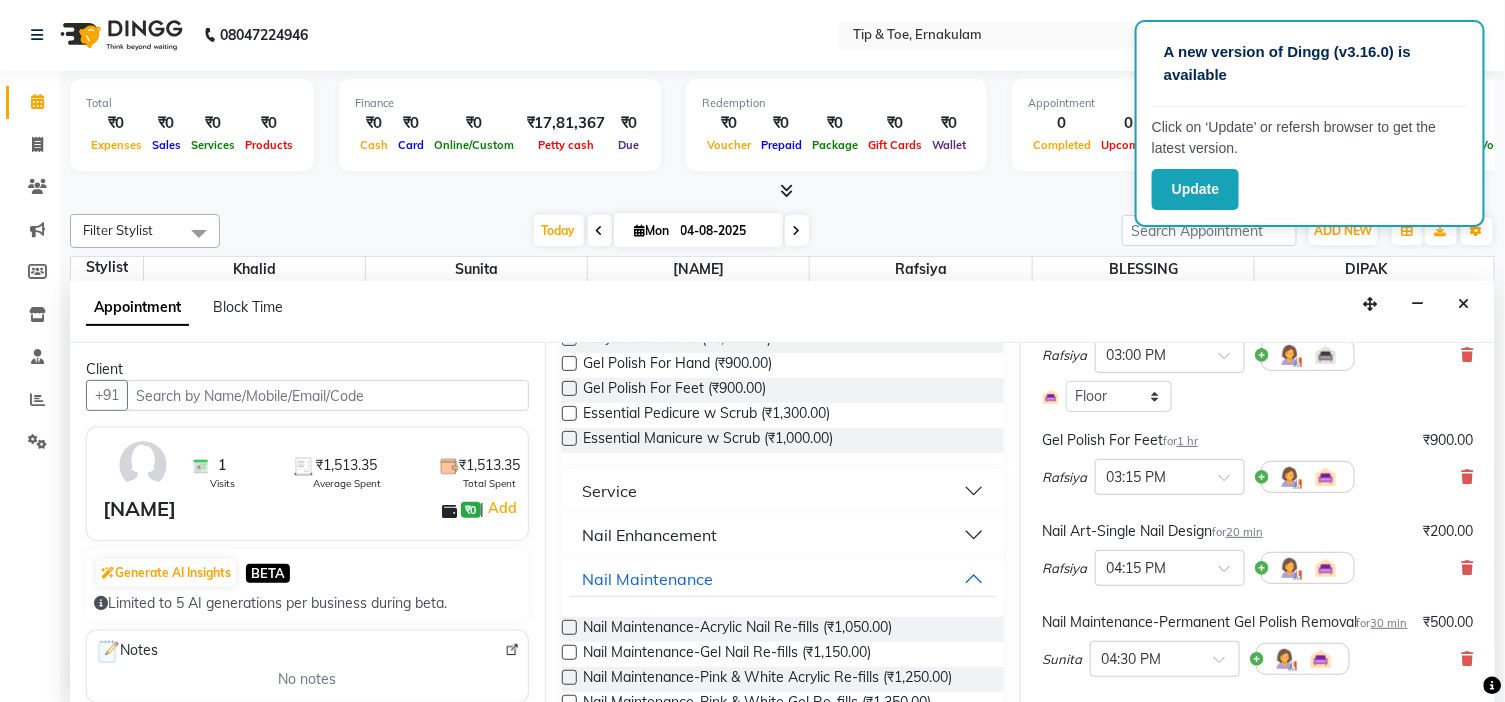 scroll, scrollTop: 222, scrollLeft: 0, axis: vertical 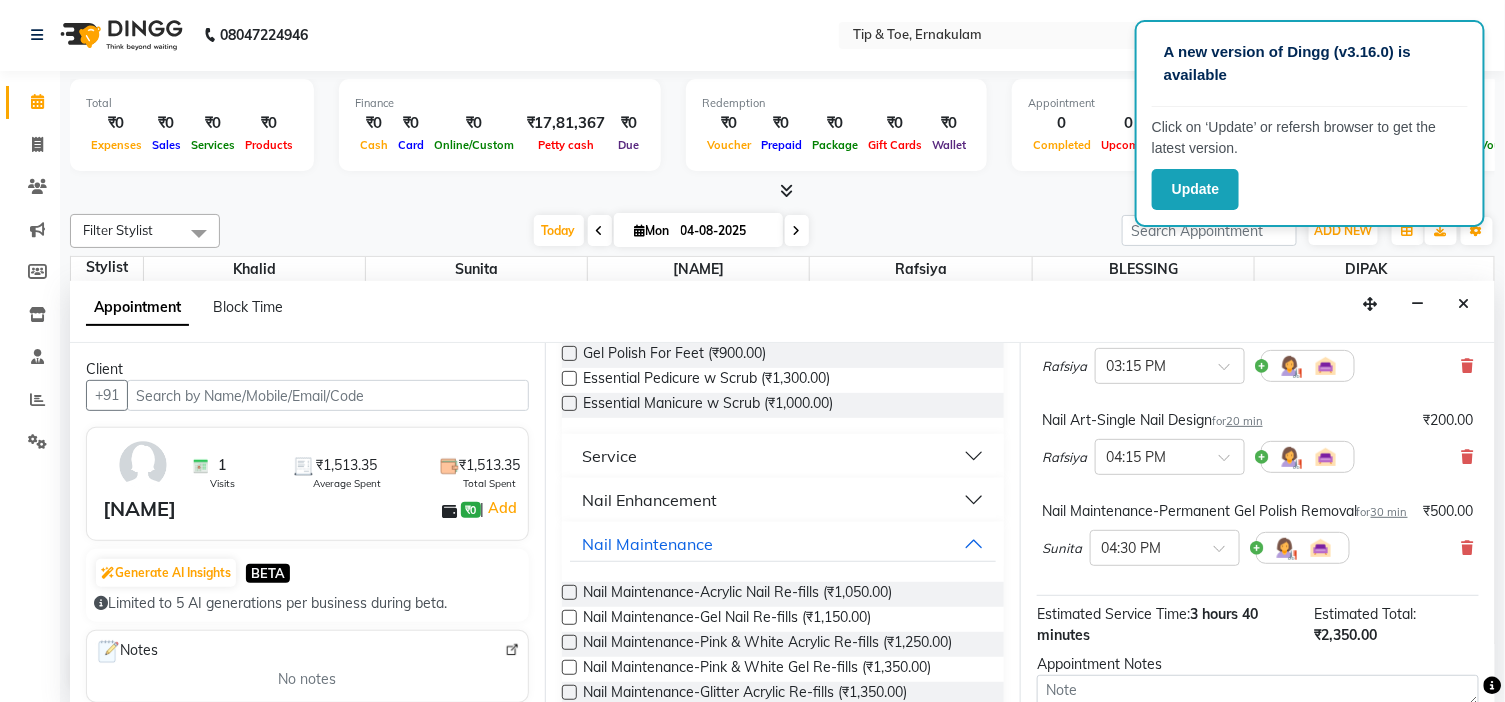 click on "Nail Enhancement" at bounding box center (649, 500) 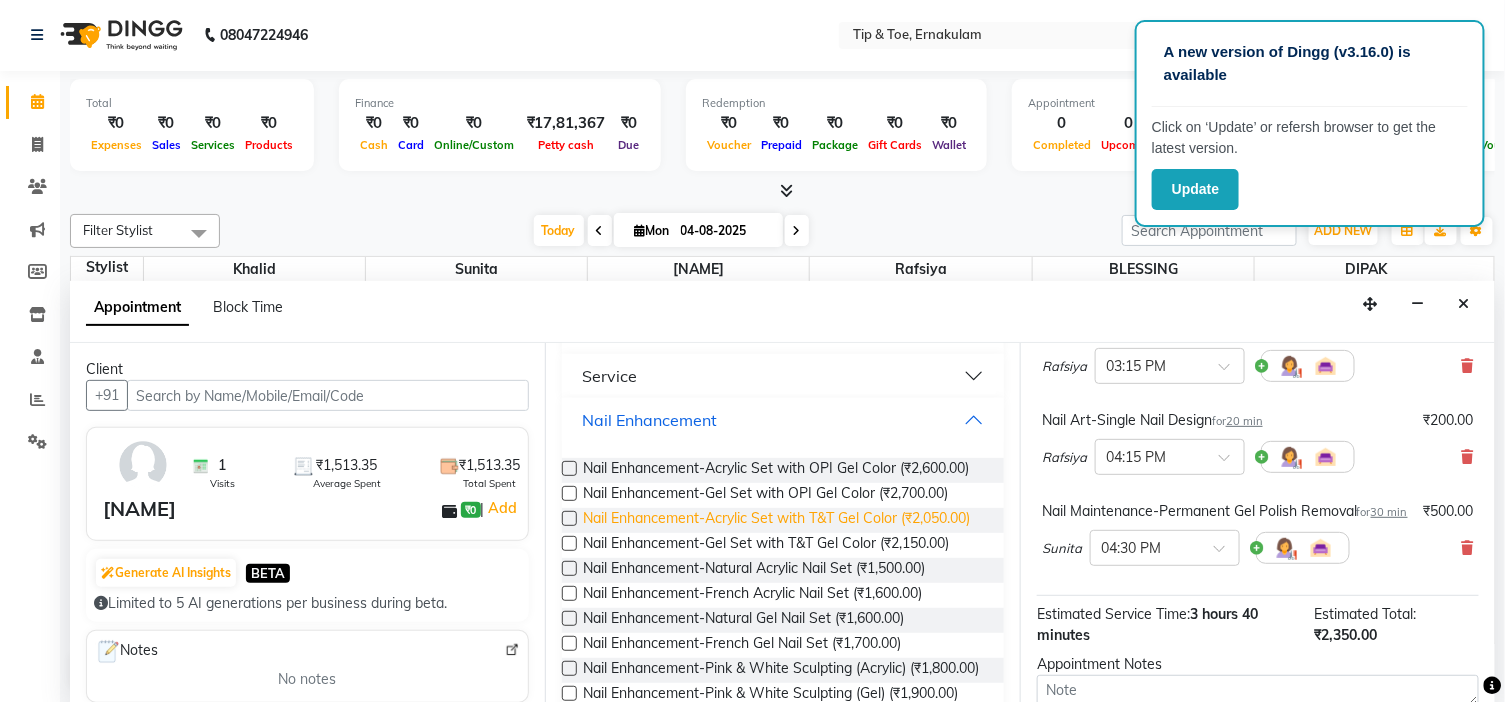 scroll, scrollTop: 444, scrollLeft: 0, axis: vertical 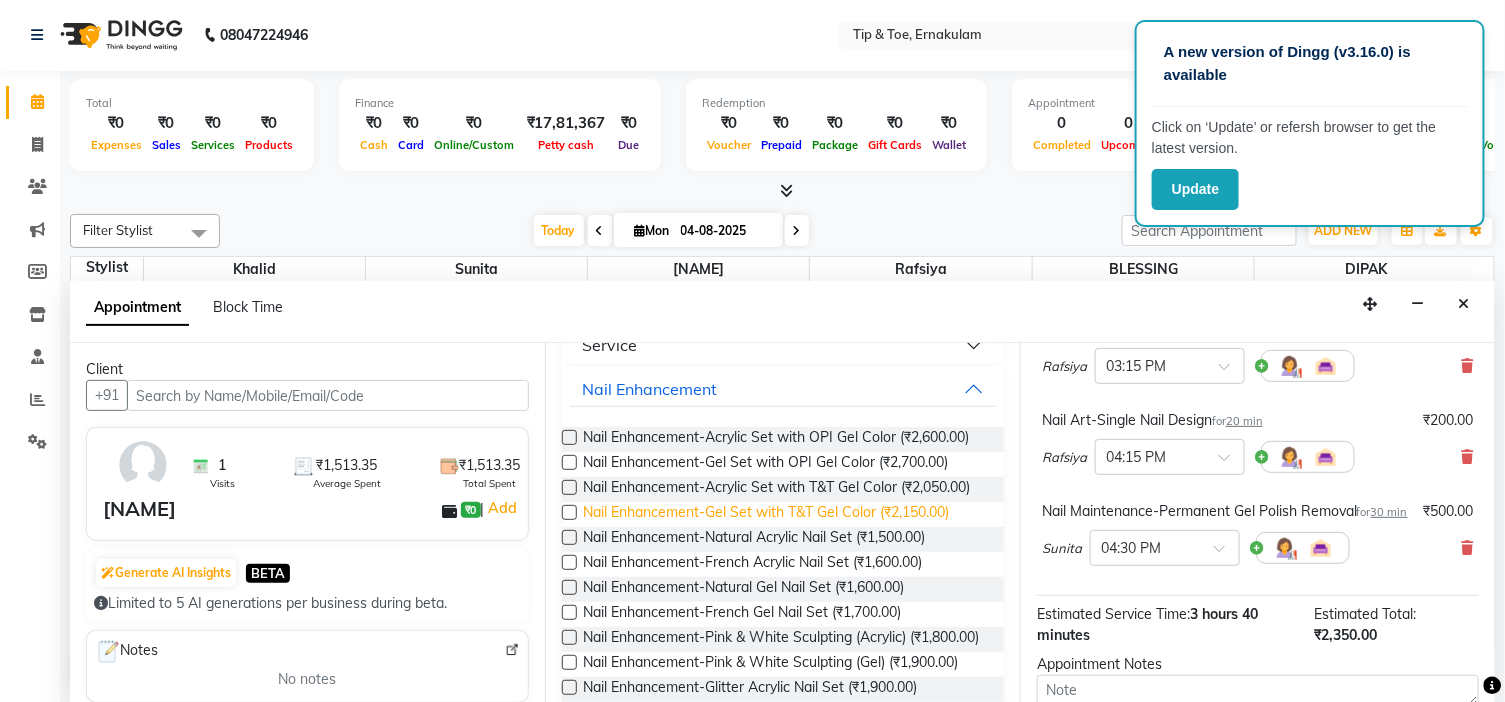 click on "Nail Enhancement-Gel Set with T&T Gel Color (₹2,150.00)" at bounding box center [766, 514] 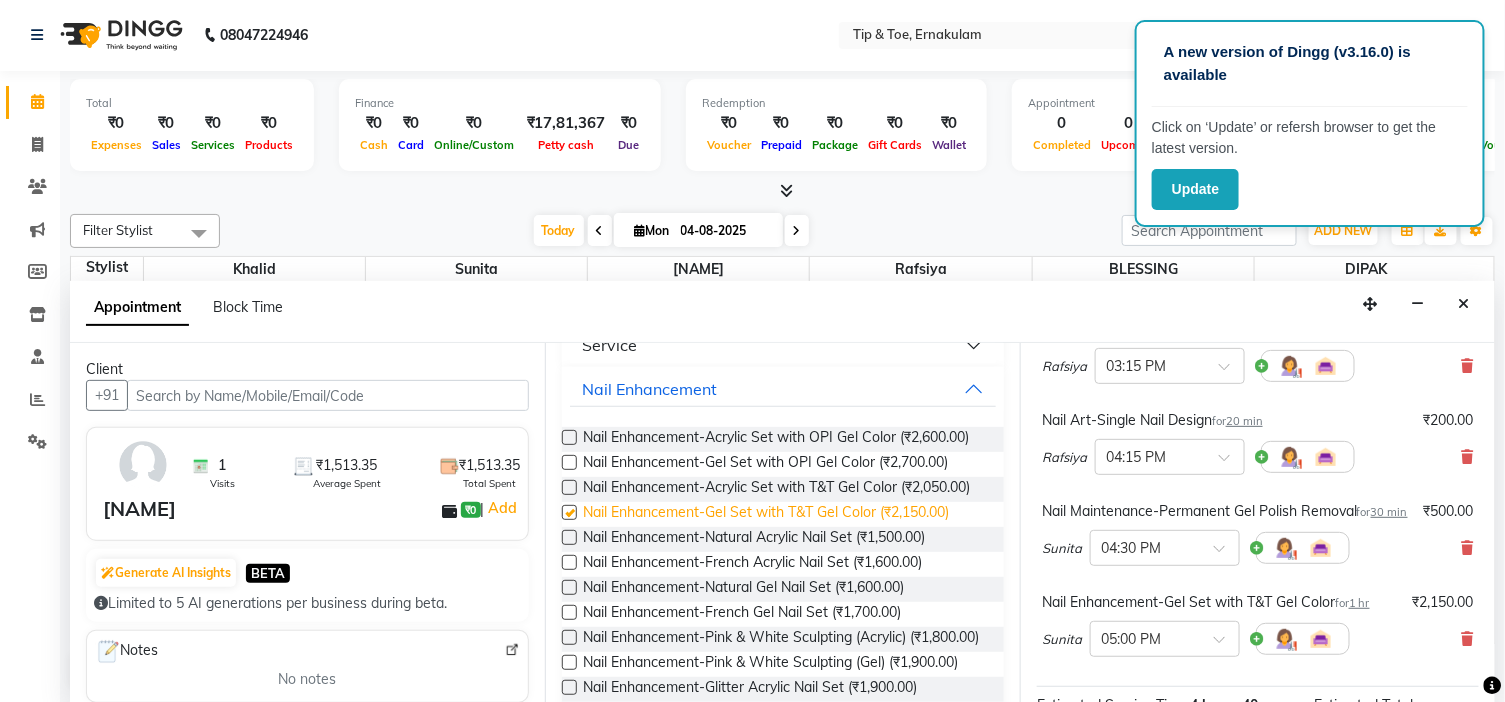 checkbox on "false" 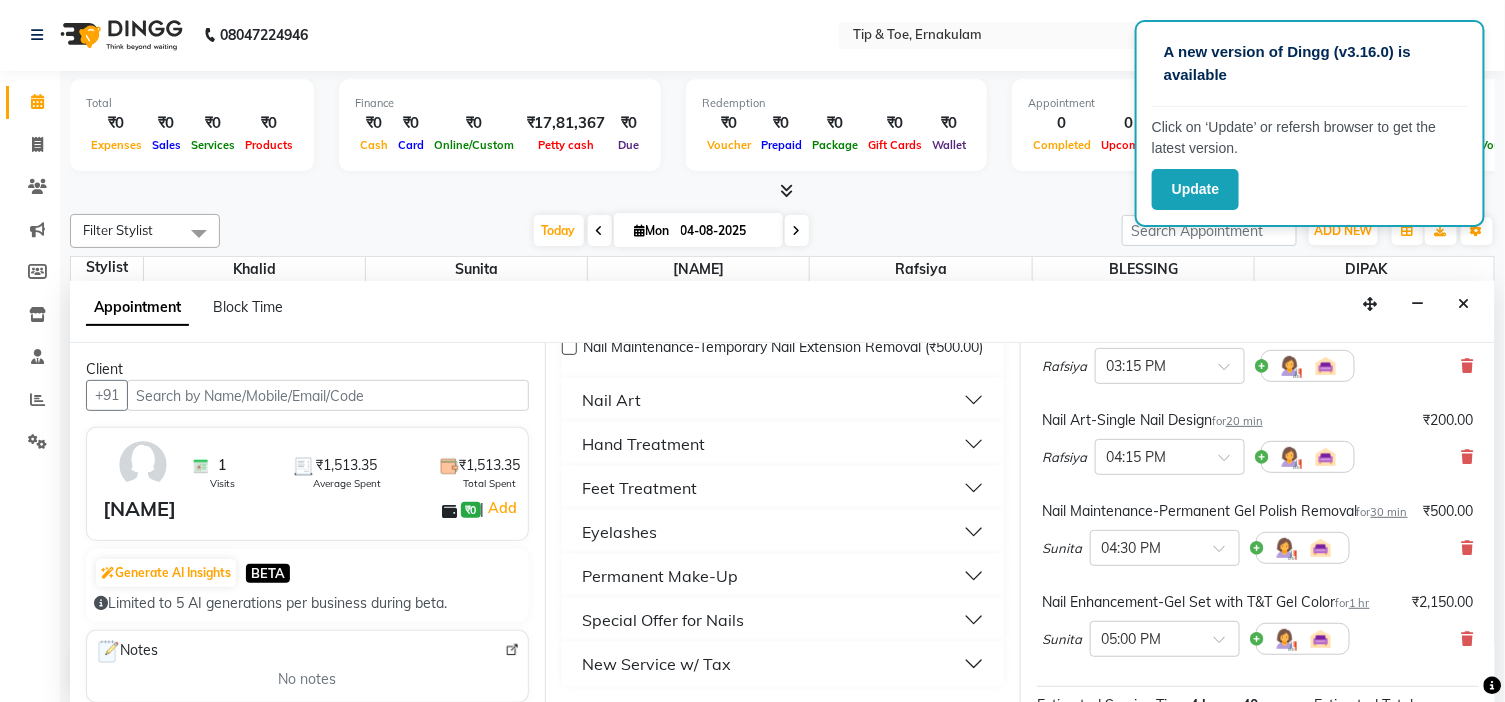 scroll, scrollTop: 1984, scrollLeft: 0, axis: vertical 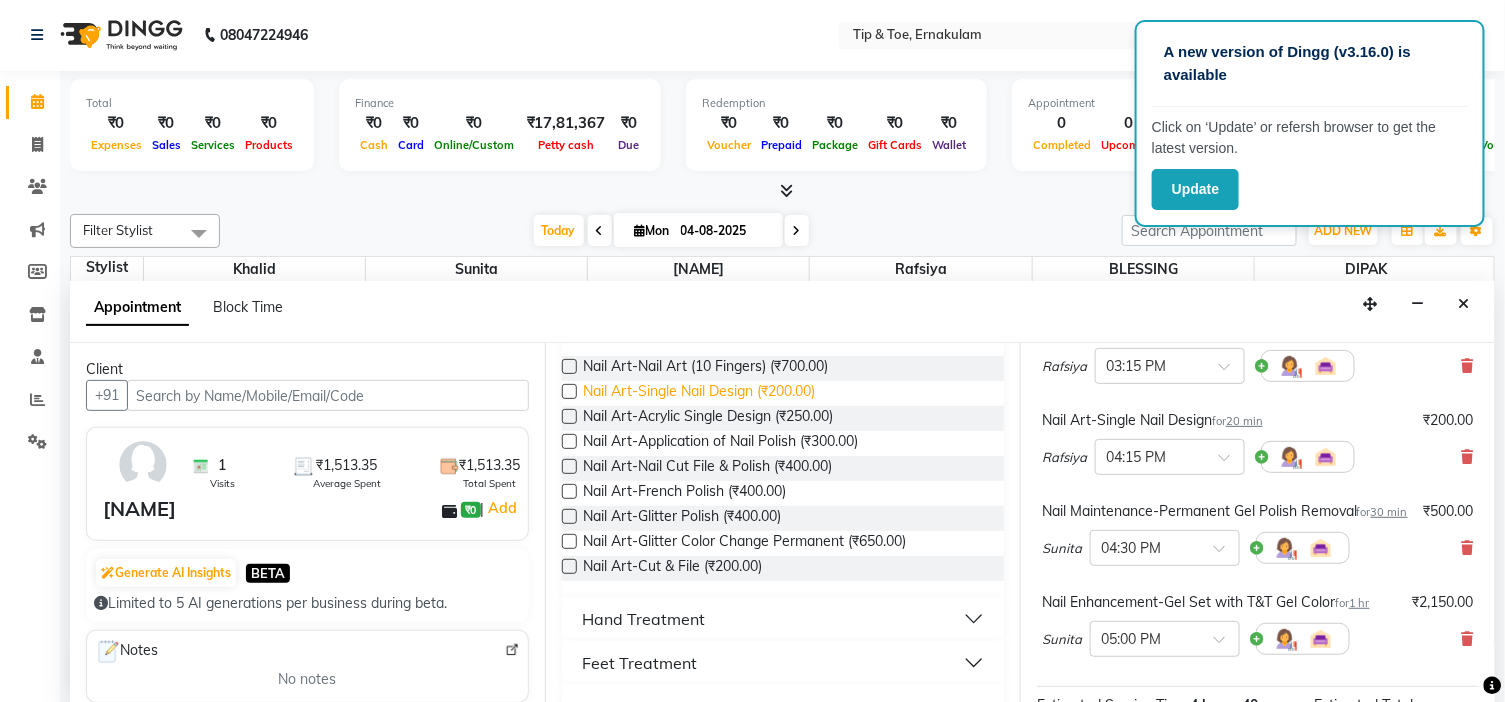 click on "Nail Art-Single Nail Design (₹200.00)" at bounding box center [699, 393] 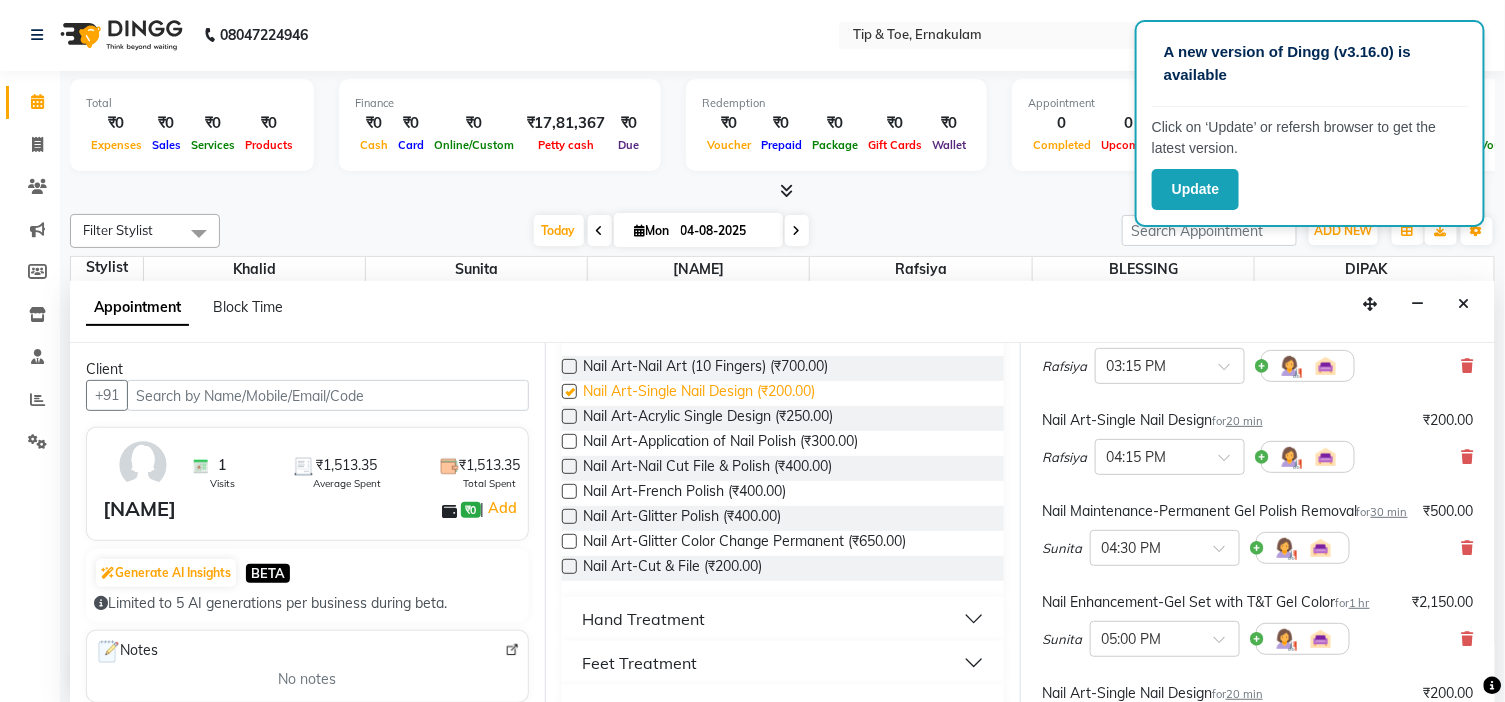 checkbox on "false" 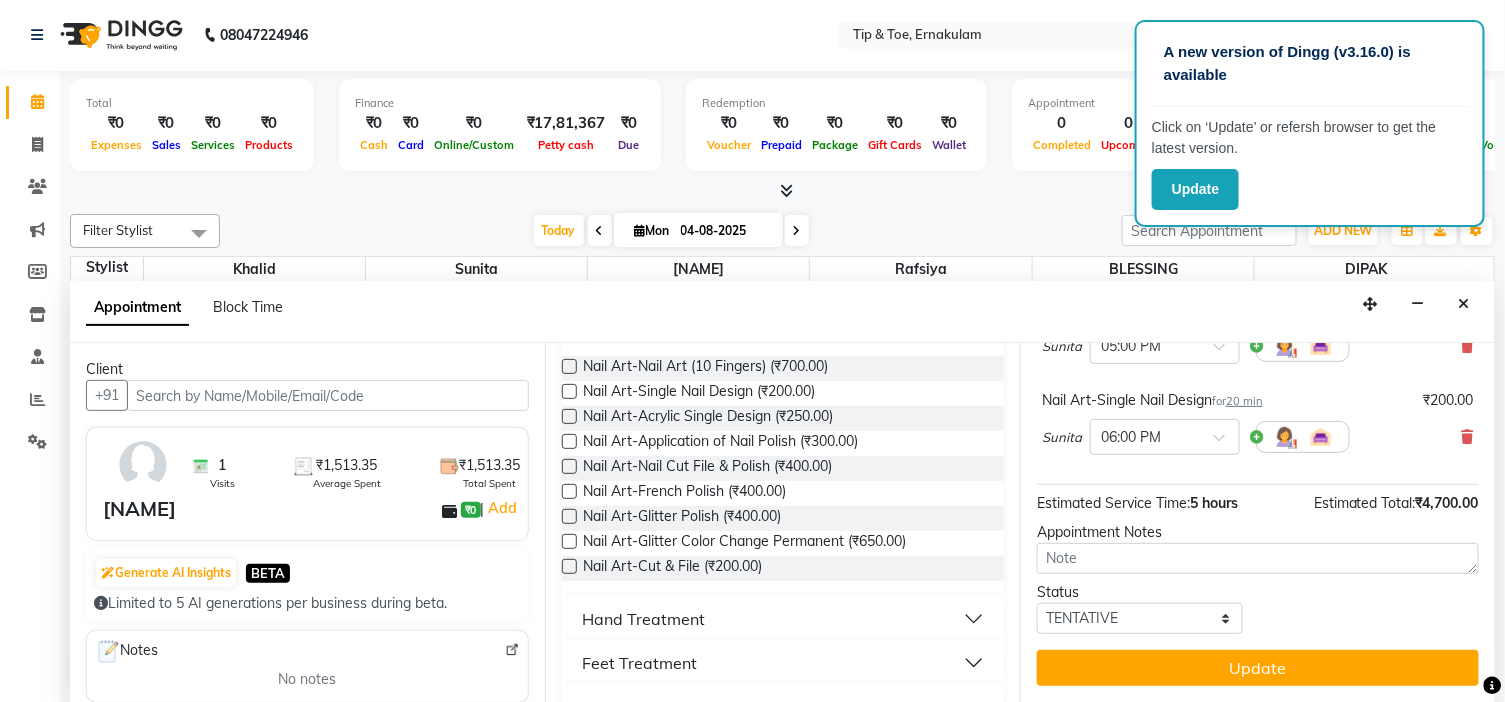 scroll, scrollTop: 776, scrollLeft: 0, axis: vertical 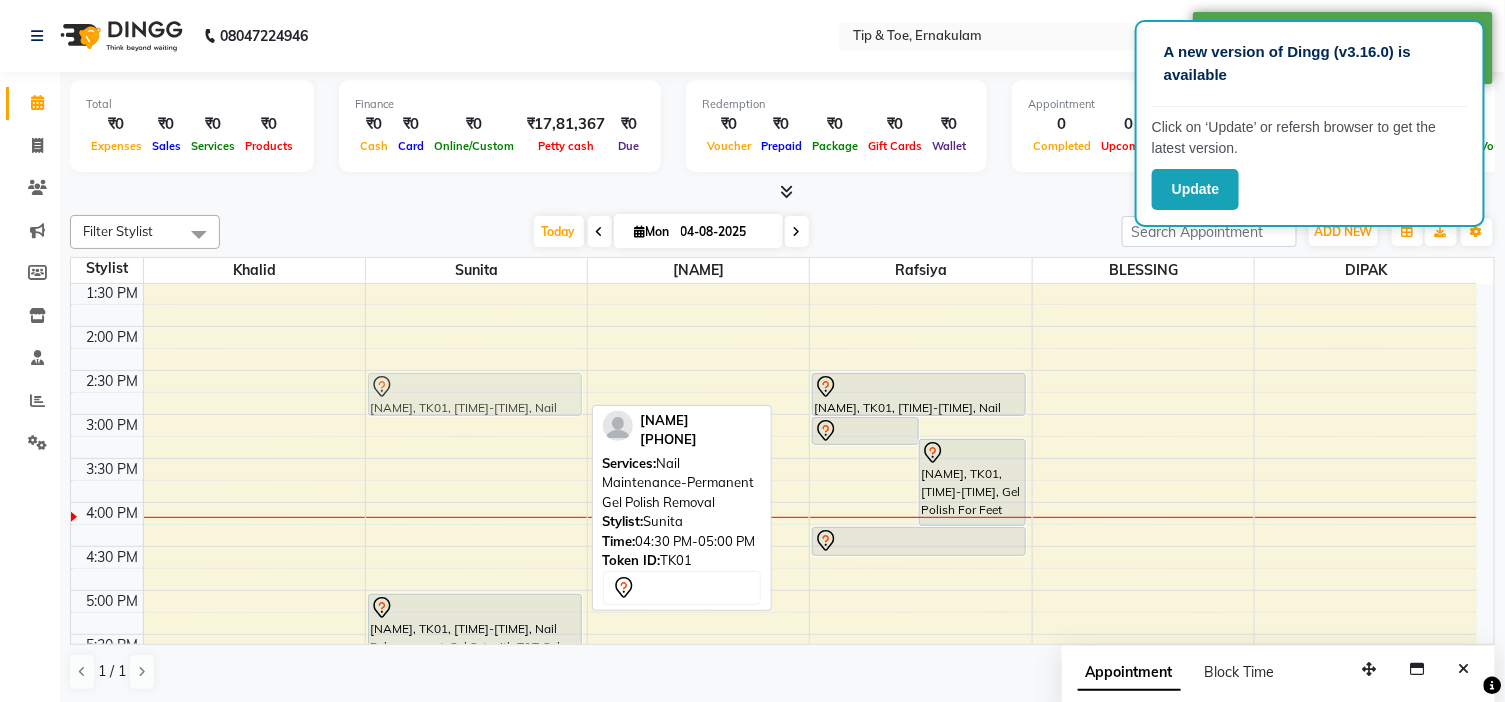 drag, startPoint x: 497, startPoint y: 577, endPoint x: 423, endPoint y: 403, distance: 189.08199 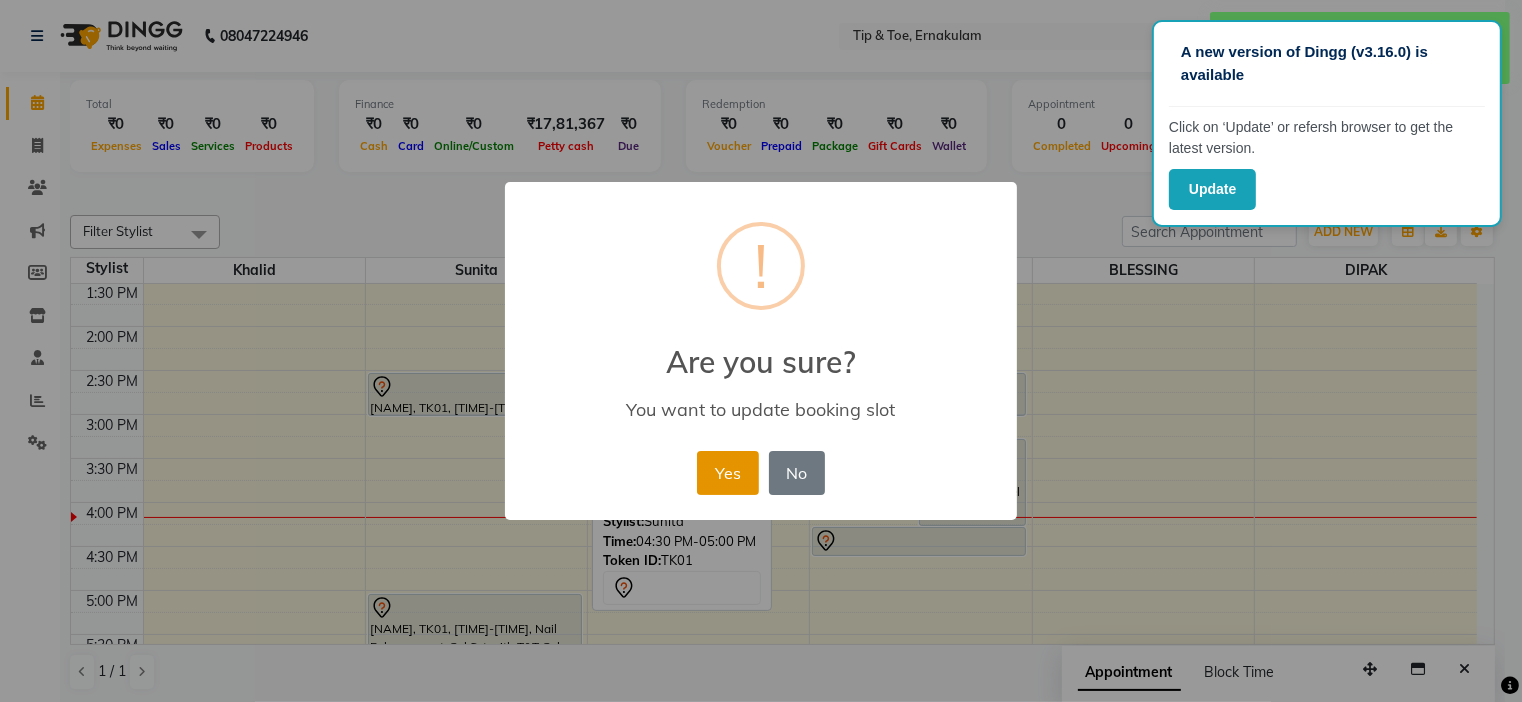 click on "Yes" at bounding box center (727, 473) 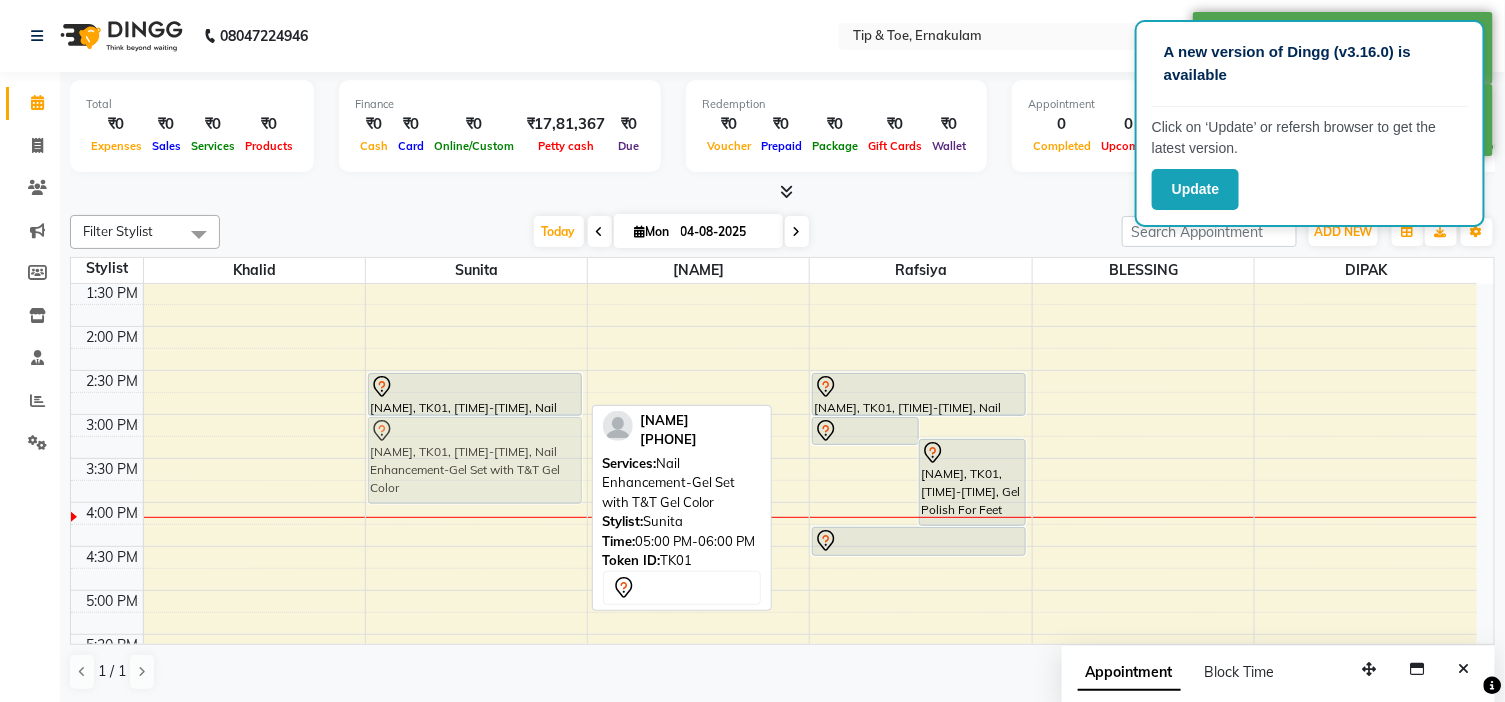 drag, startPoint x: 536, startPoint y: 611, endPoint x: 515, endPoint y: 432, distance: 180.22763 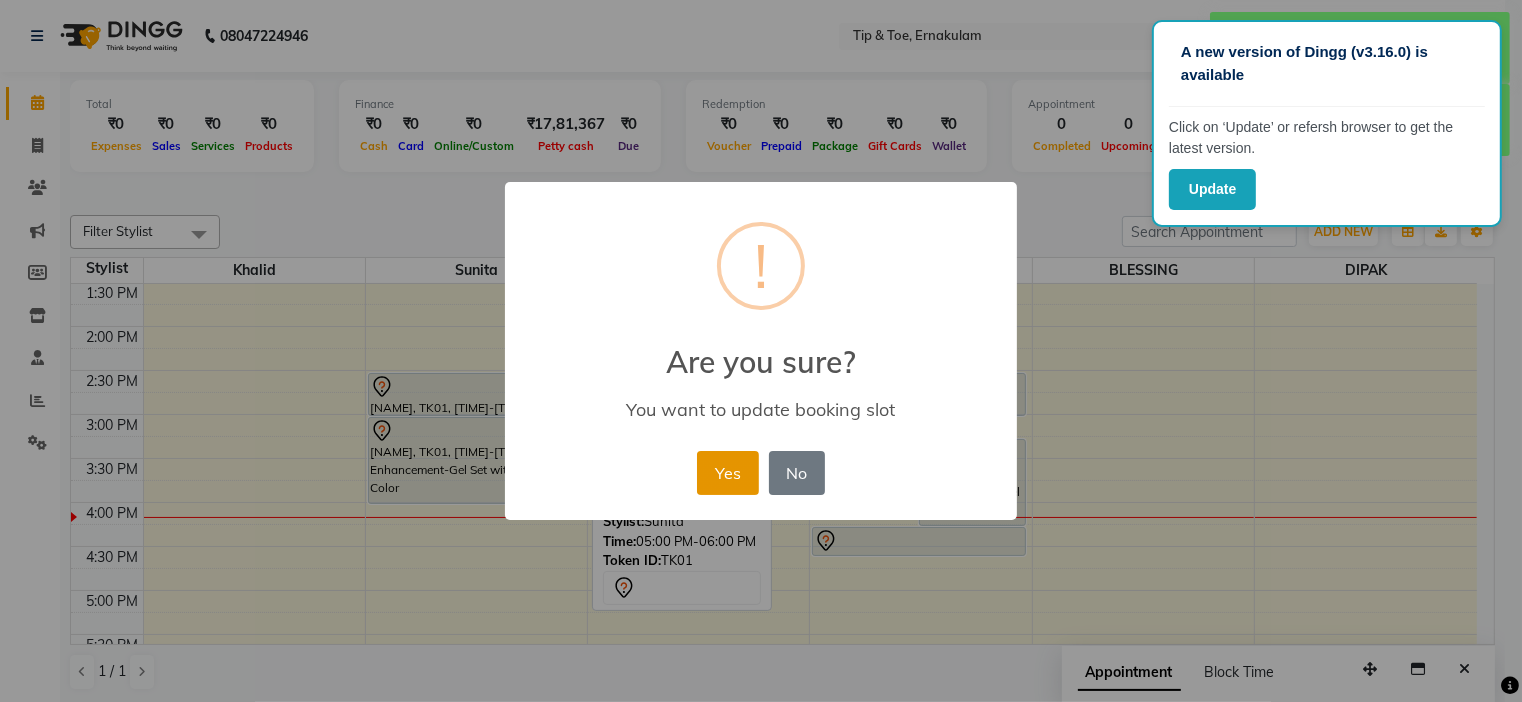 click on "Yes" at bounding box center (727, 473) 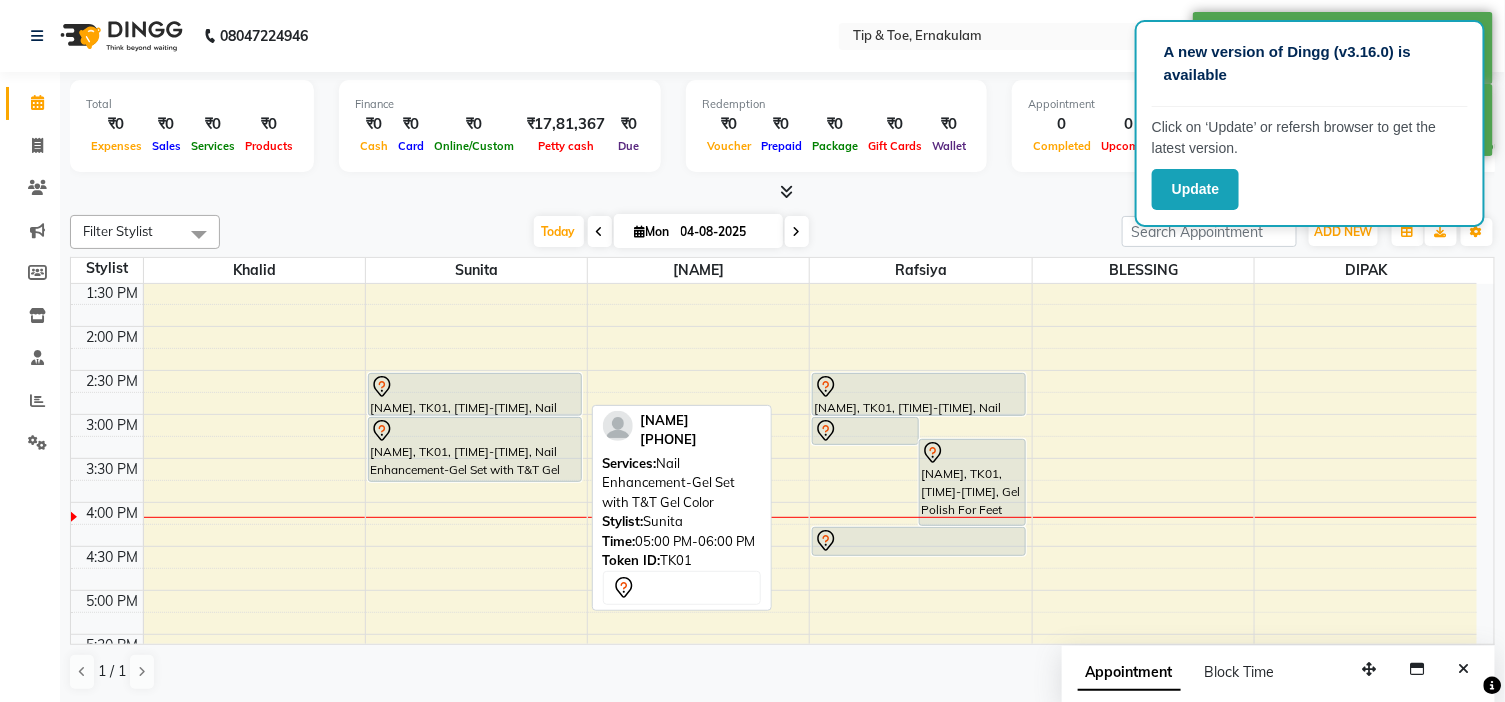 drag, startPoint x: 455, startPoint y: 502, endPoint x: 457, endPoint y: 460, distance: 42.047592 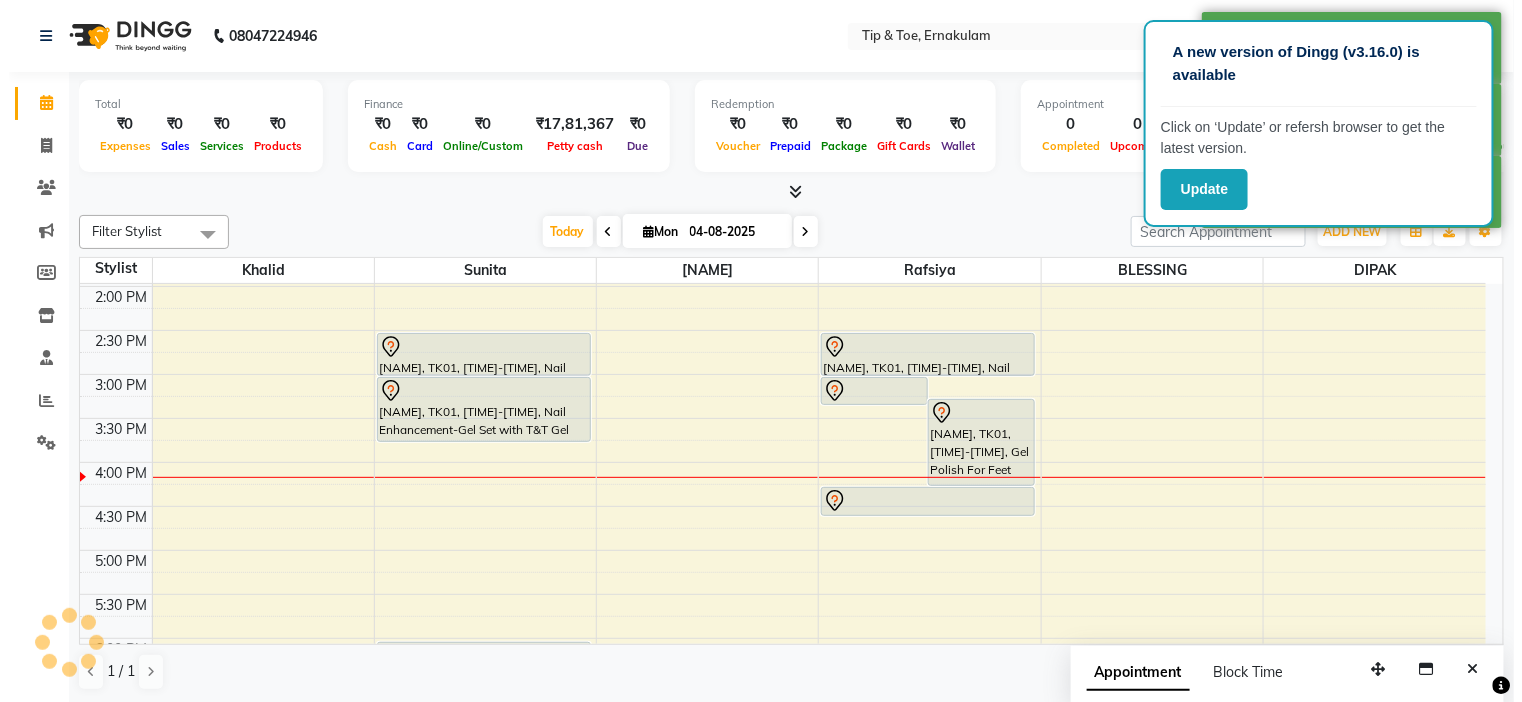 scroll, scrollTop: 508, scrollLeft: 0, axis: vertical 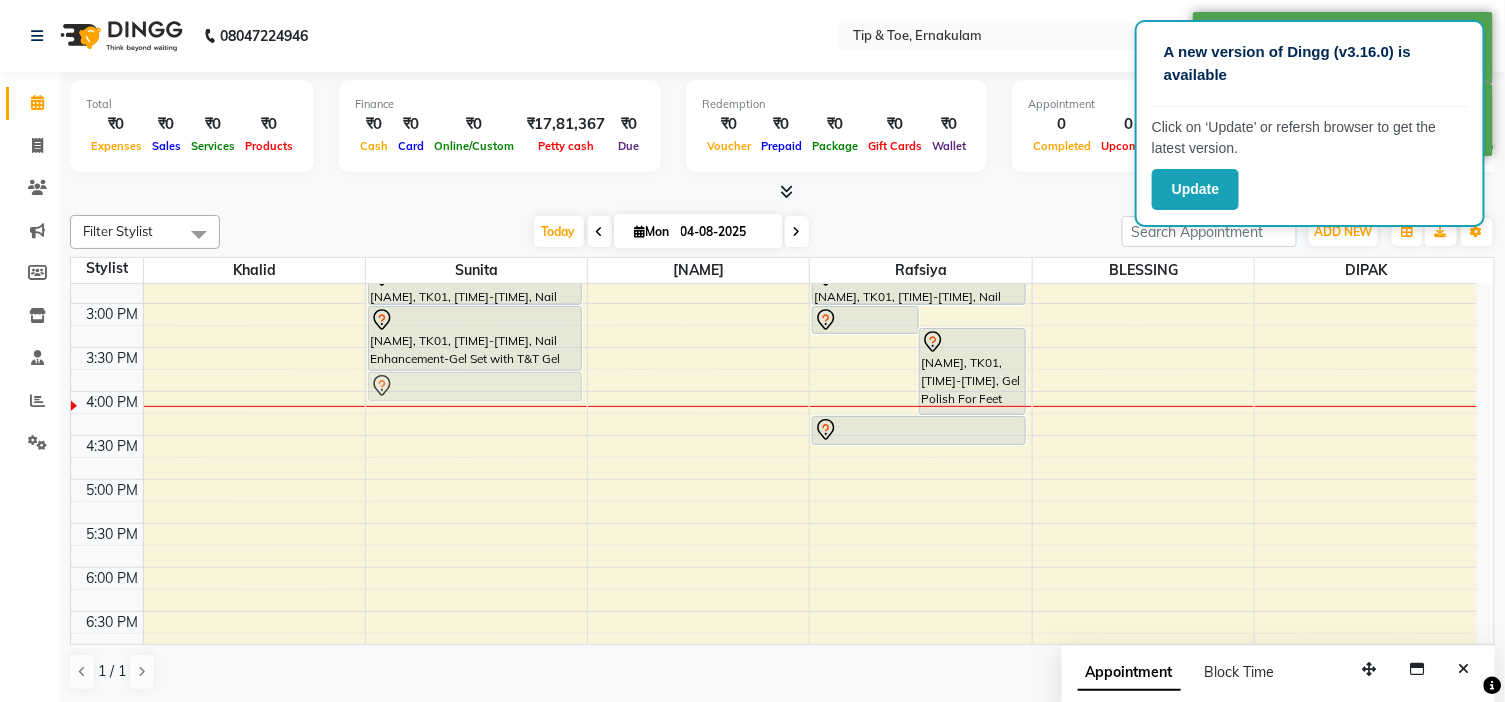 drag, startPoint x: 523, startPoint y: 575, endPoint x: 512, endPoint y: 384, distance: 191.3165 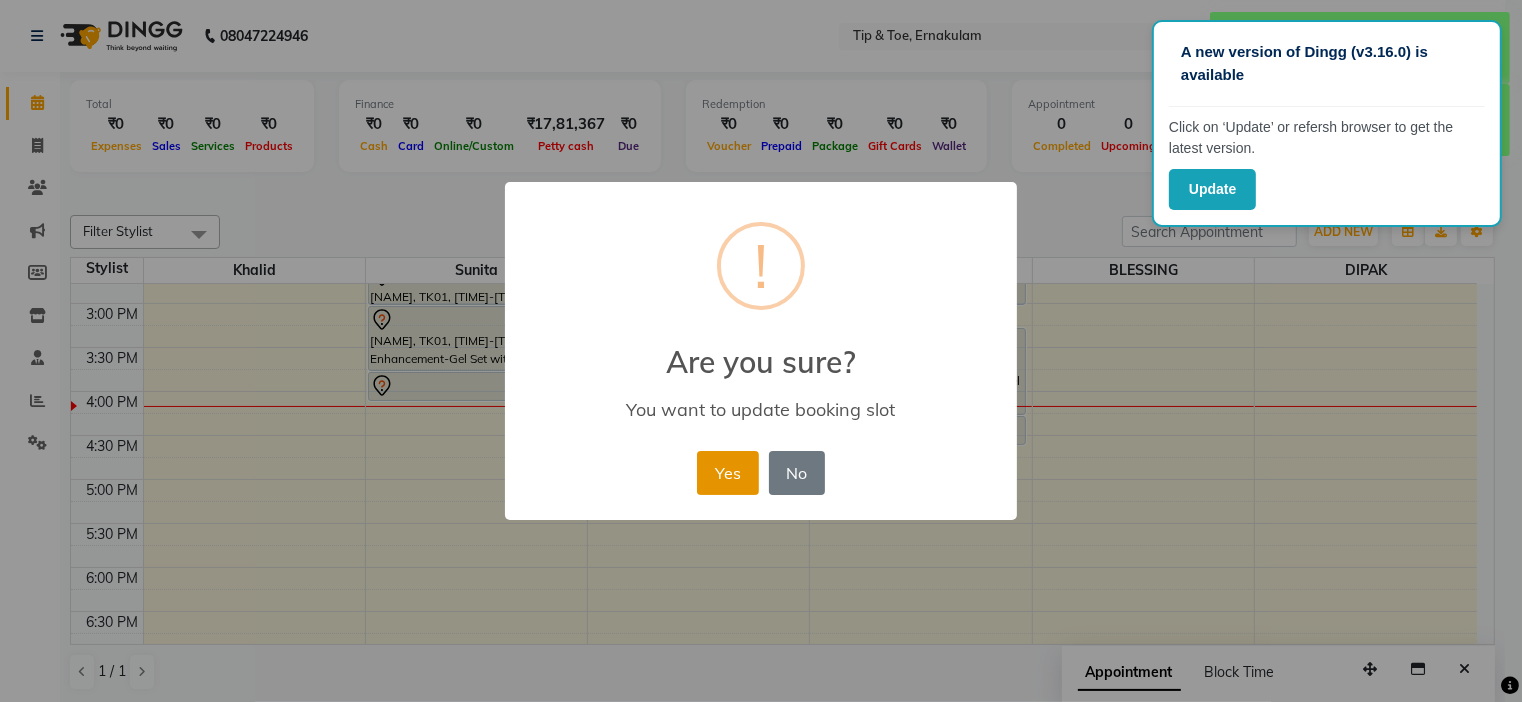 click on "Yes" at bounding box center (727, 473) 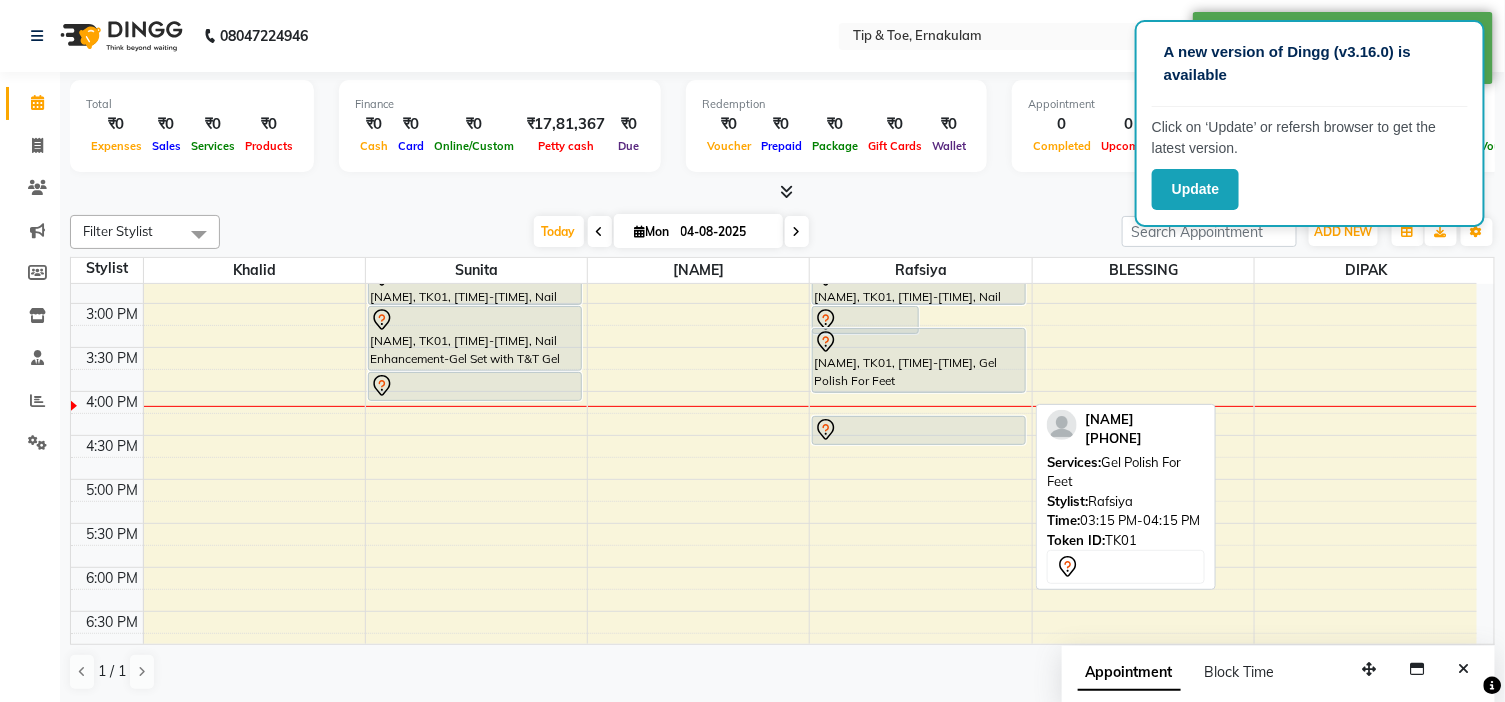 drag, startPoint x: 956, startPoint y: 412, endPoint x: 957, endPoint y: 387, distance: 25.019993 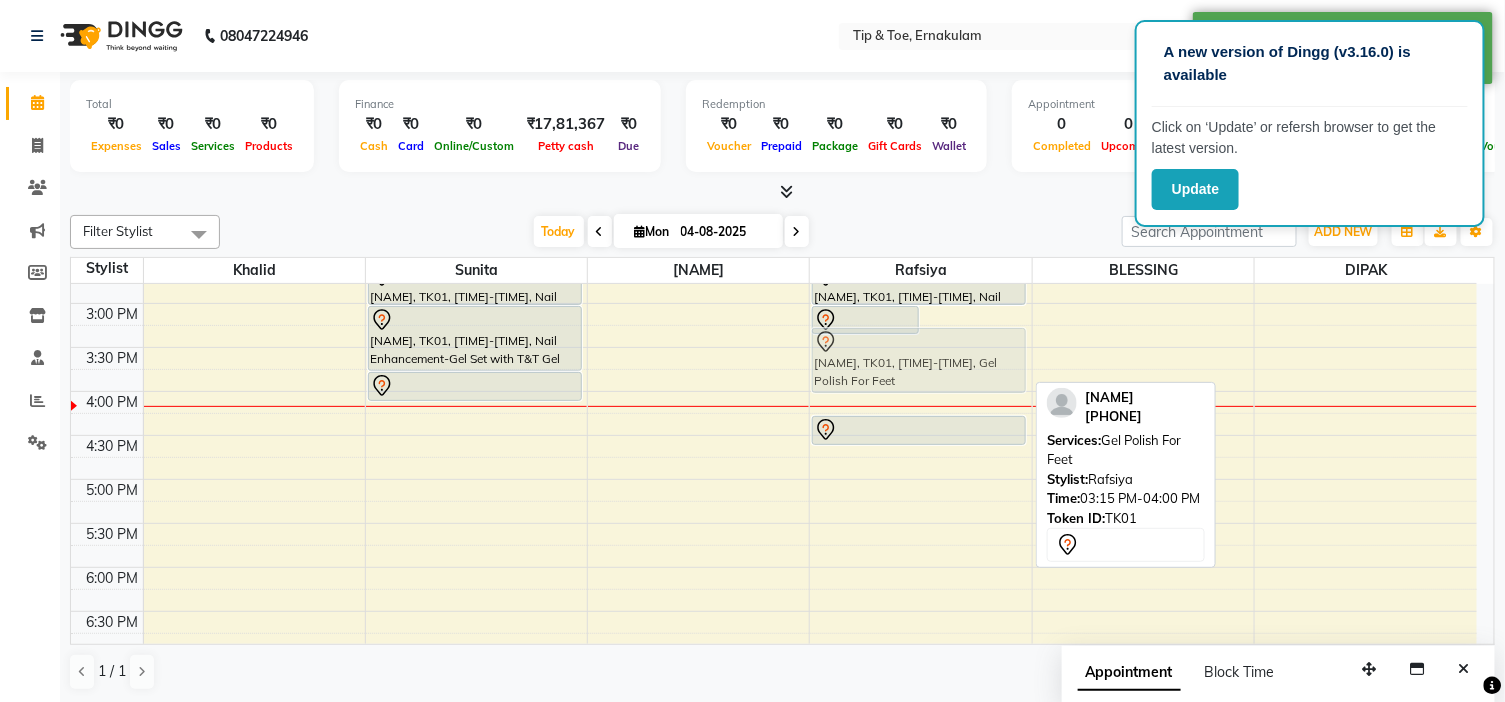 drag, startPoint x: 951, startPoint y: 347, endPoint x: 933, endPoint y: 357, distance: 20.59126 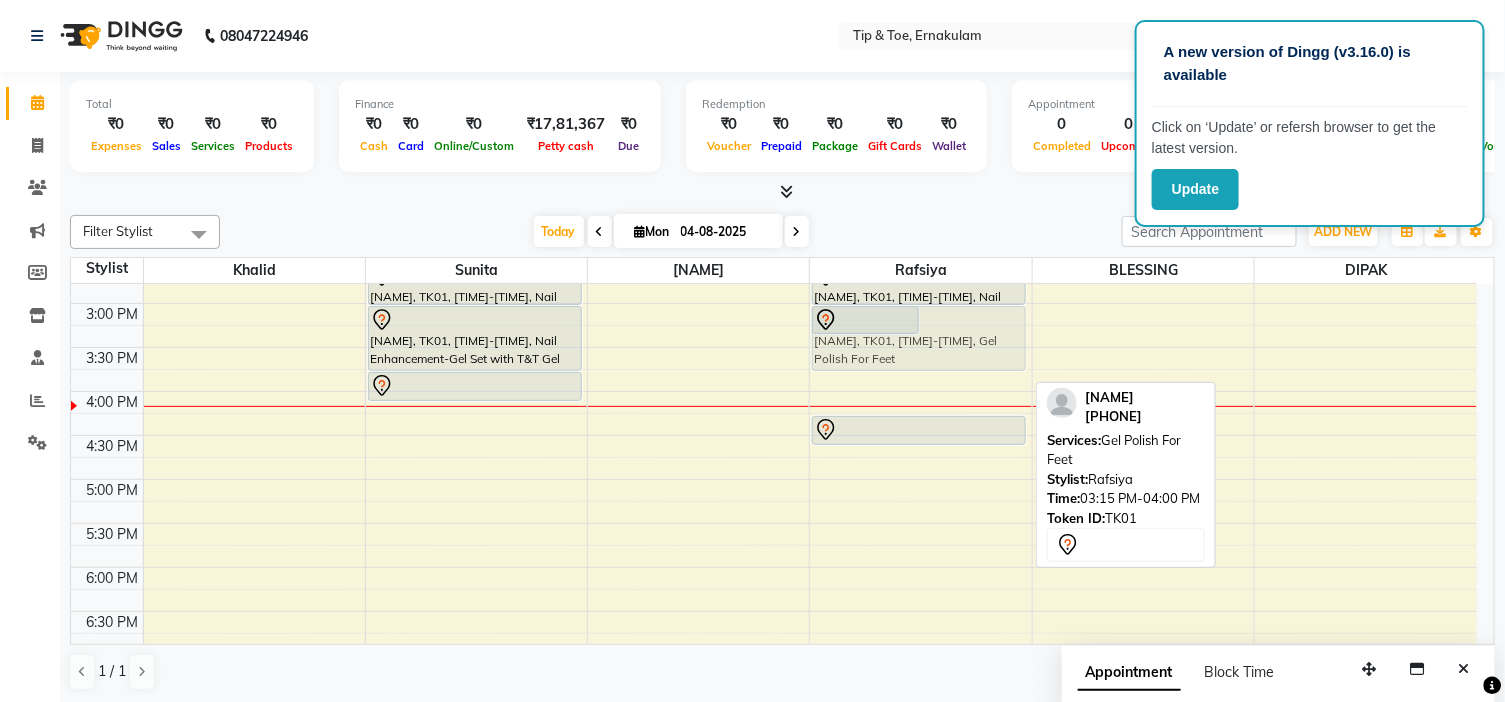 drag, startPoint x: 944, startPoint y: 367, endPoint x: 946, endPoint y: 351, distance: 16.124516 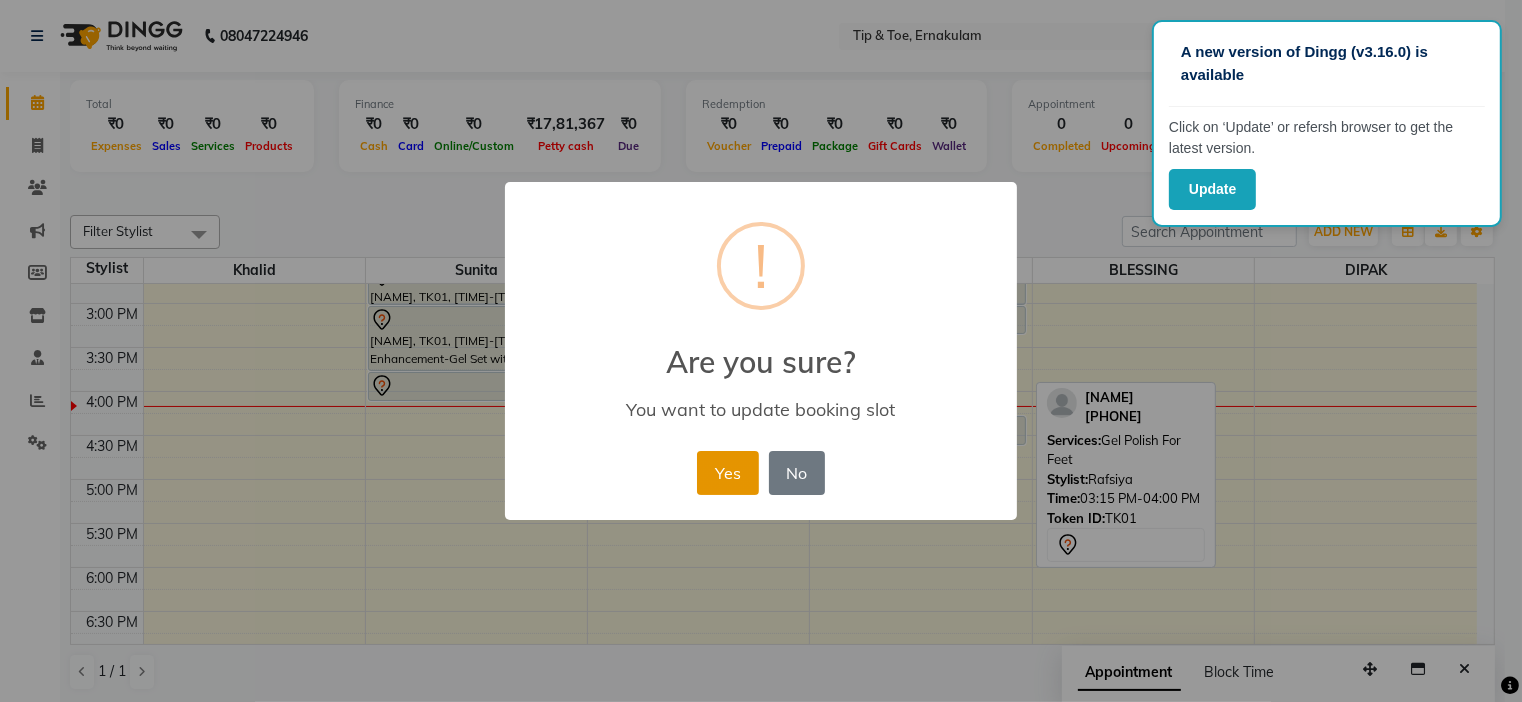 click on "Yes" at bounding box center (727, 473) 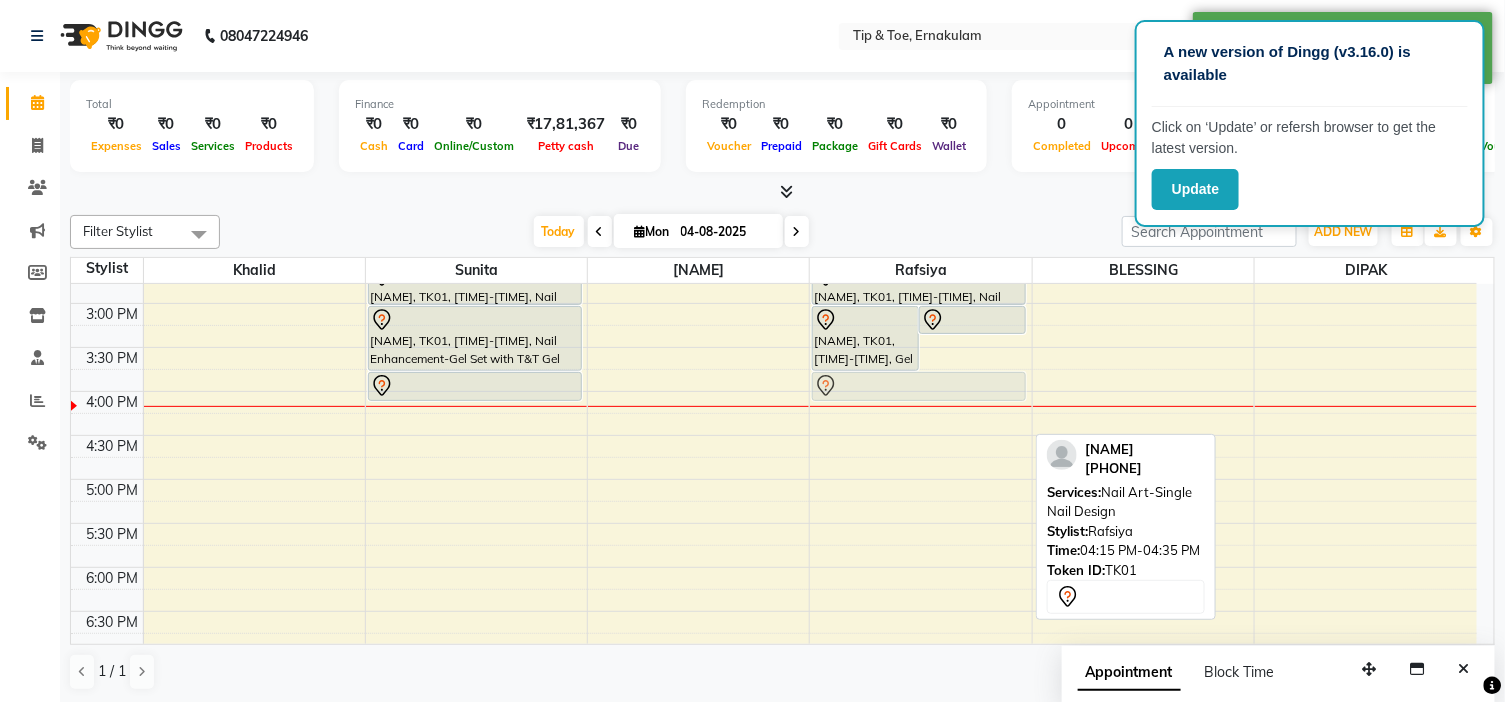 drag, startPoint x: 868, startPoint y: 423, endPoint x: 871, endPoint y: 386, distance: 37.12142 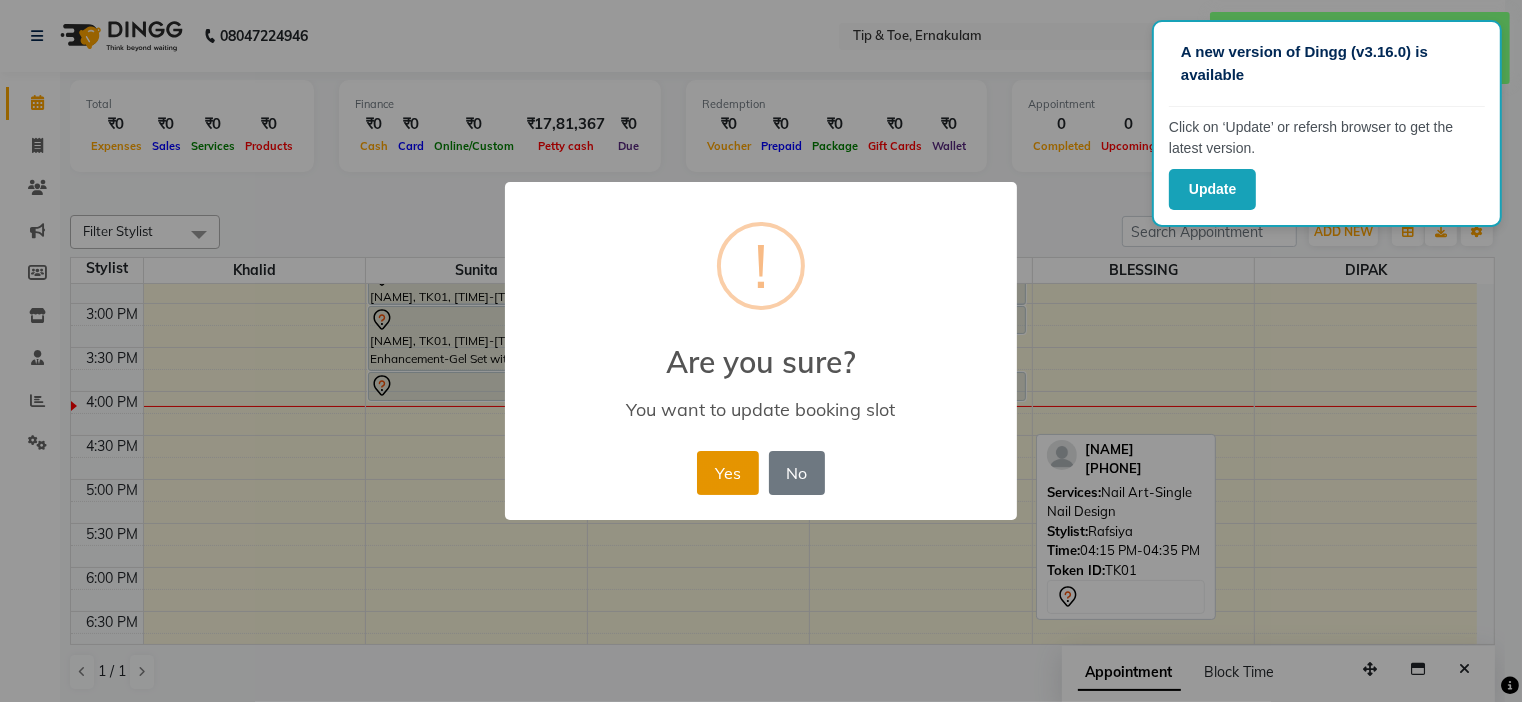click on "Yes" at bounding box center (727, 473) 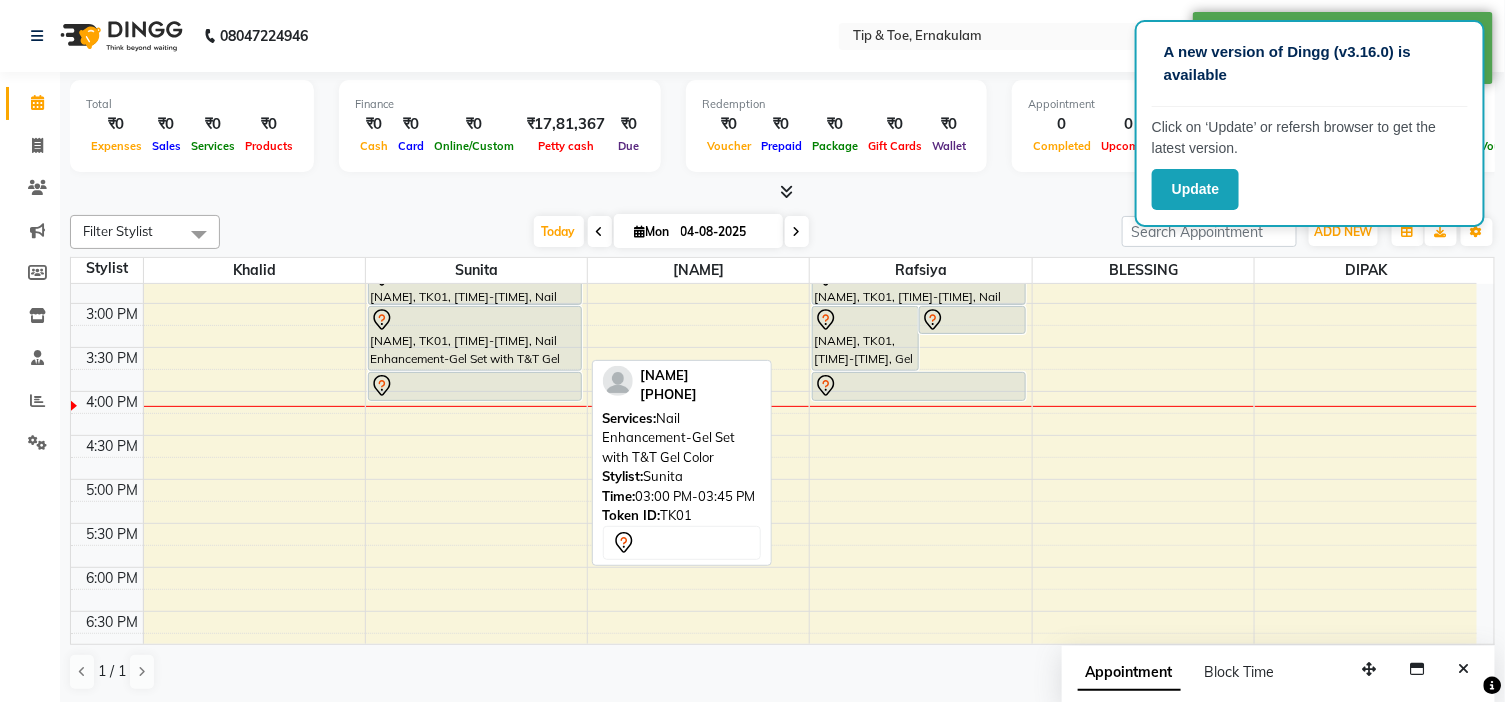click at bounding box center [475, 320] 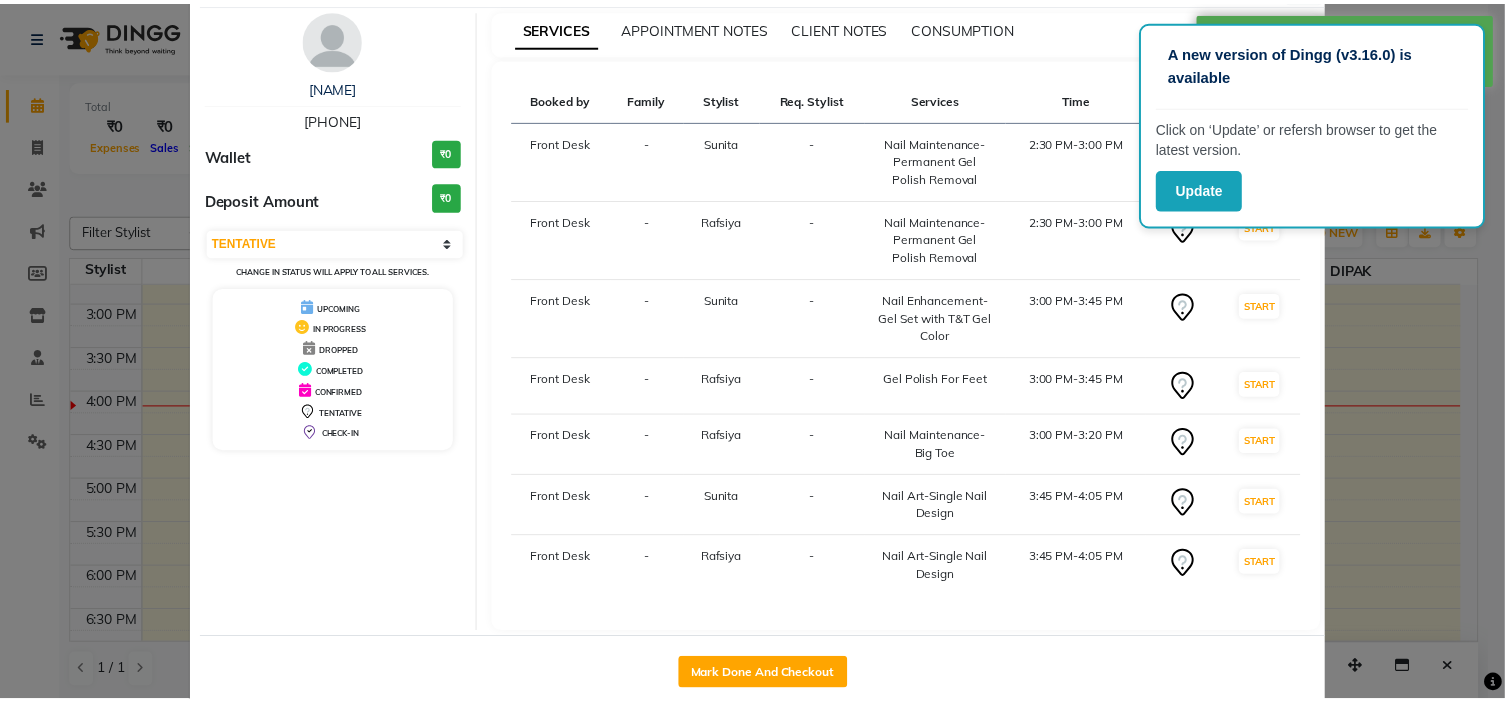 scroll, scrollTop: 106, scrollLeft: 0, axis: vertical 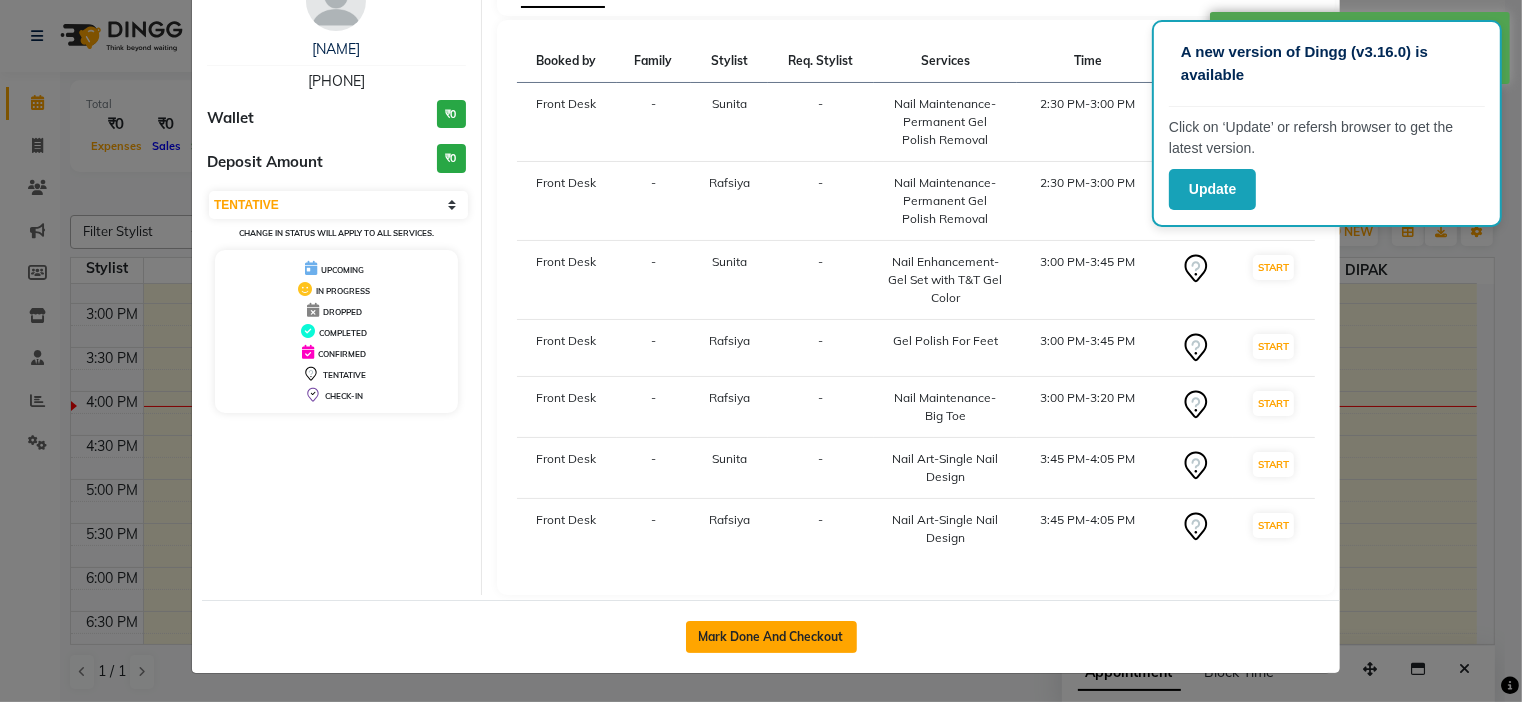 click on "Mark Done And Checkout" 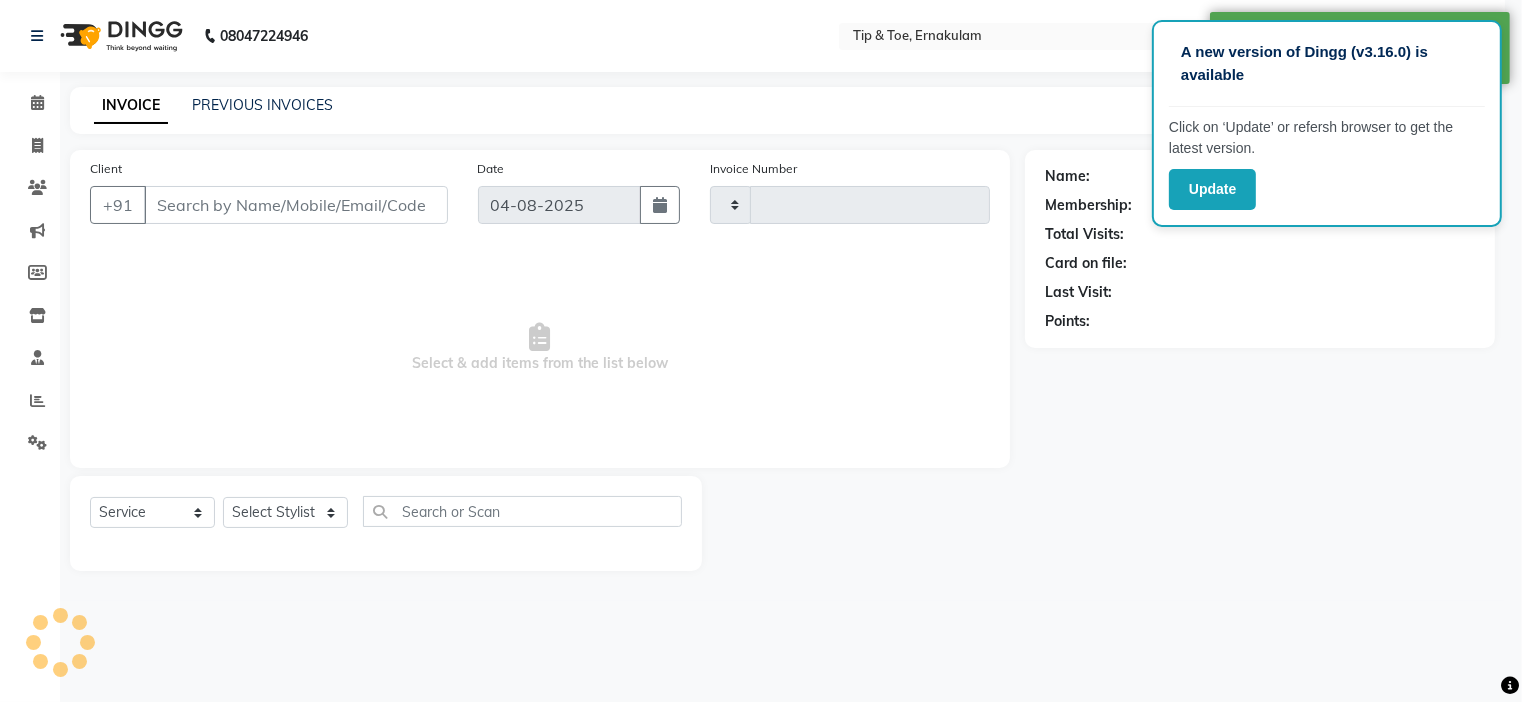 type on "0788" 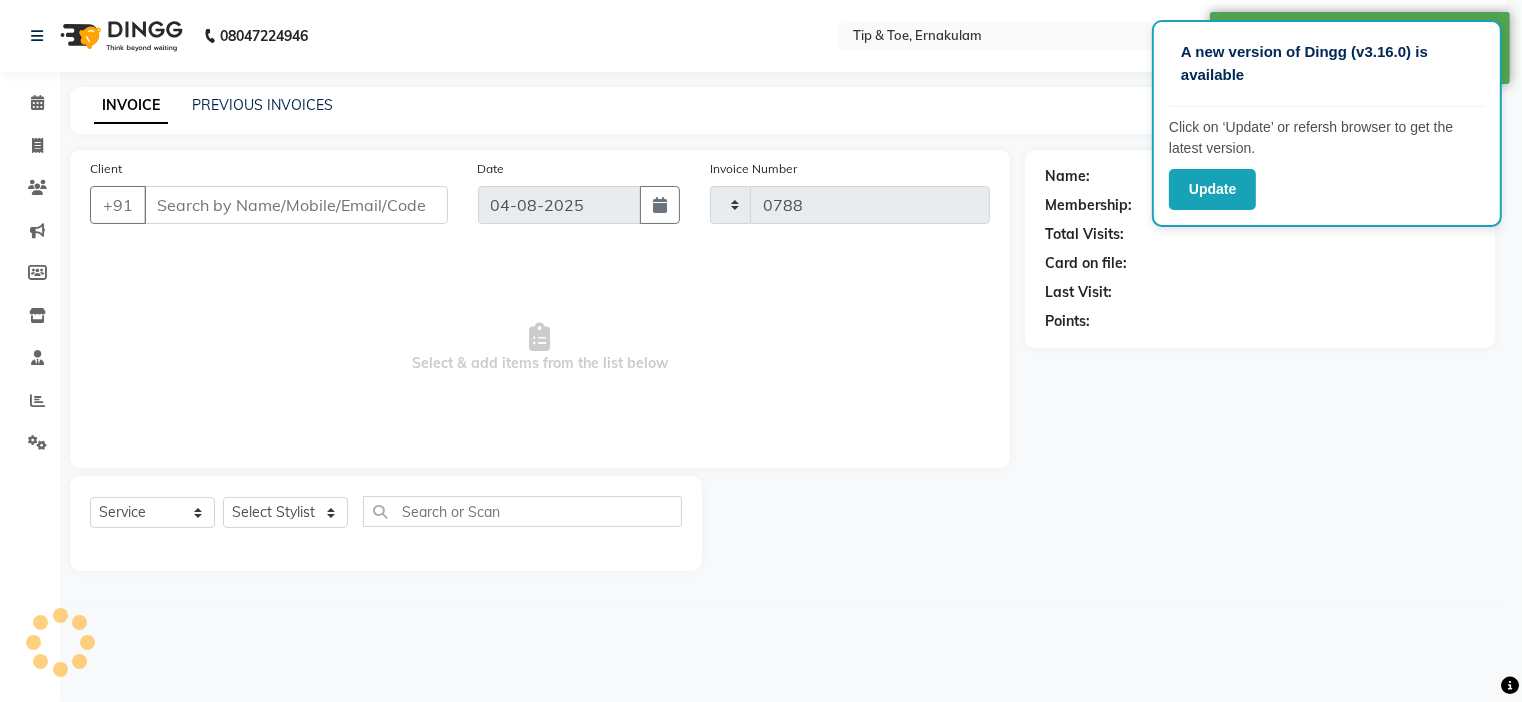 select on "5360" 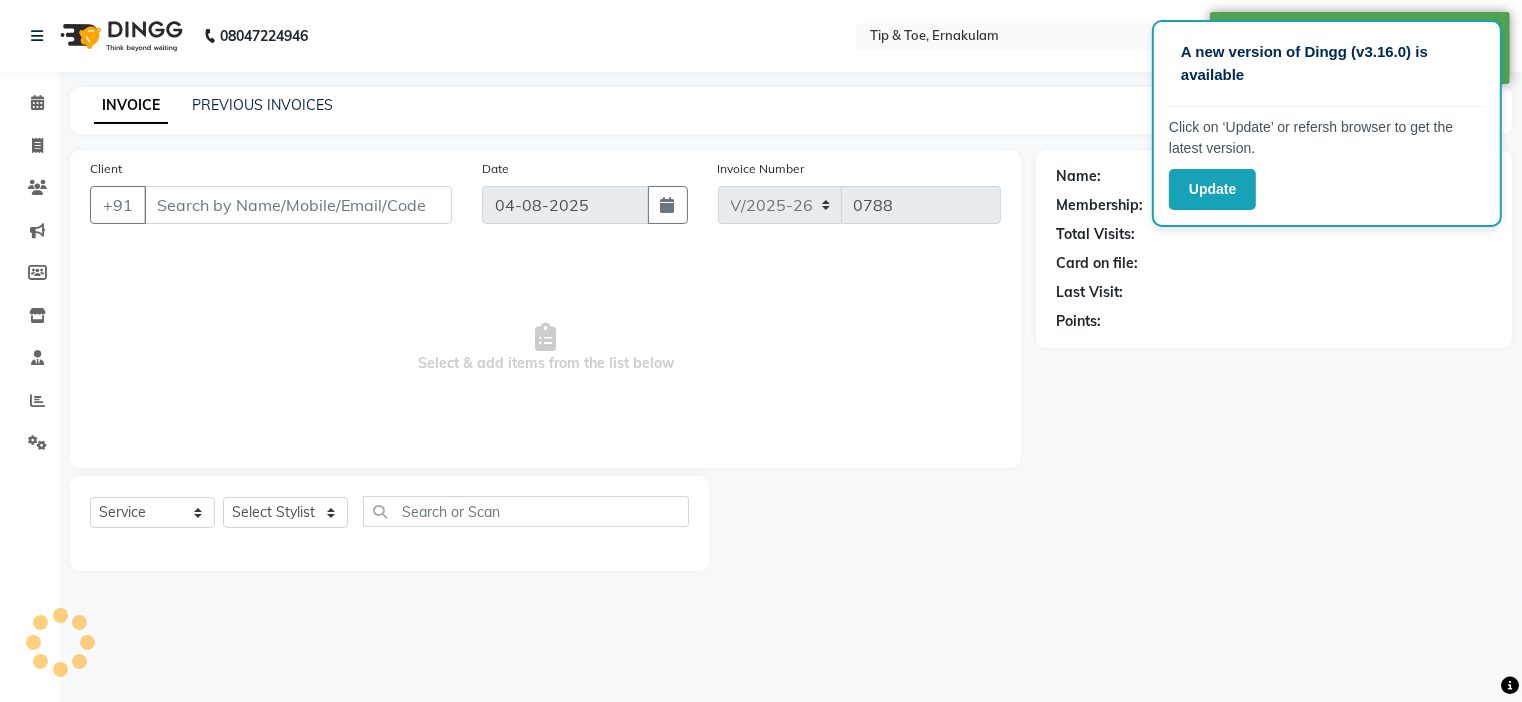 type on "[PHONE]" 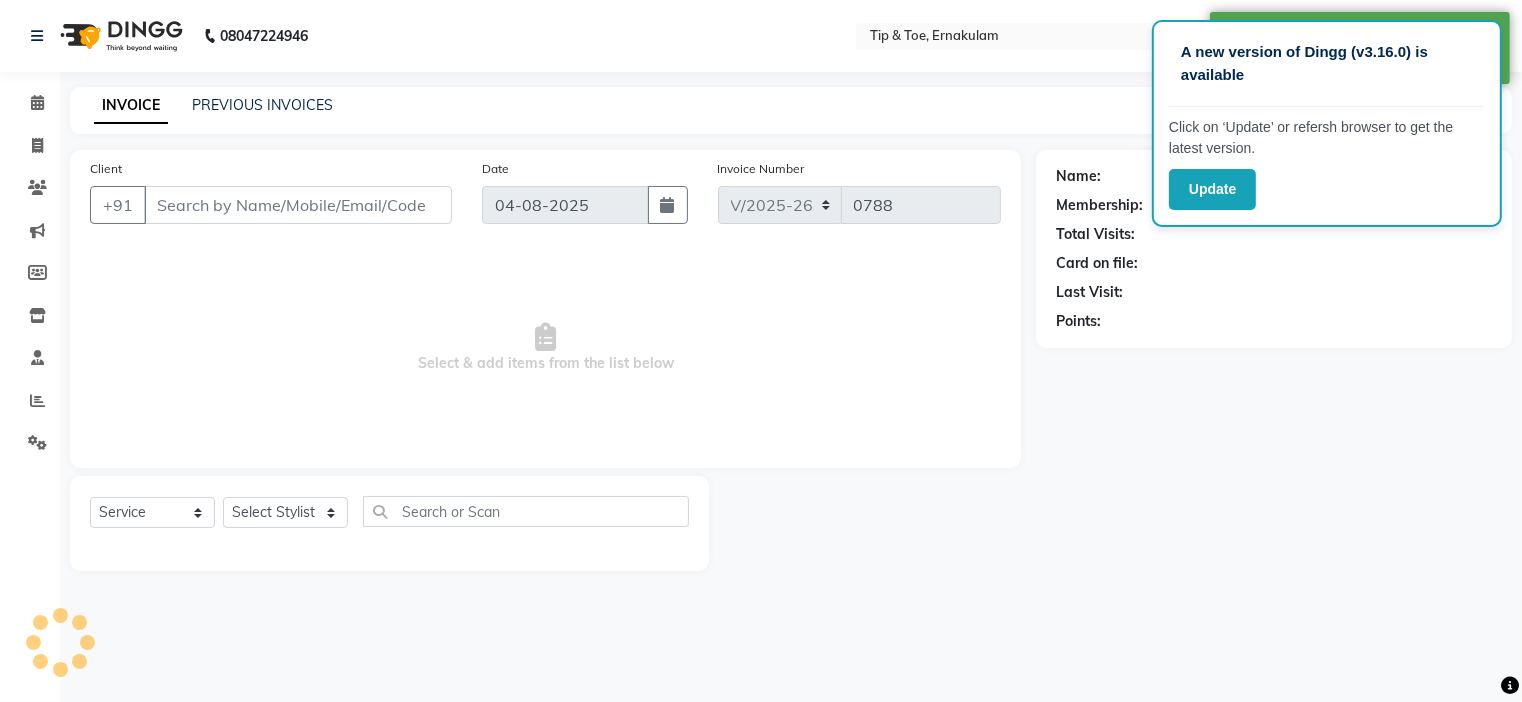 select on "37611" 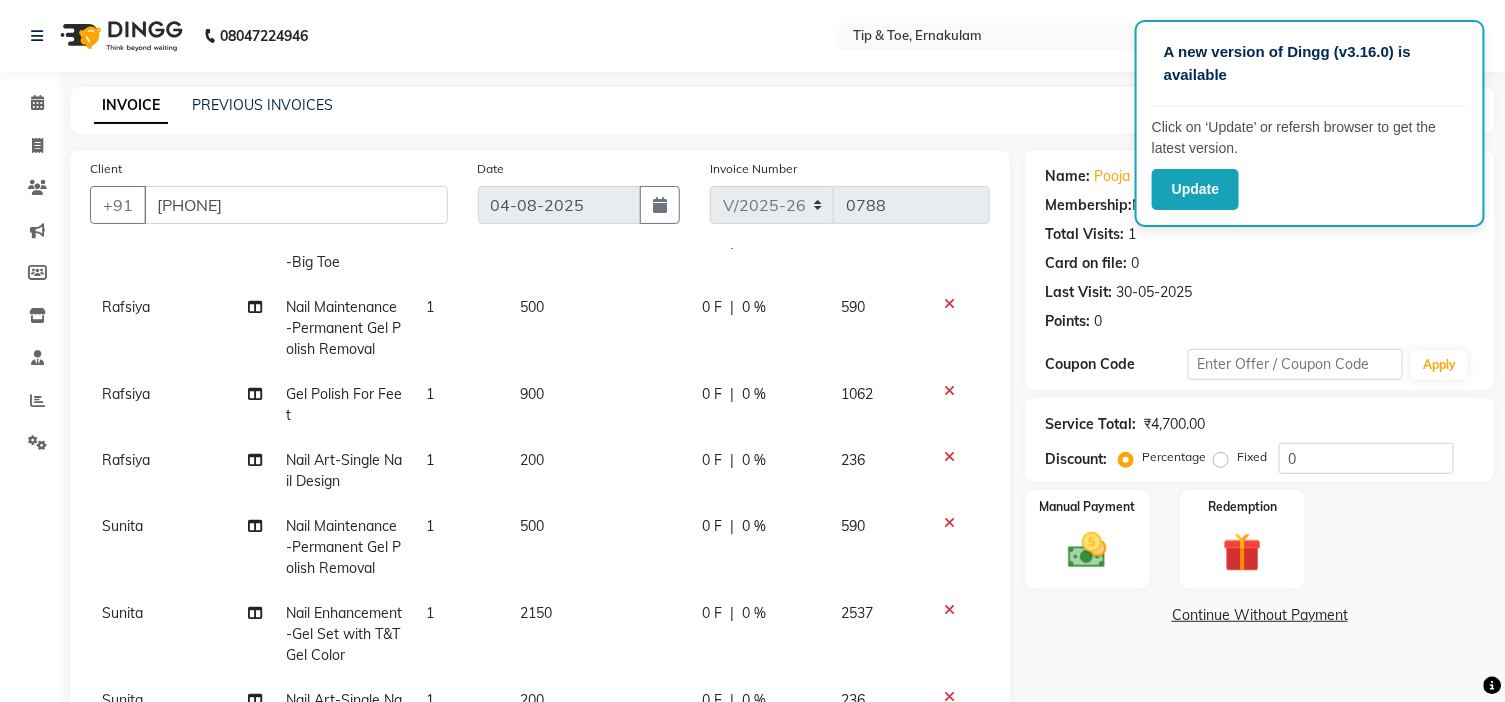 click on "500" 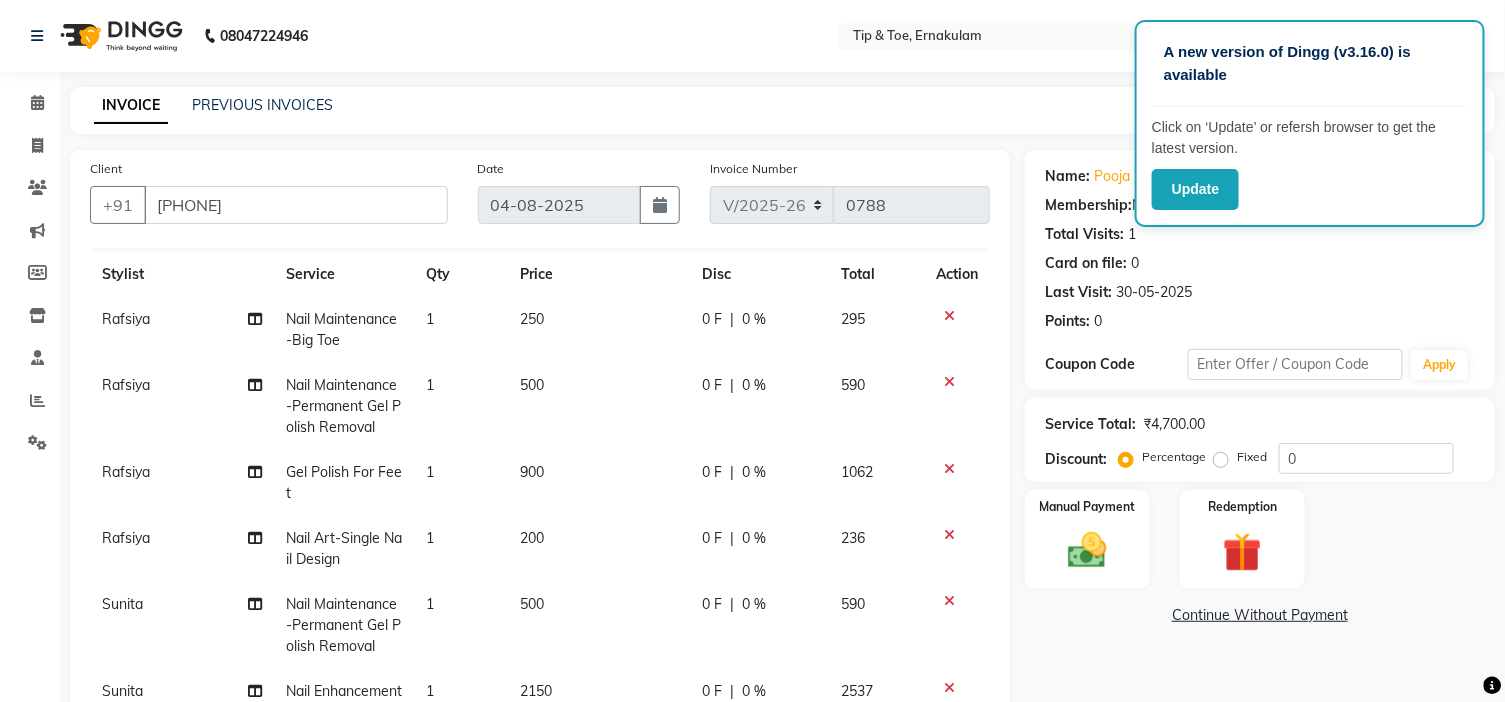 select on "[POSTAL_CODE]" 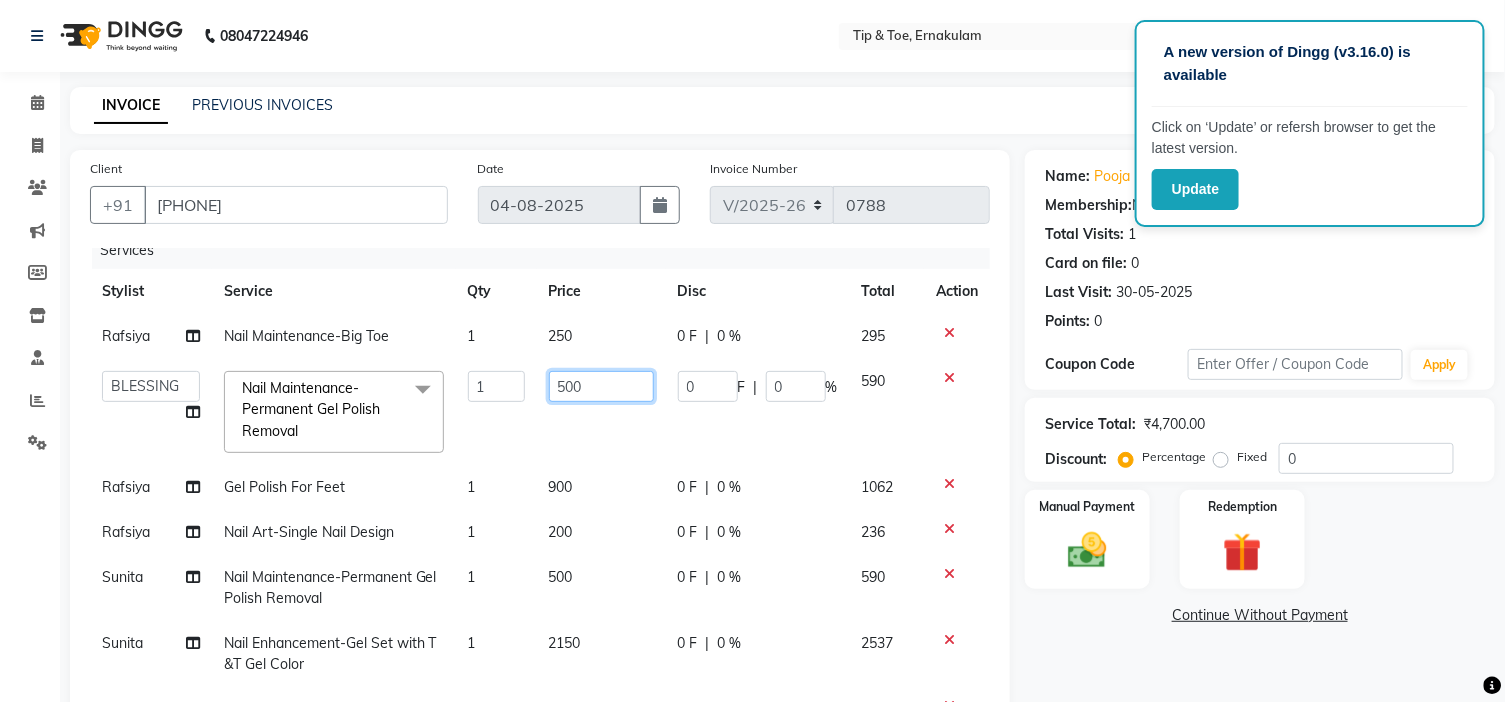 click on "500" 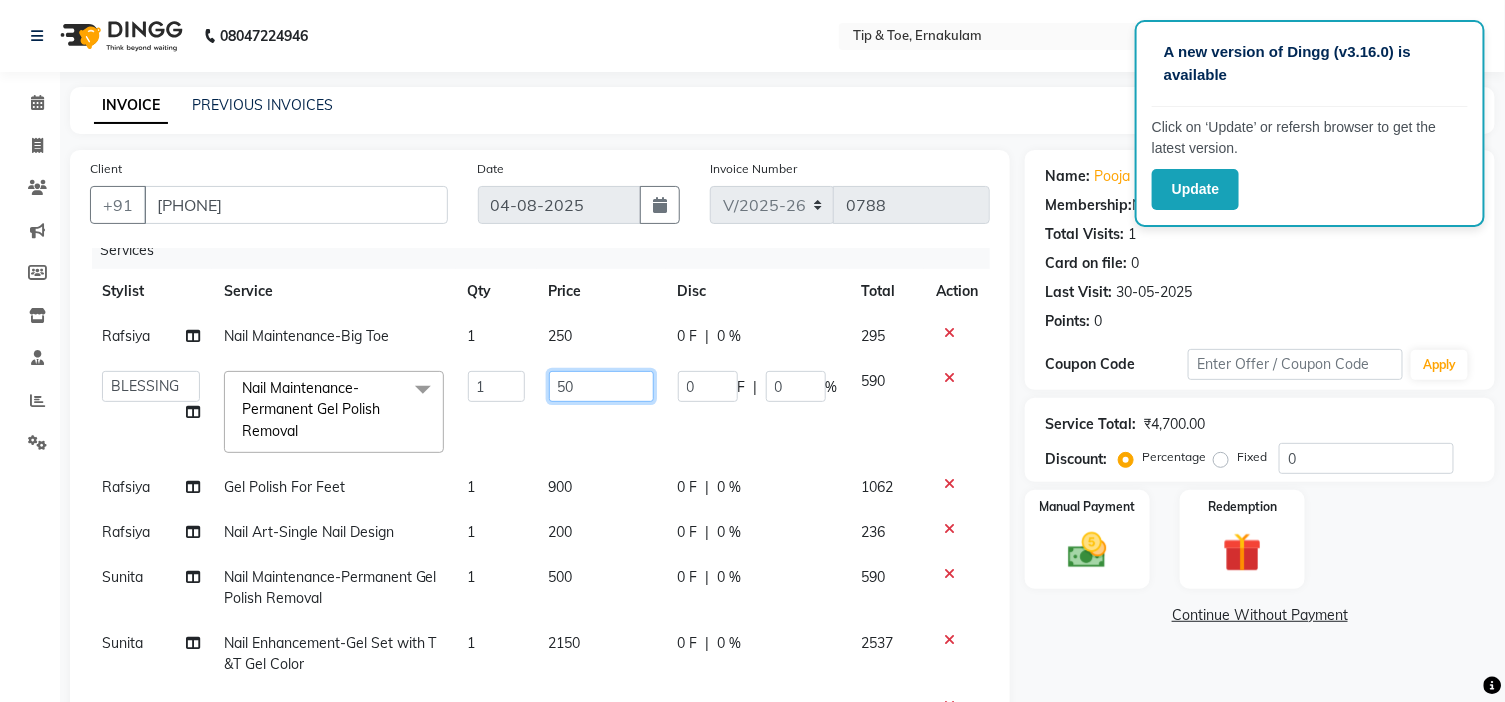 type on "5" 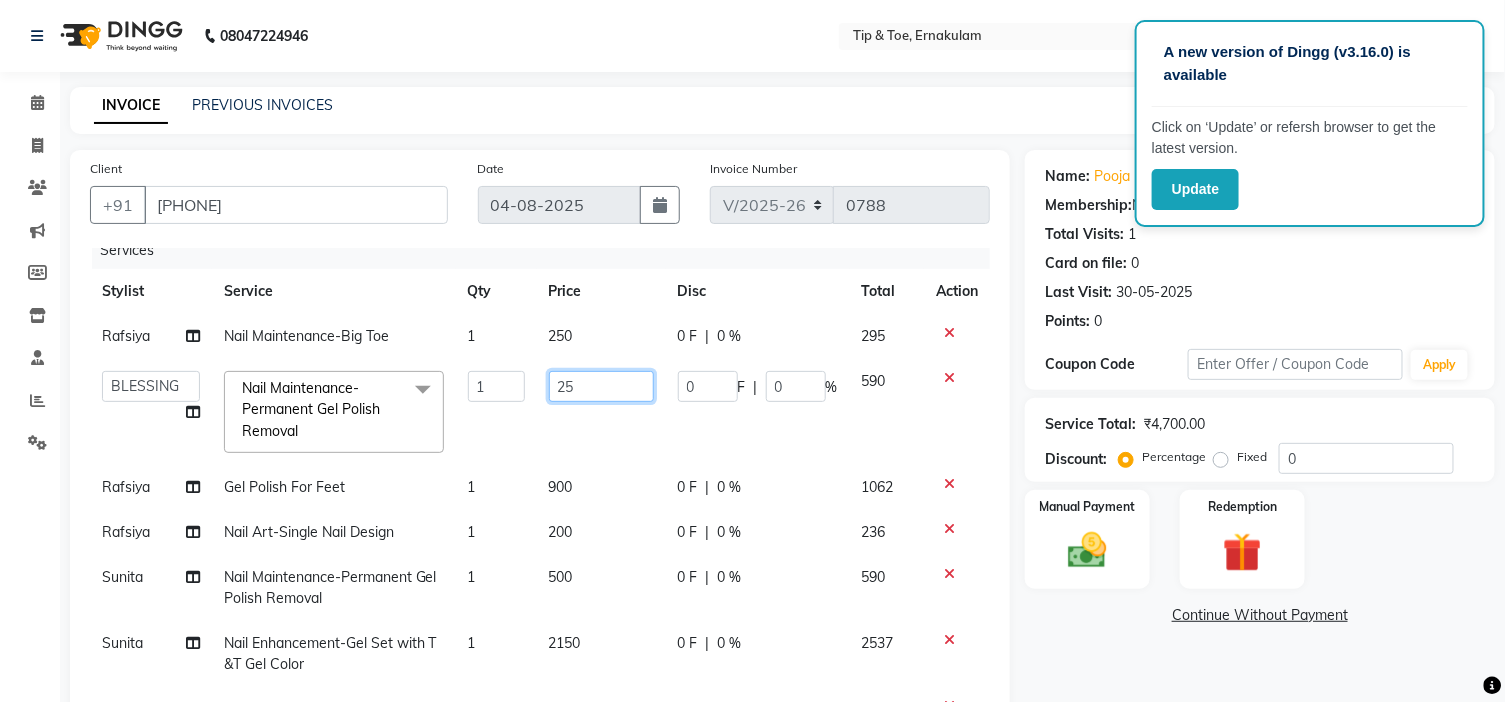 type on "250" 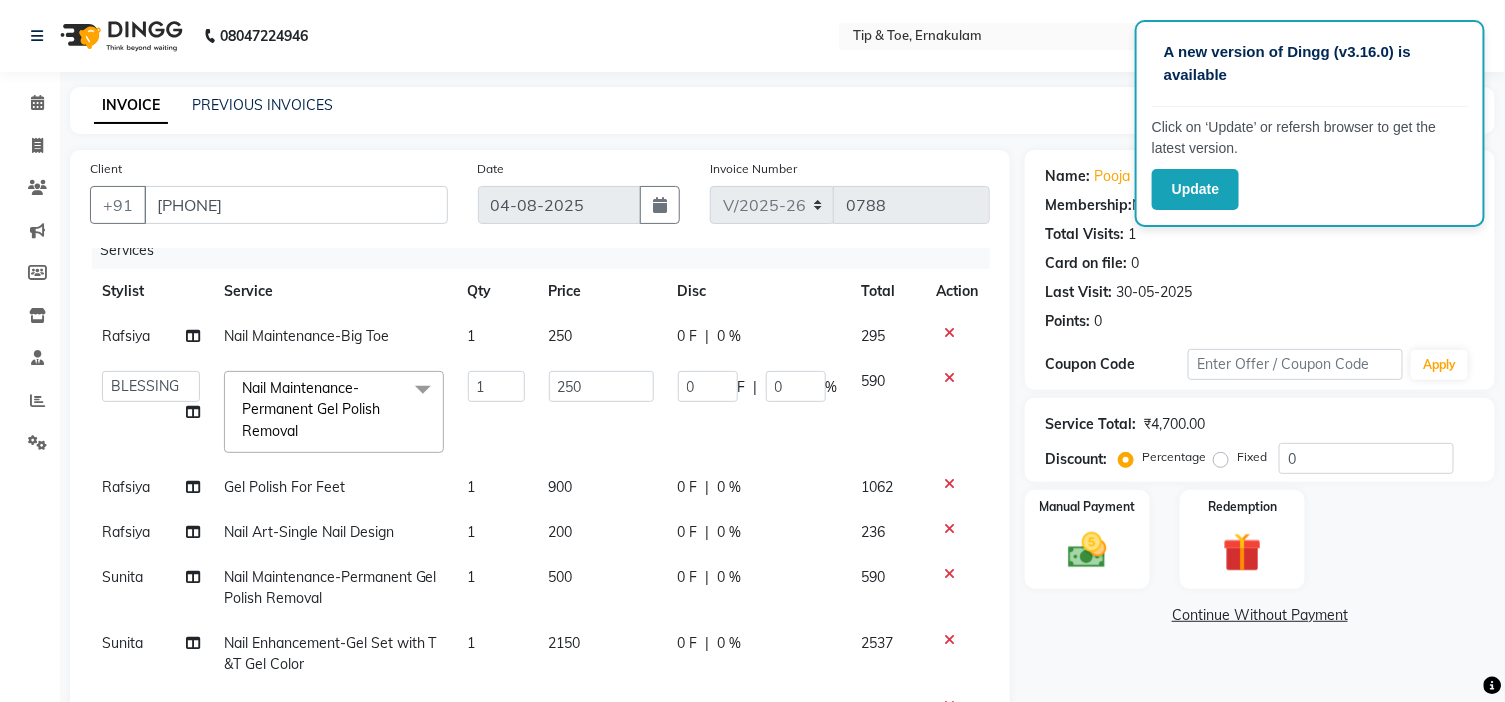 click on "250" 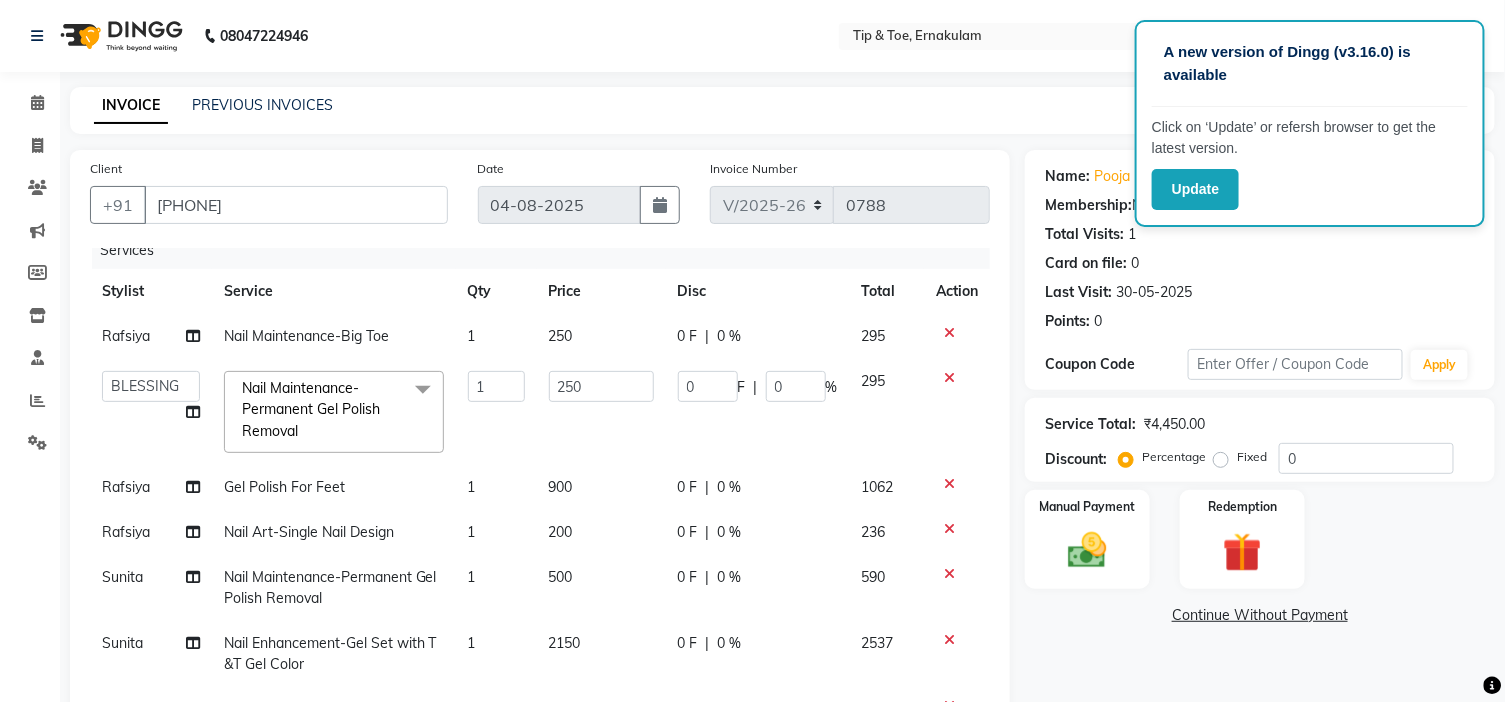 scroll, scrollTop: 111, scrollLeft: 0, axis: vertical 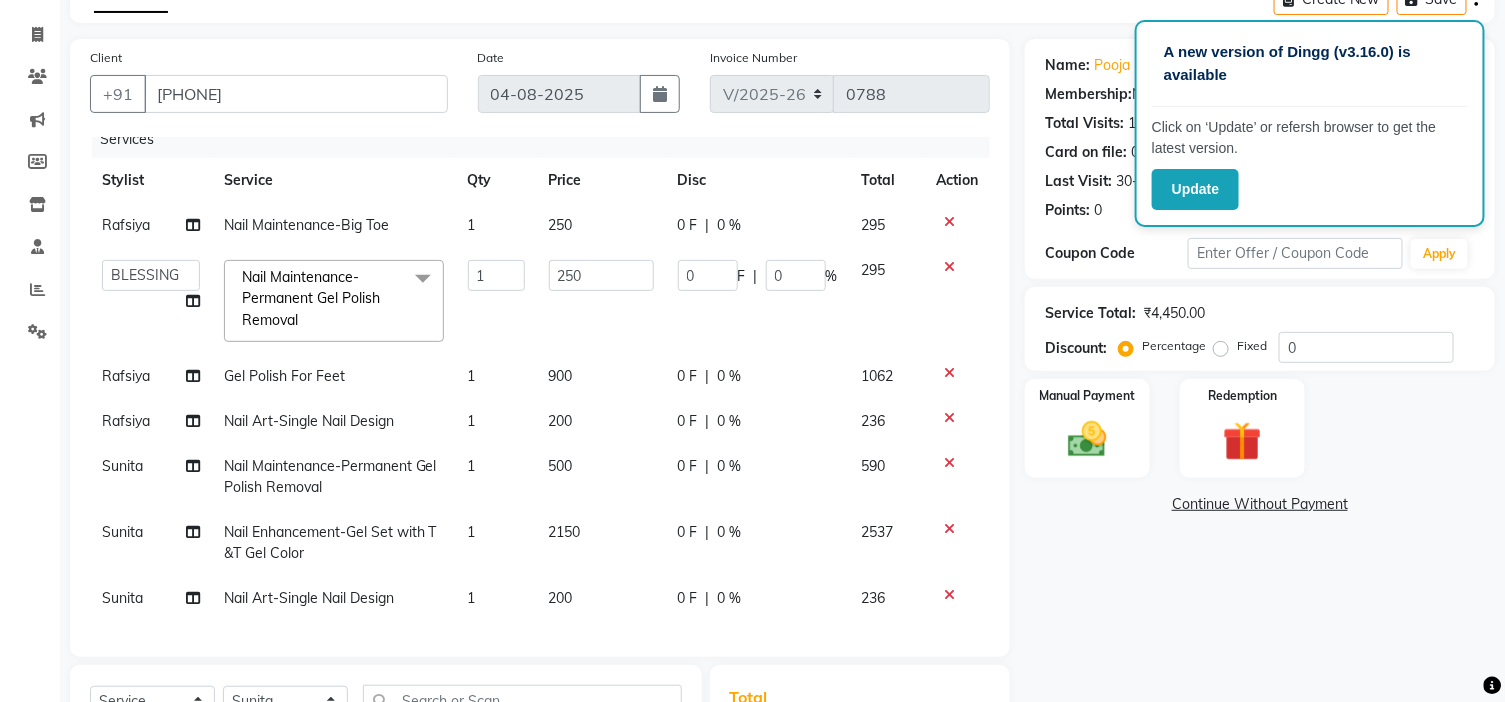 click on "200" 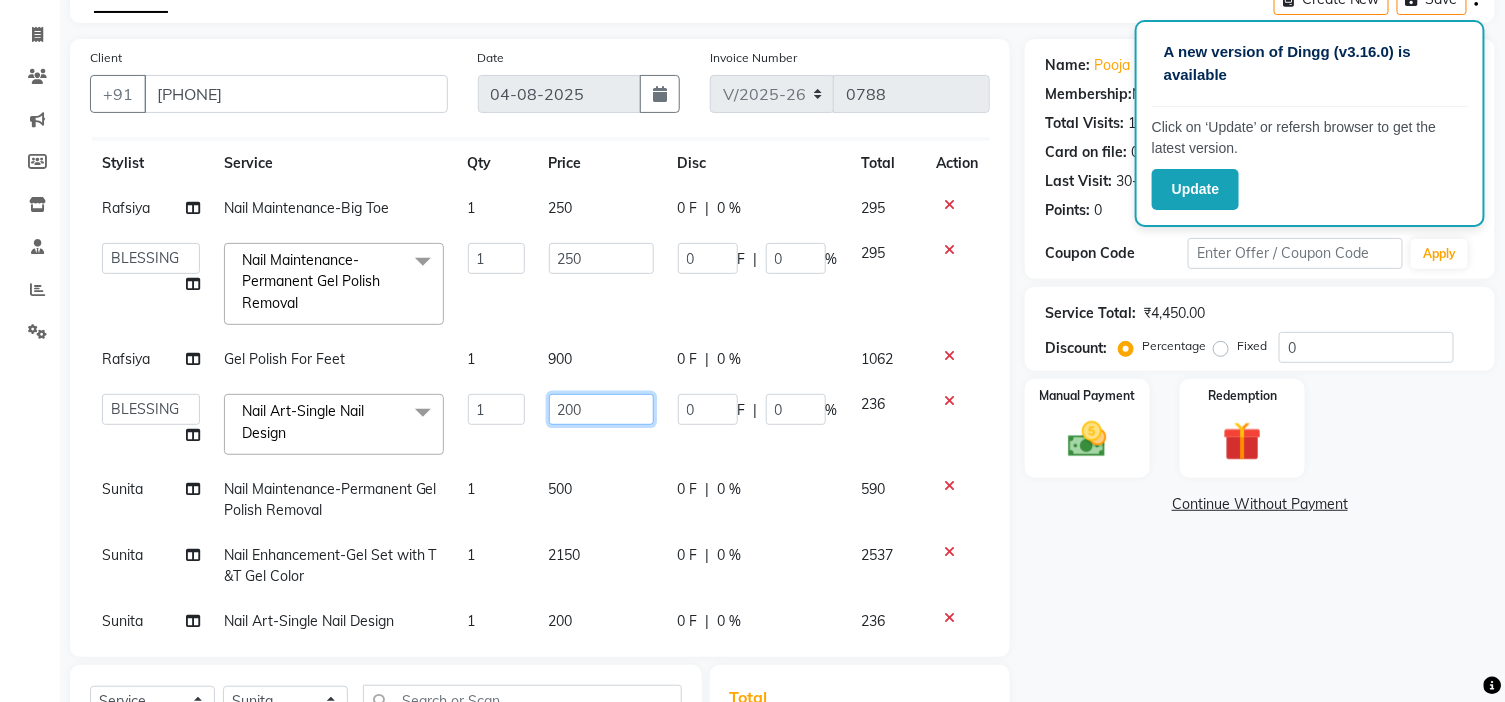 click on "200" 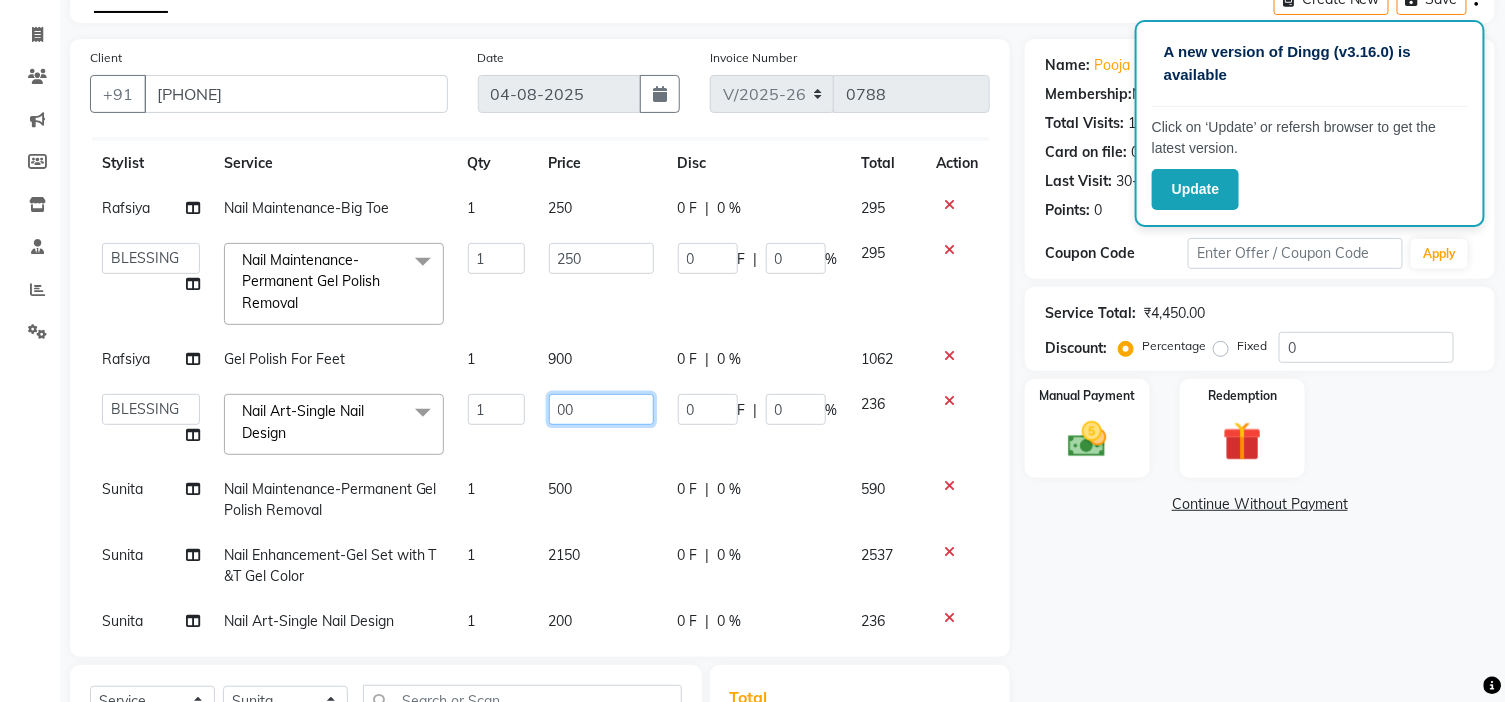 type on "100" 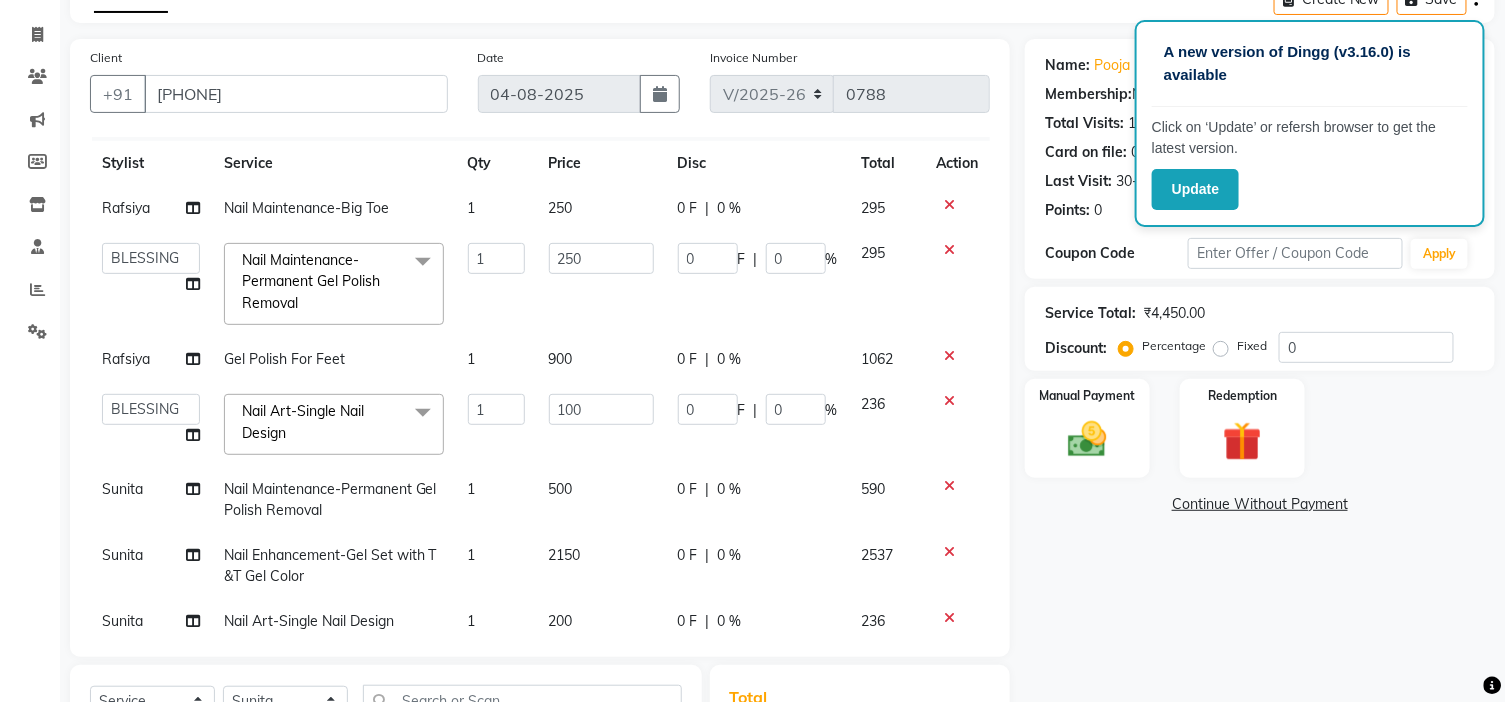 click on "500" 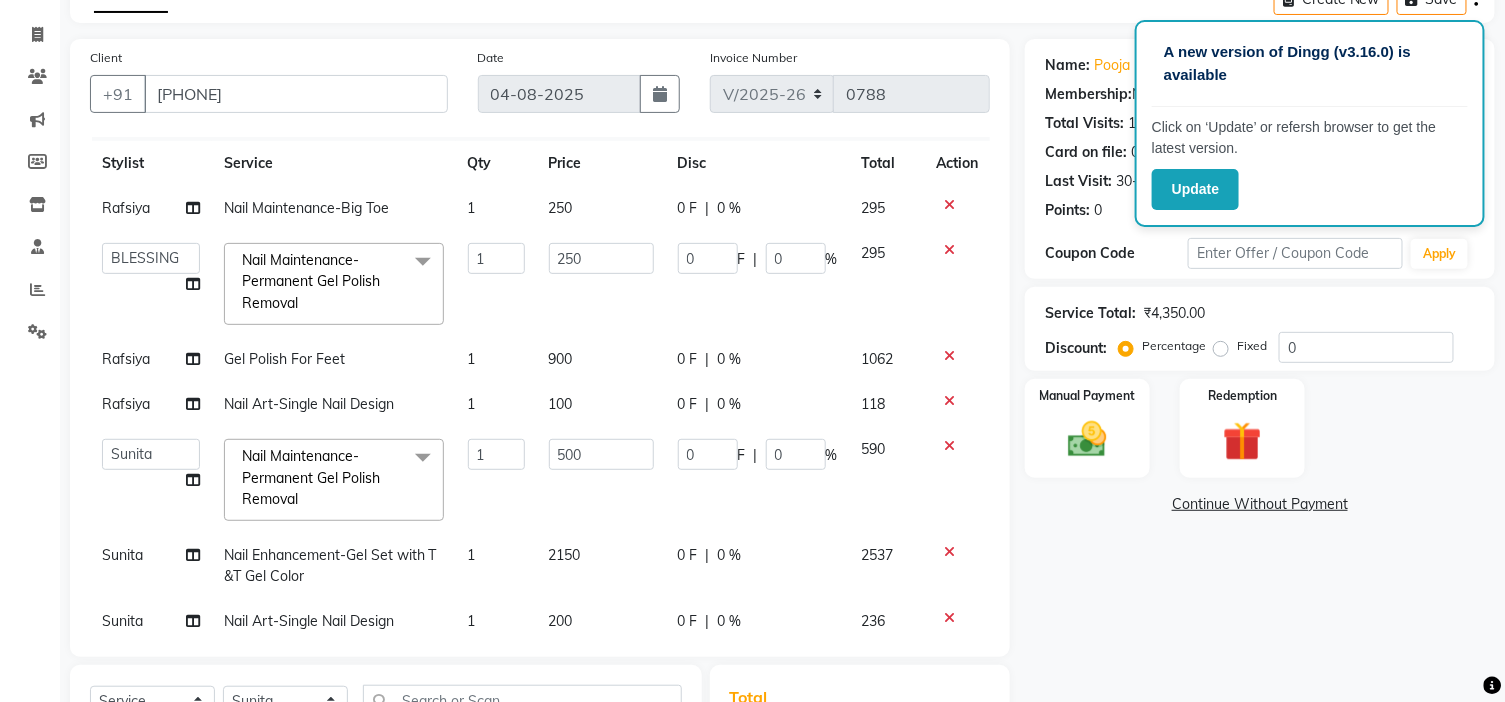 scroll, scrollTop: 73, scrollLeft: 0, axis: vertical 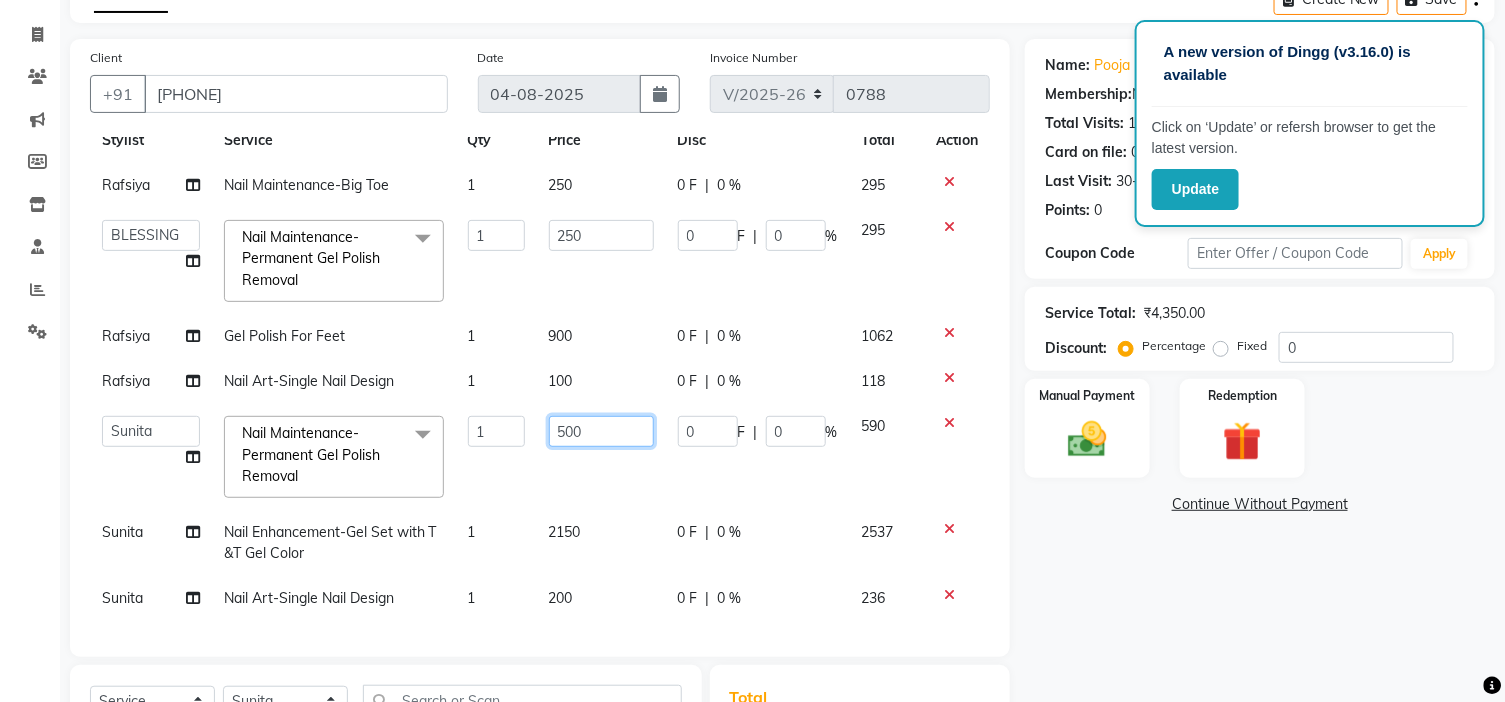 click on "500" 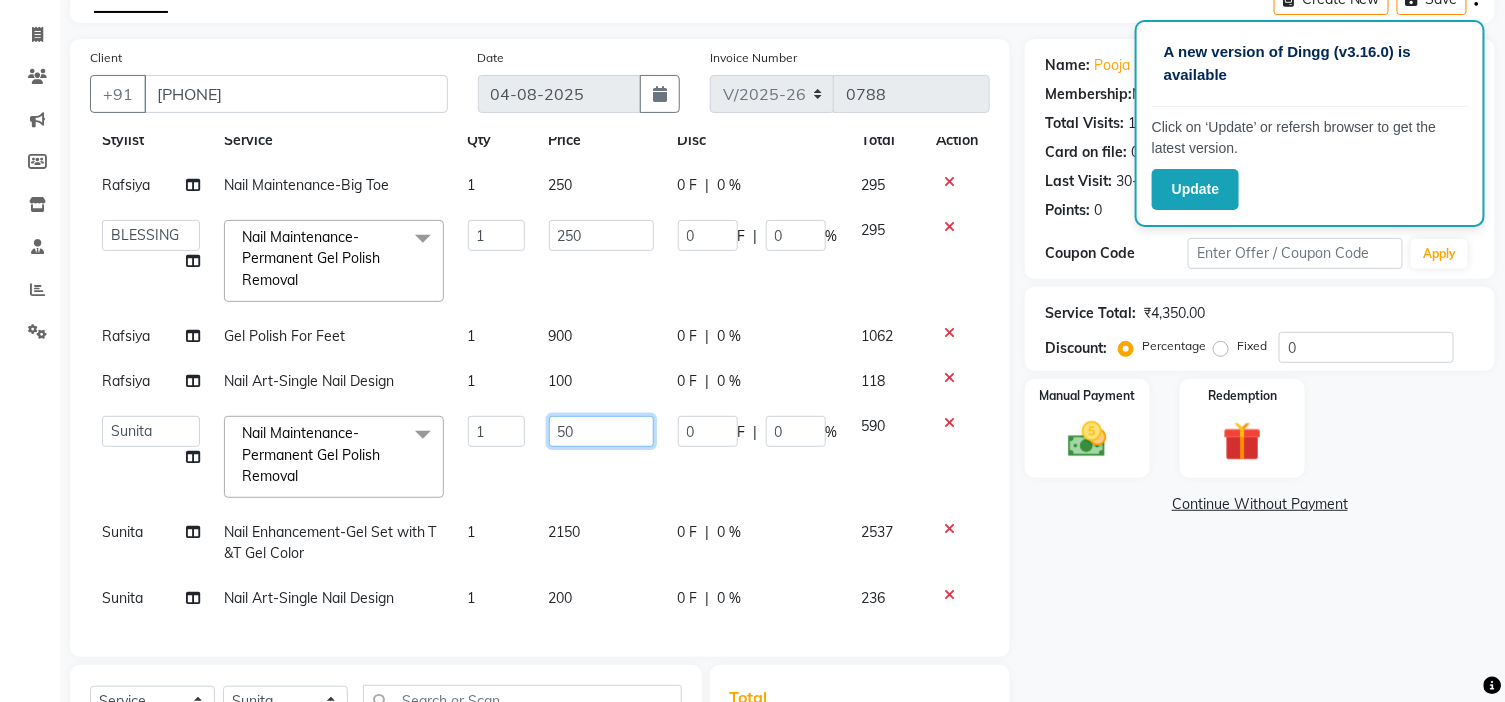 type on "5" 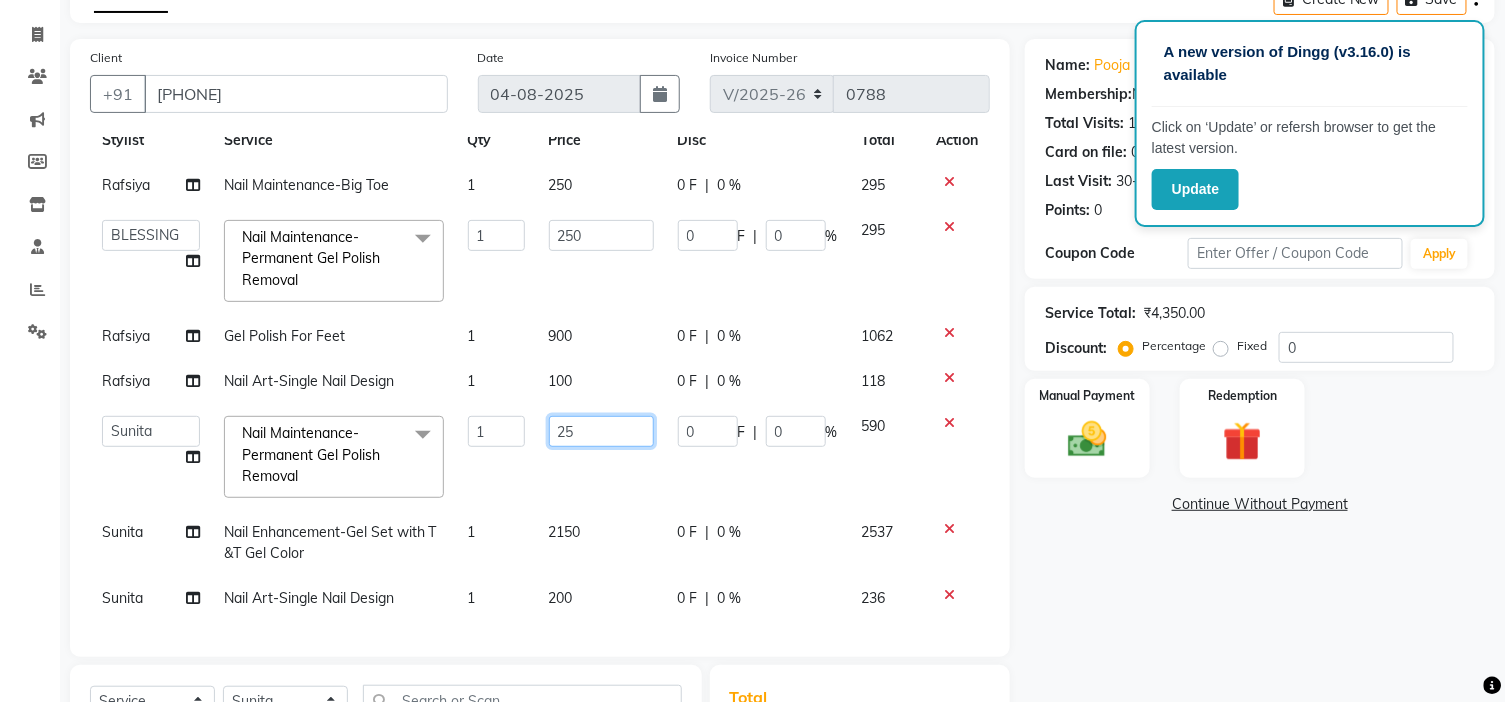 type on "250" 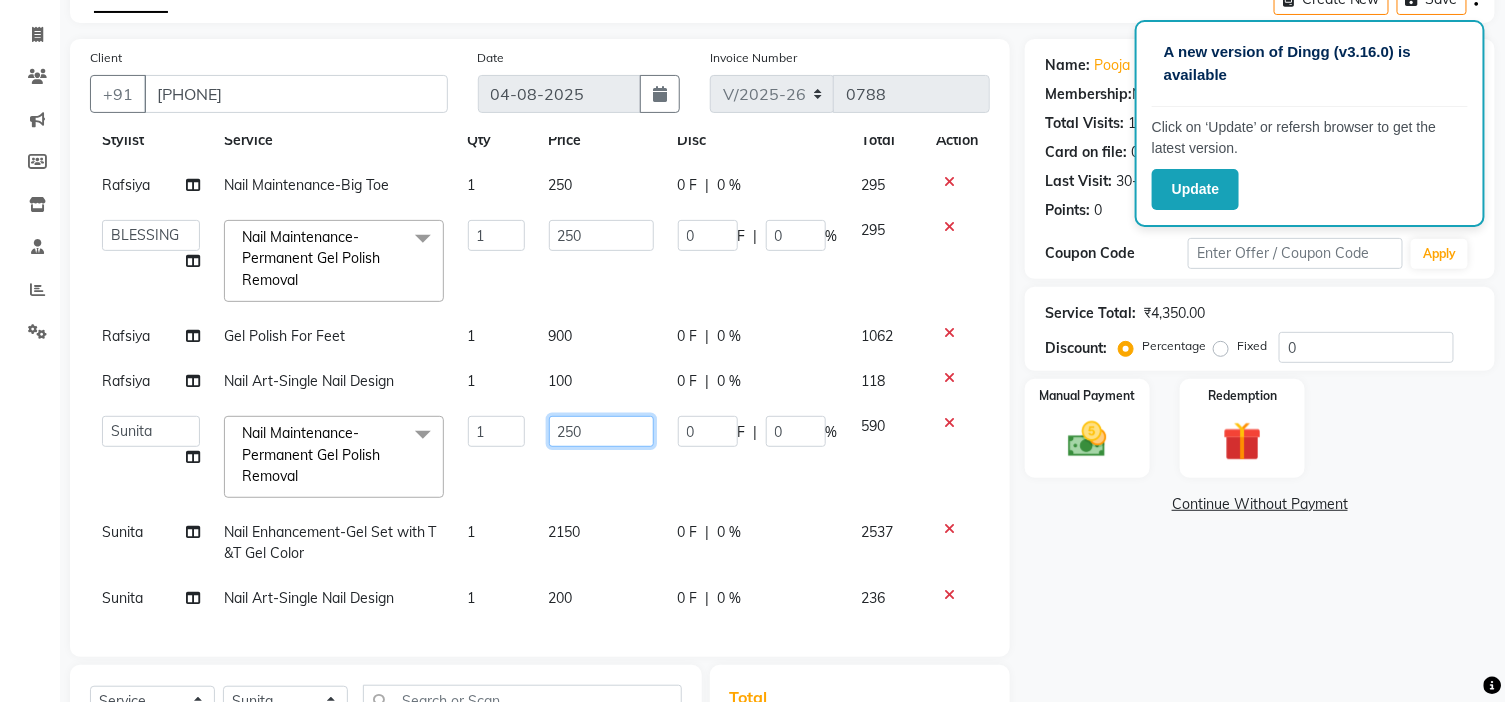 scroll, scrollTop: 333, scrollLeft: 0, axis: vertical 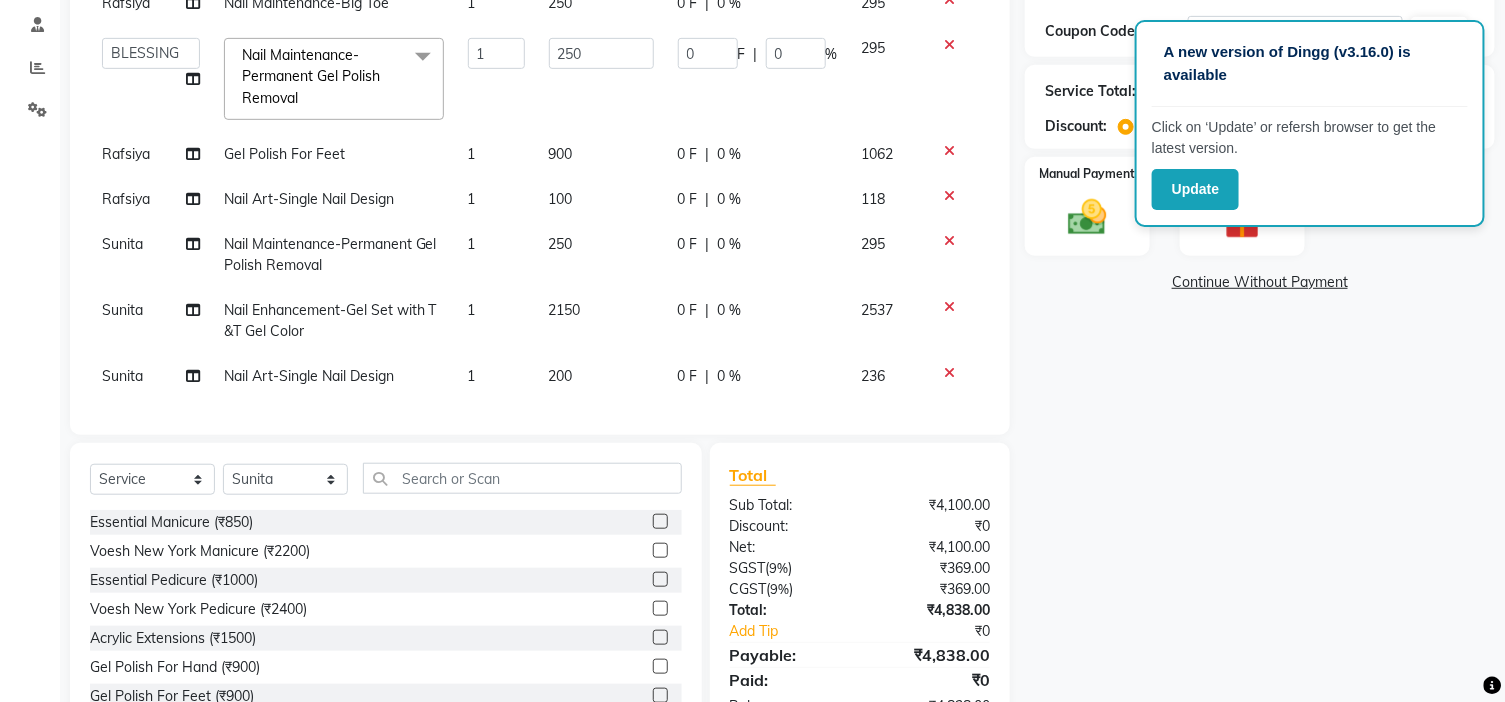 click on "2150" 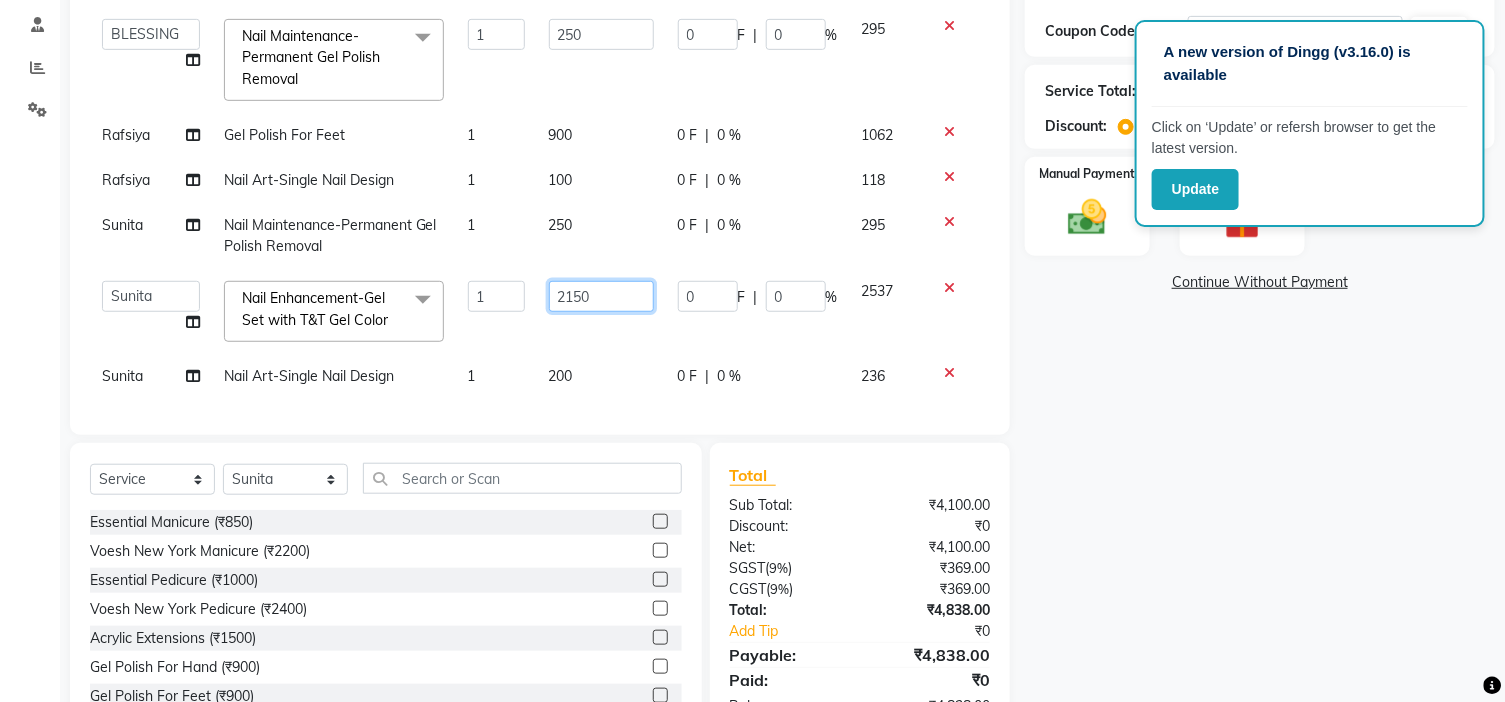 click on "2150" 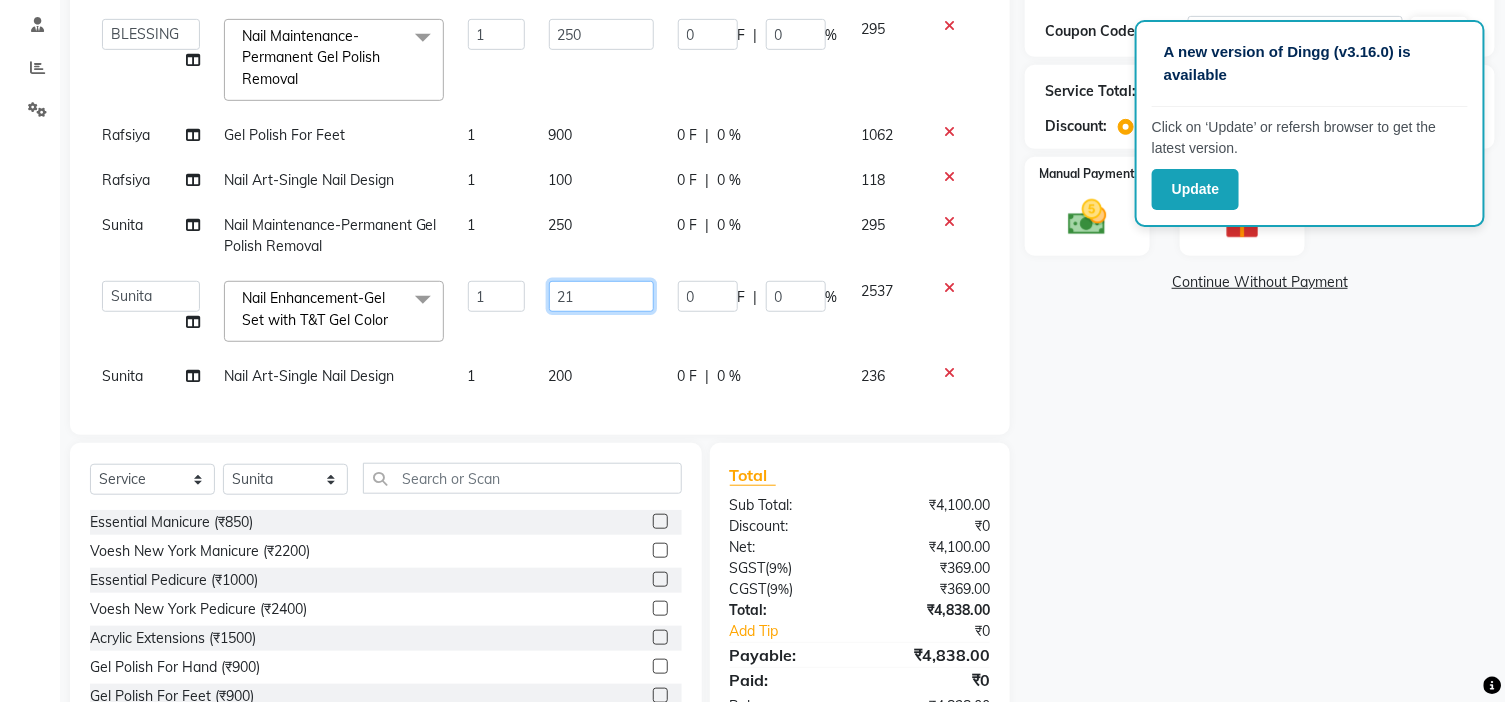 type on "2" 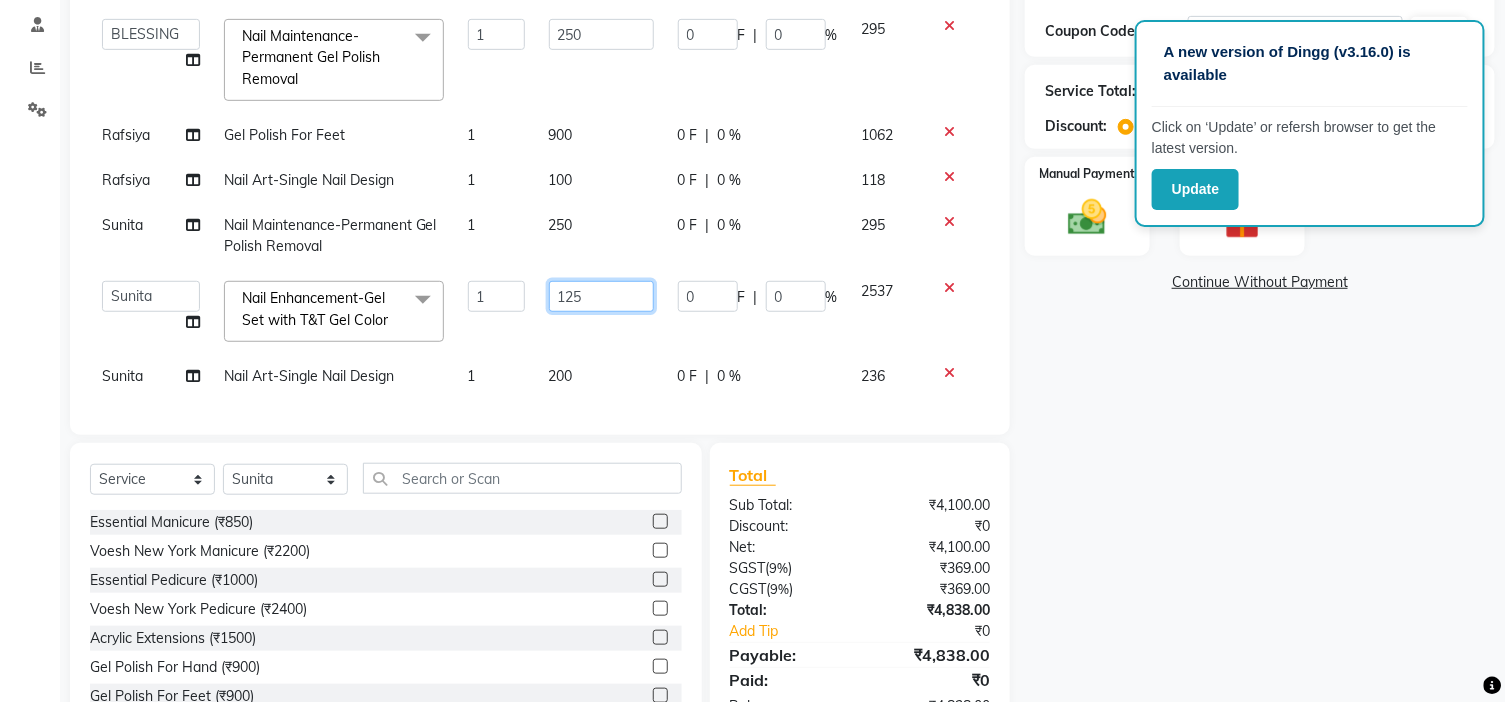type on "1250" 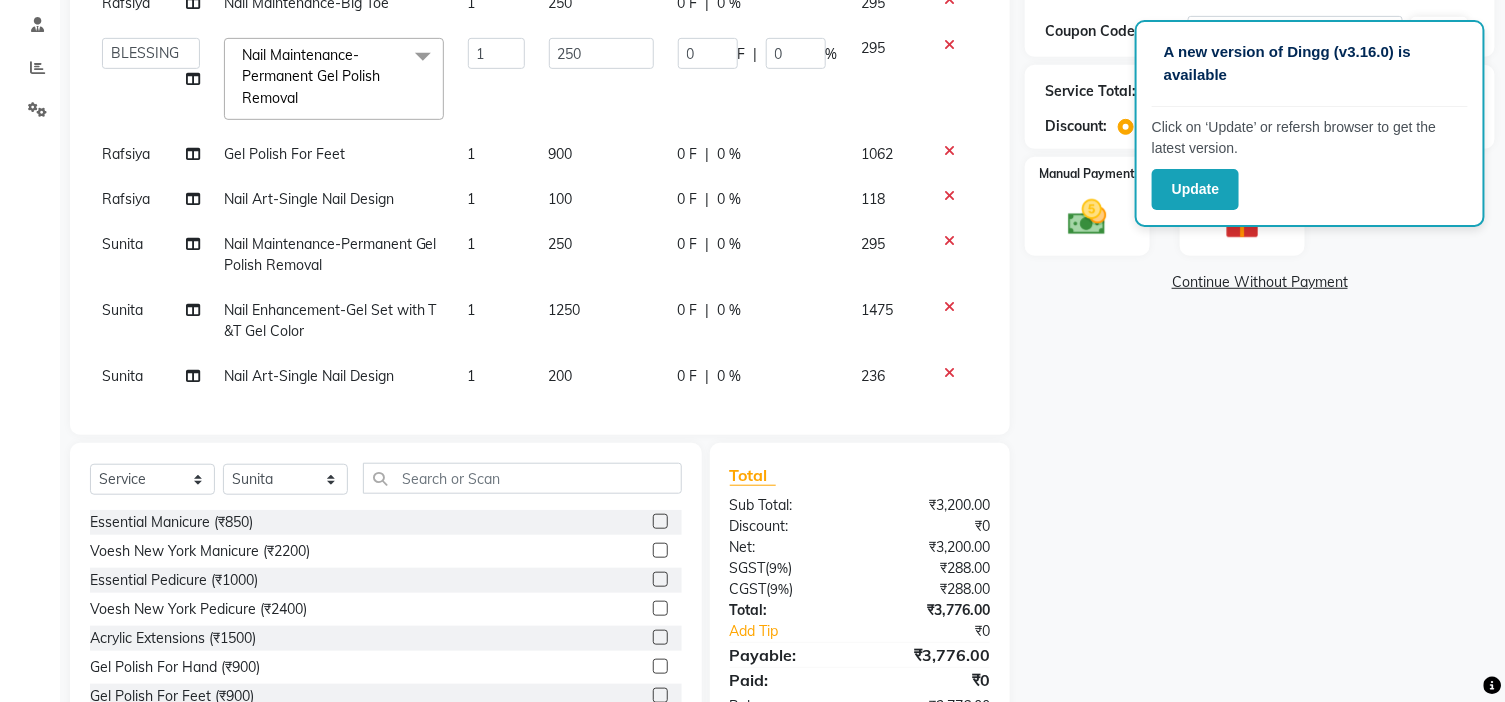click on "1250" 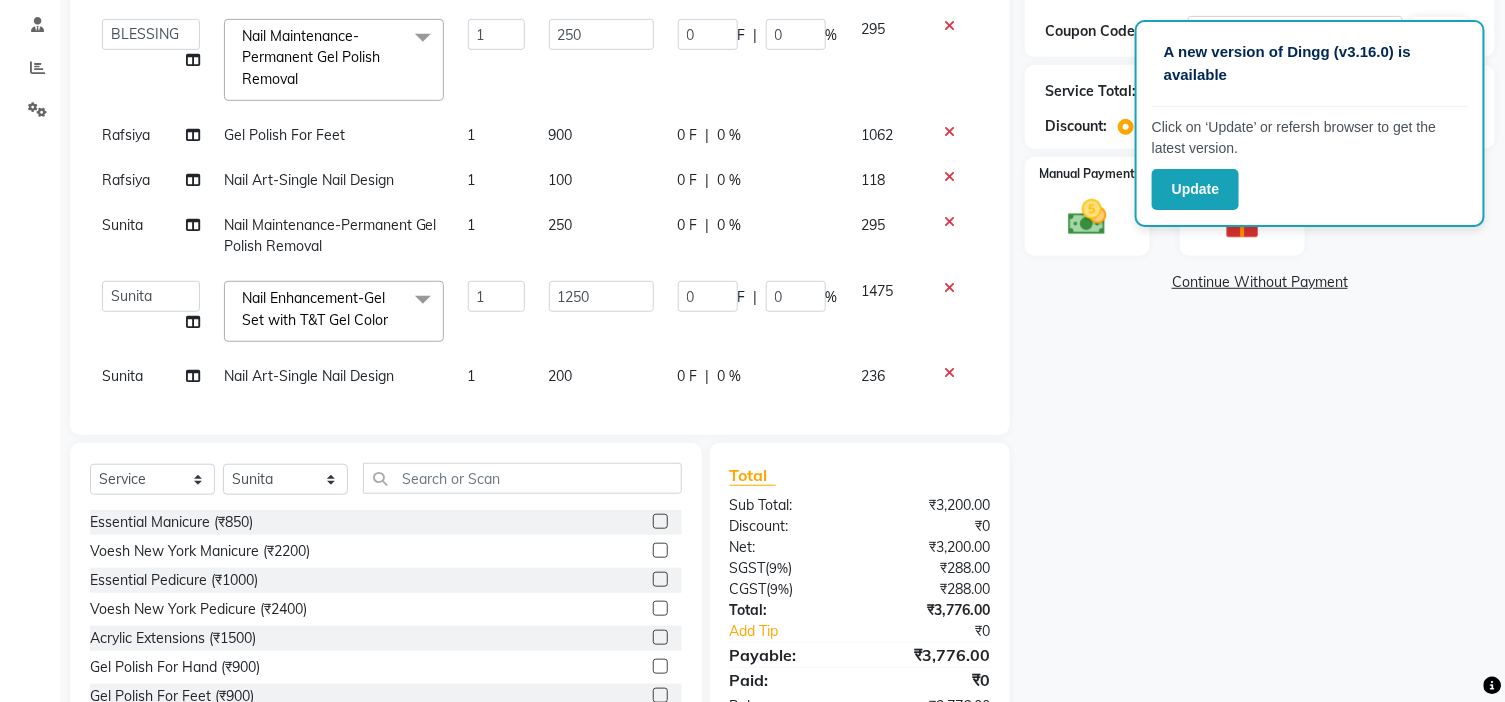 scroll, scrollTop: 398, scrollLeft: 0, axis: vertical 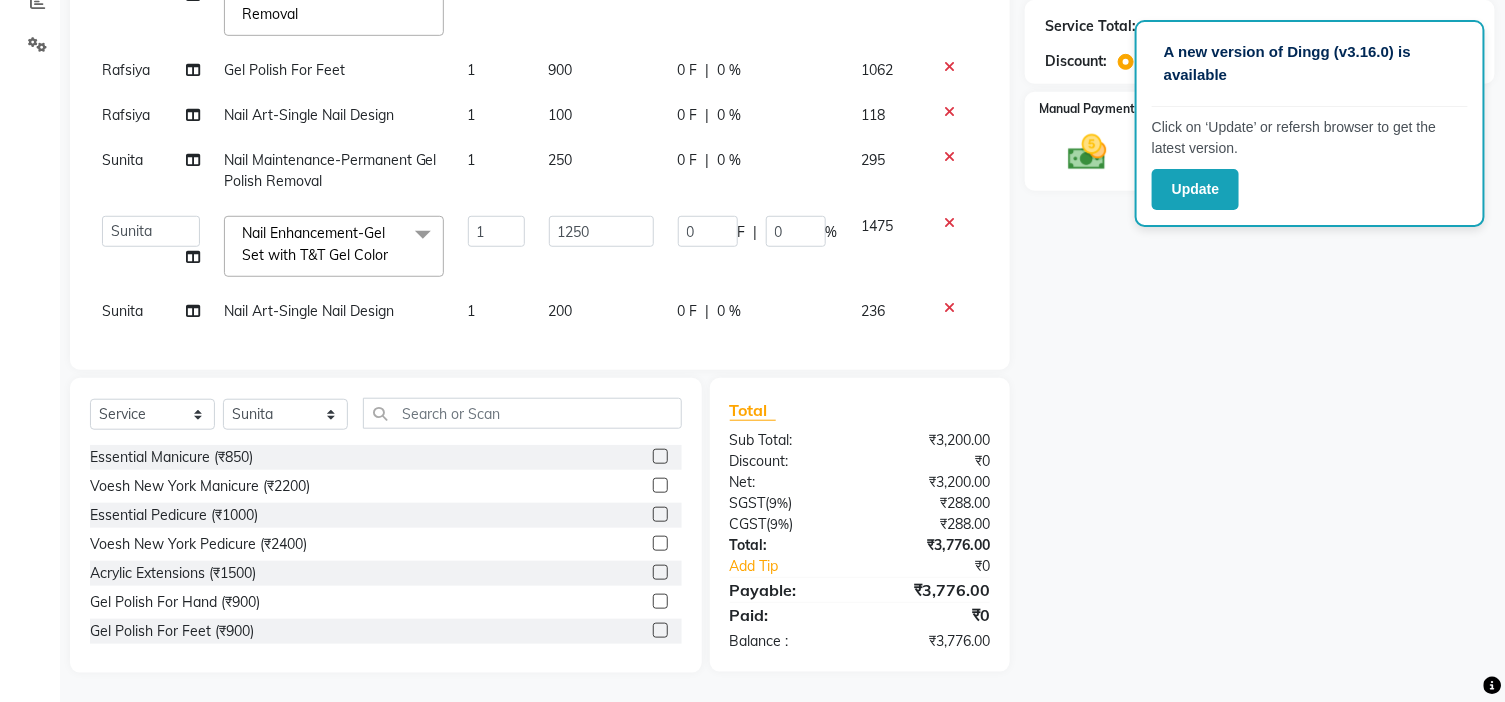 click on "200" 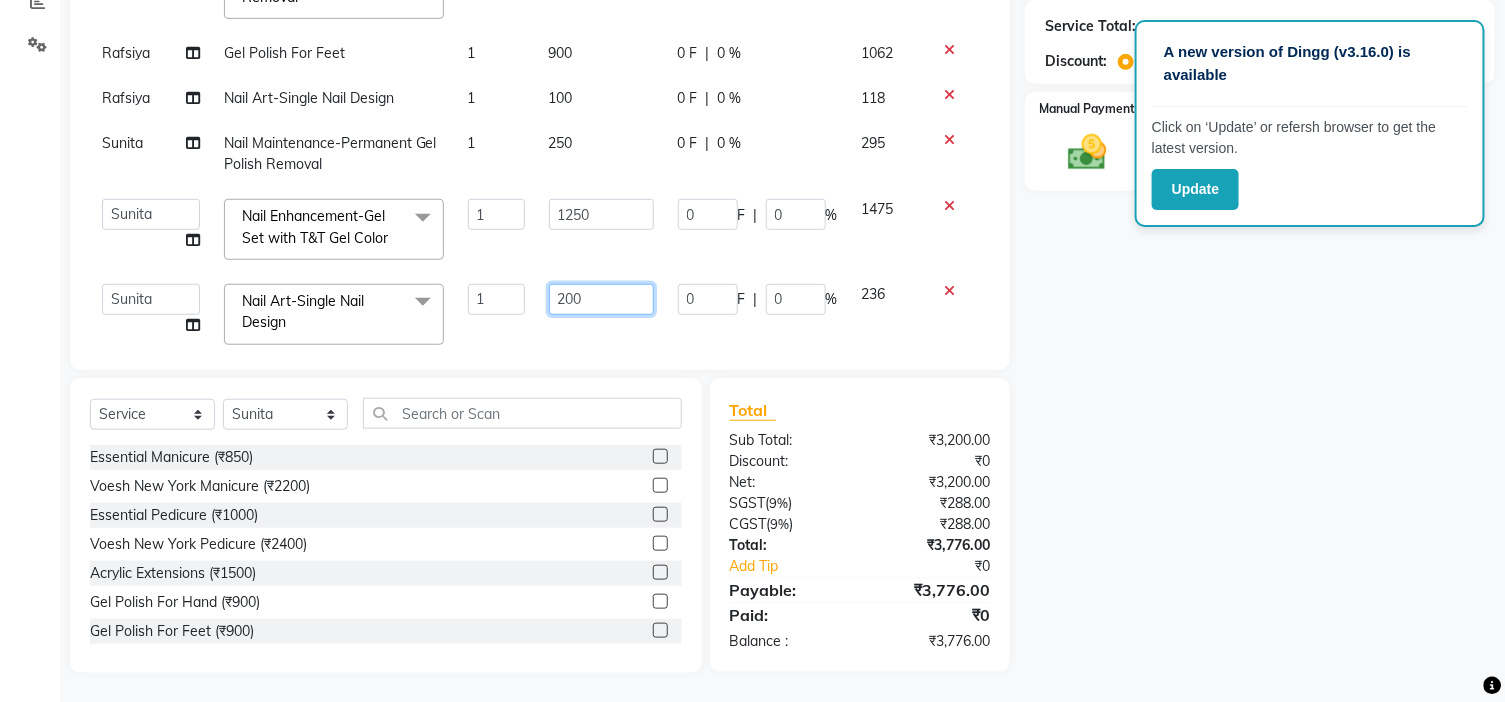 click on "200" 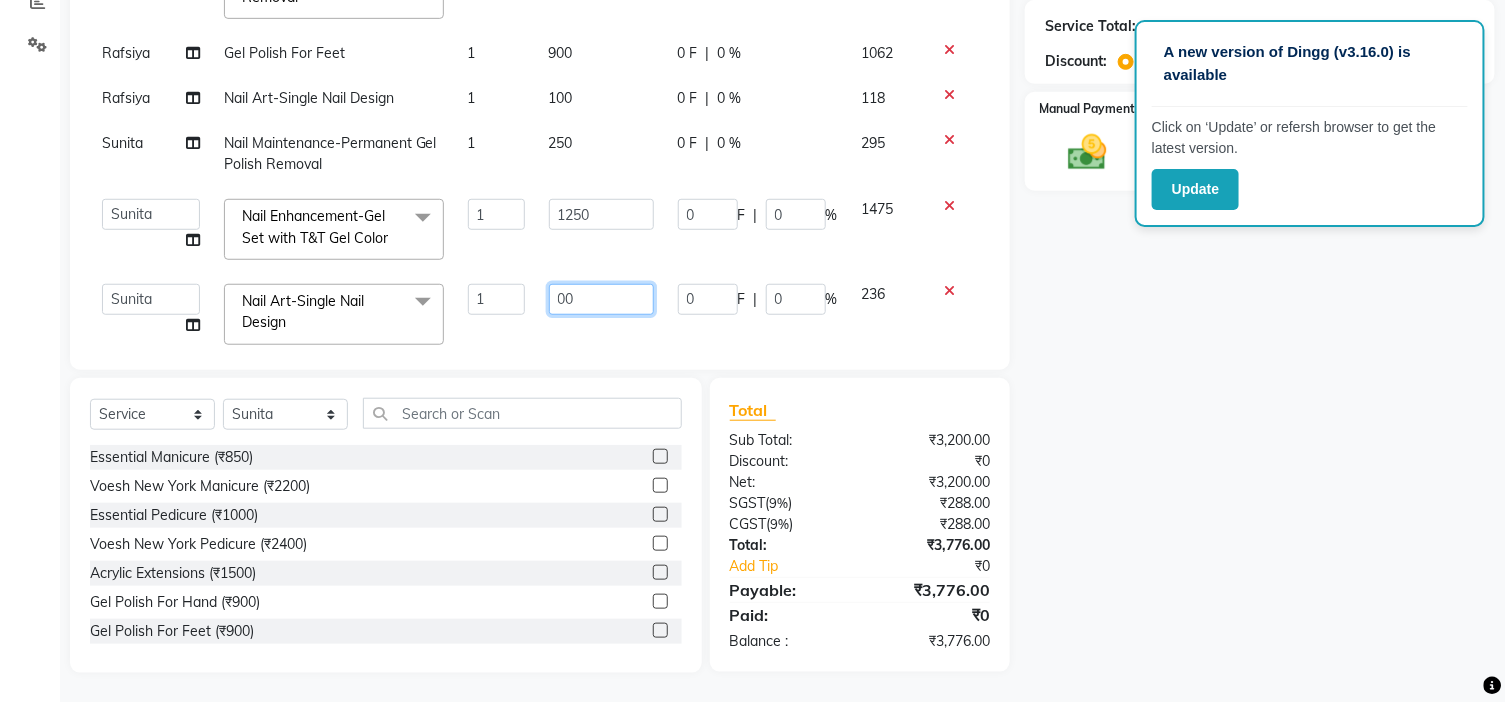 type on "100" 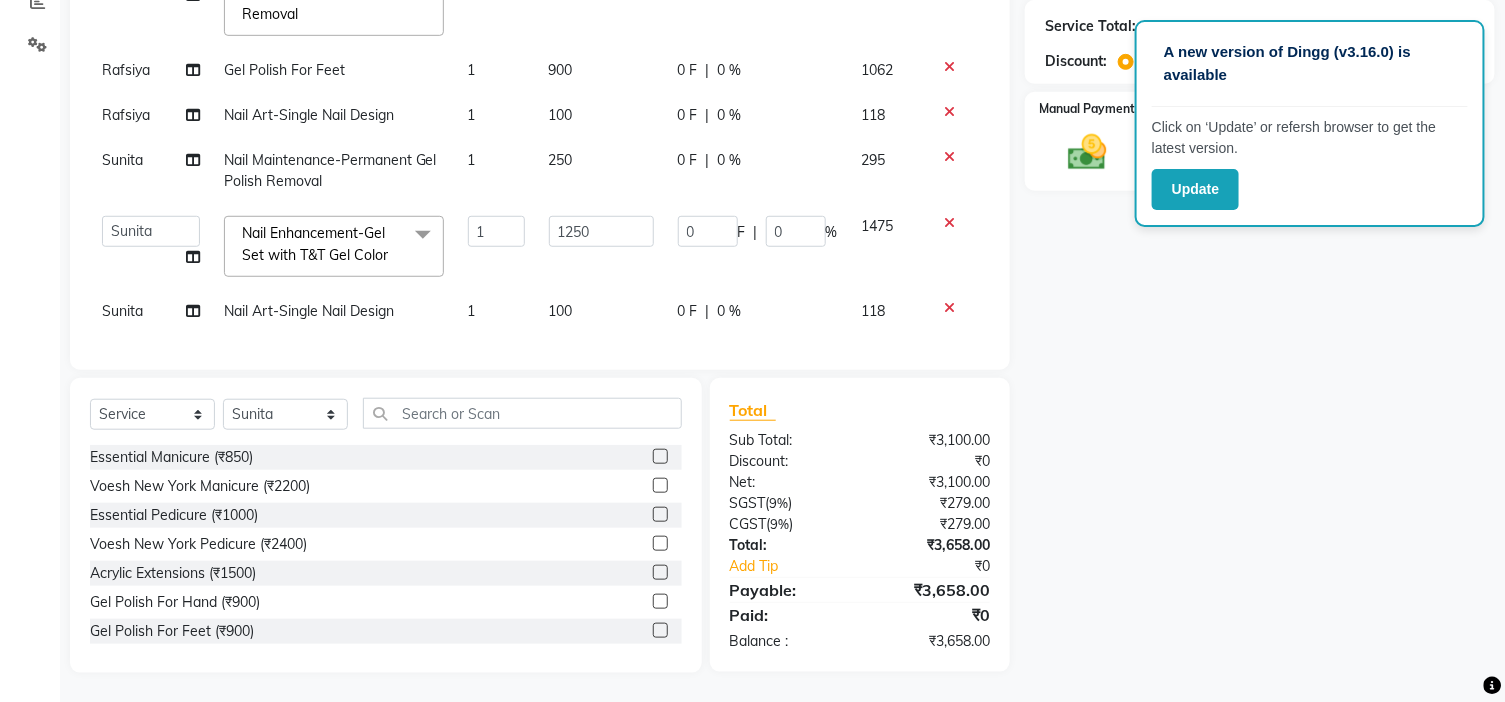 click on "1250" 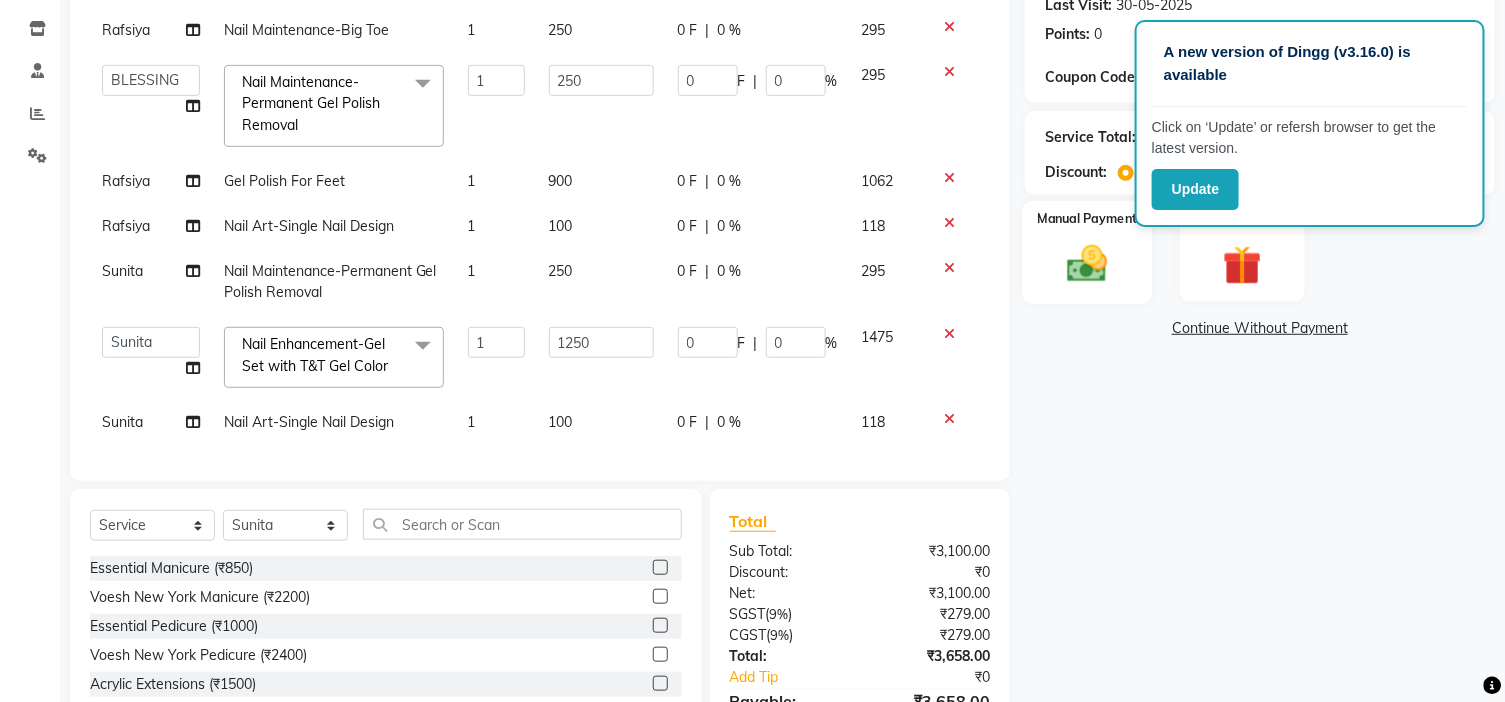 scroll, scrollTop: 65, scrollLeft: 0, axis: vertical 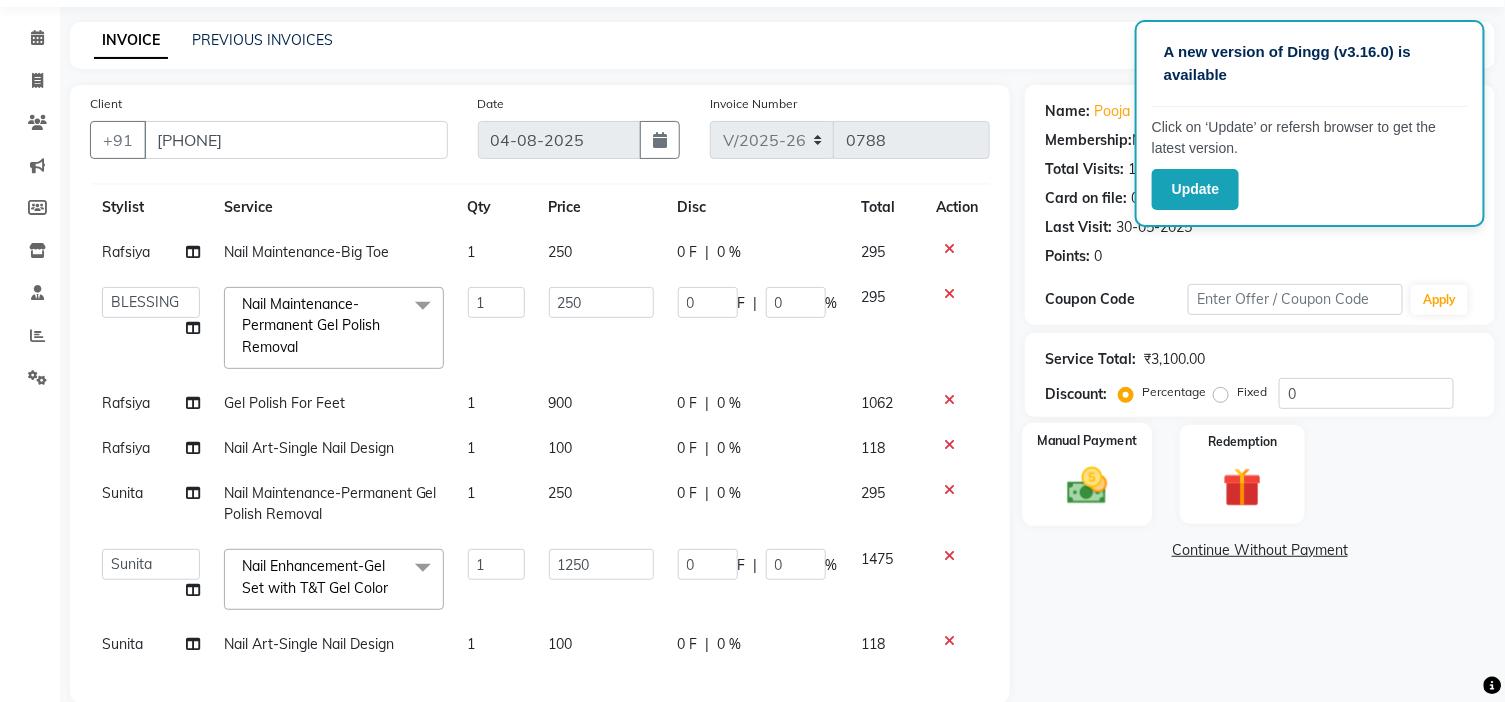 click 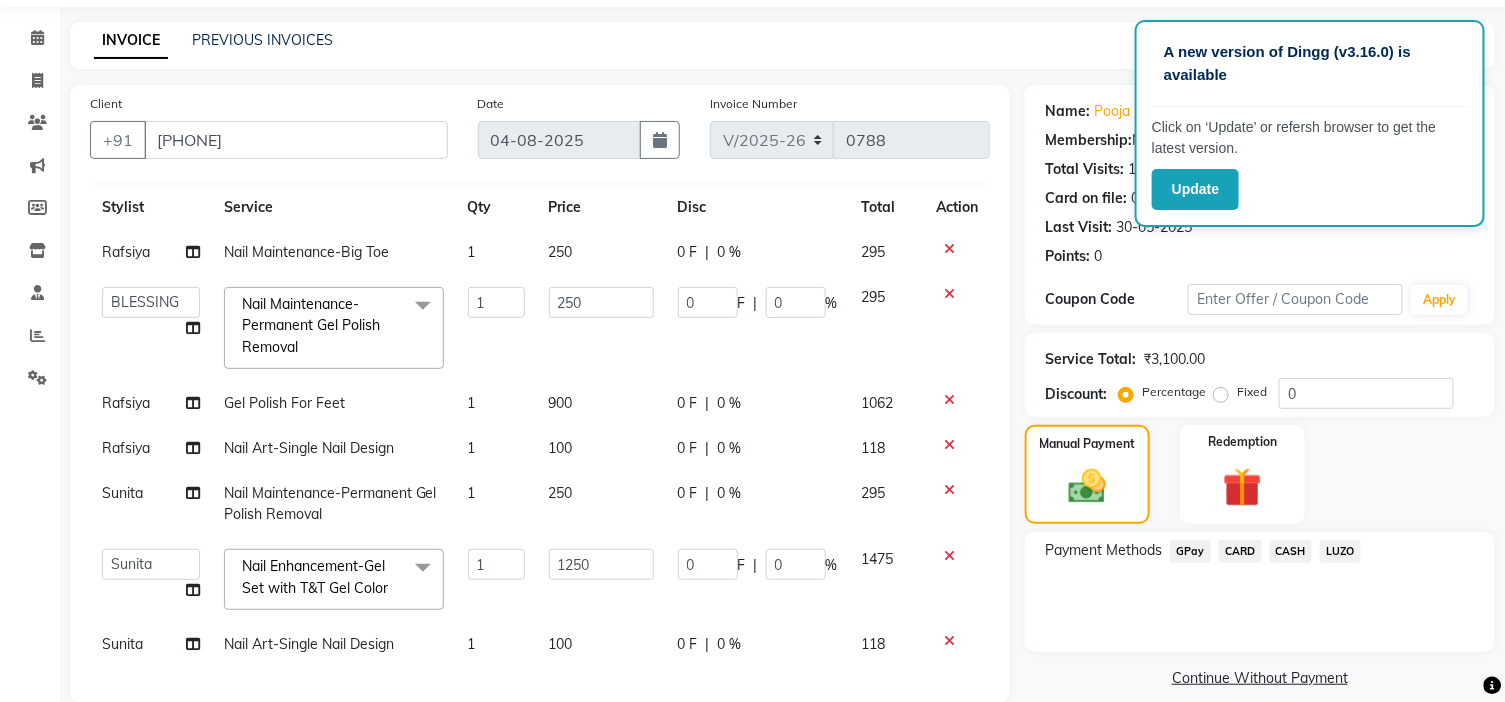 click on "GPay" 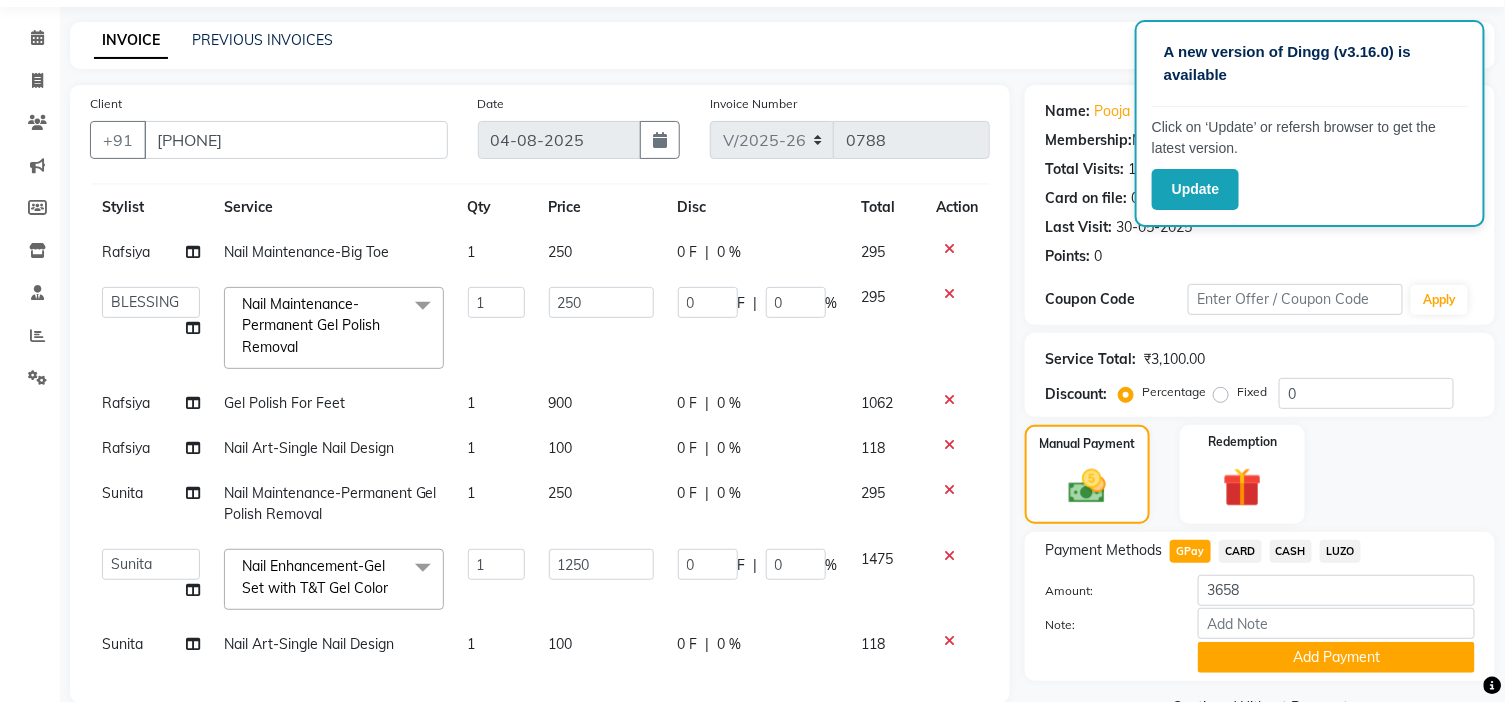 scroll, scrollTop: 287, scrollLeft: 0, axis: vertical 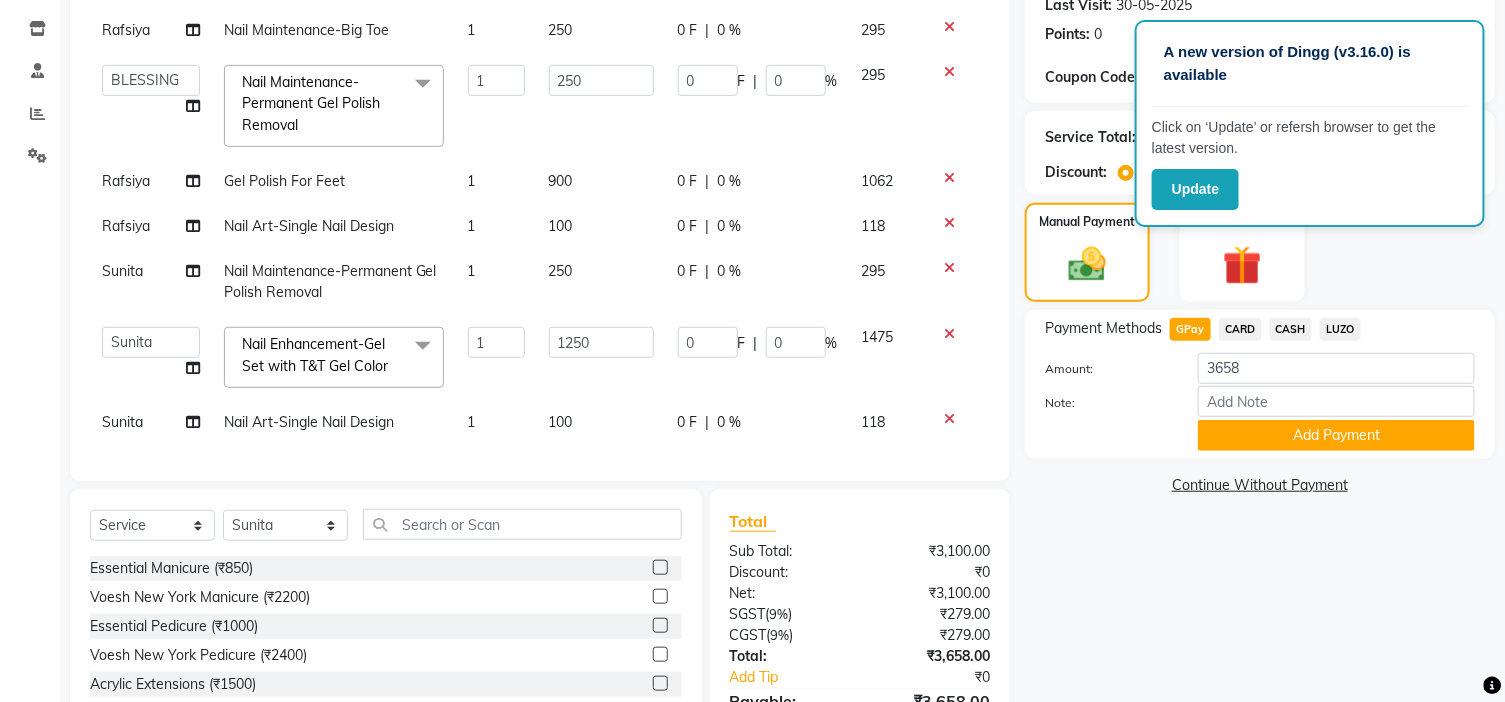 click on "Add Payment" 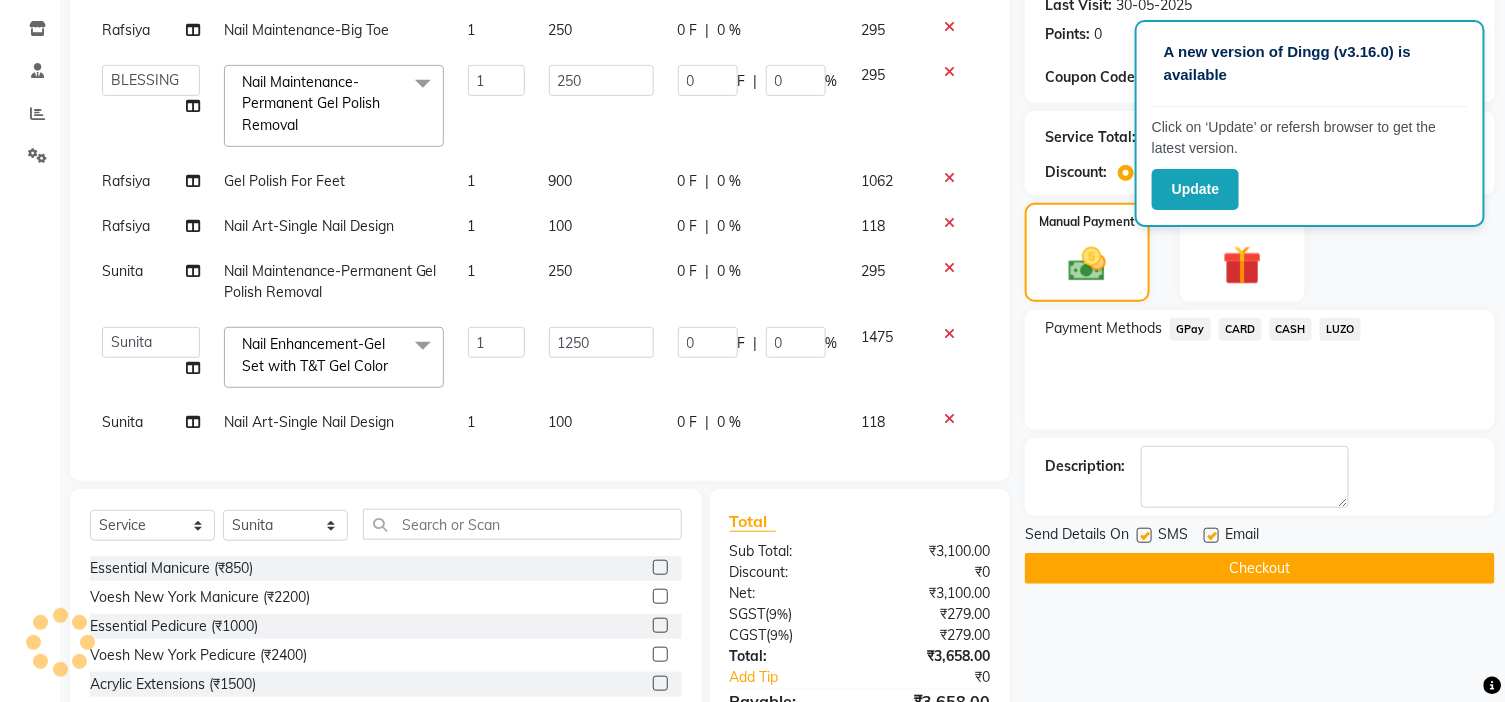 scroll, scrollTop: 440, scrollLeft: 0, axis: vertical 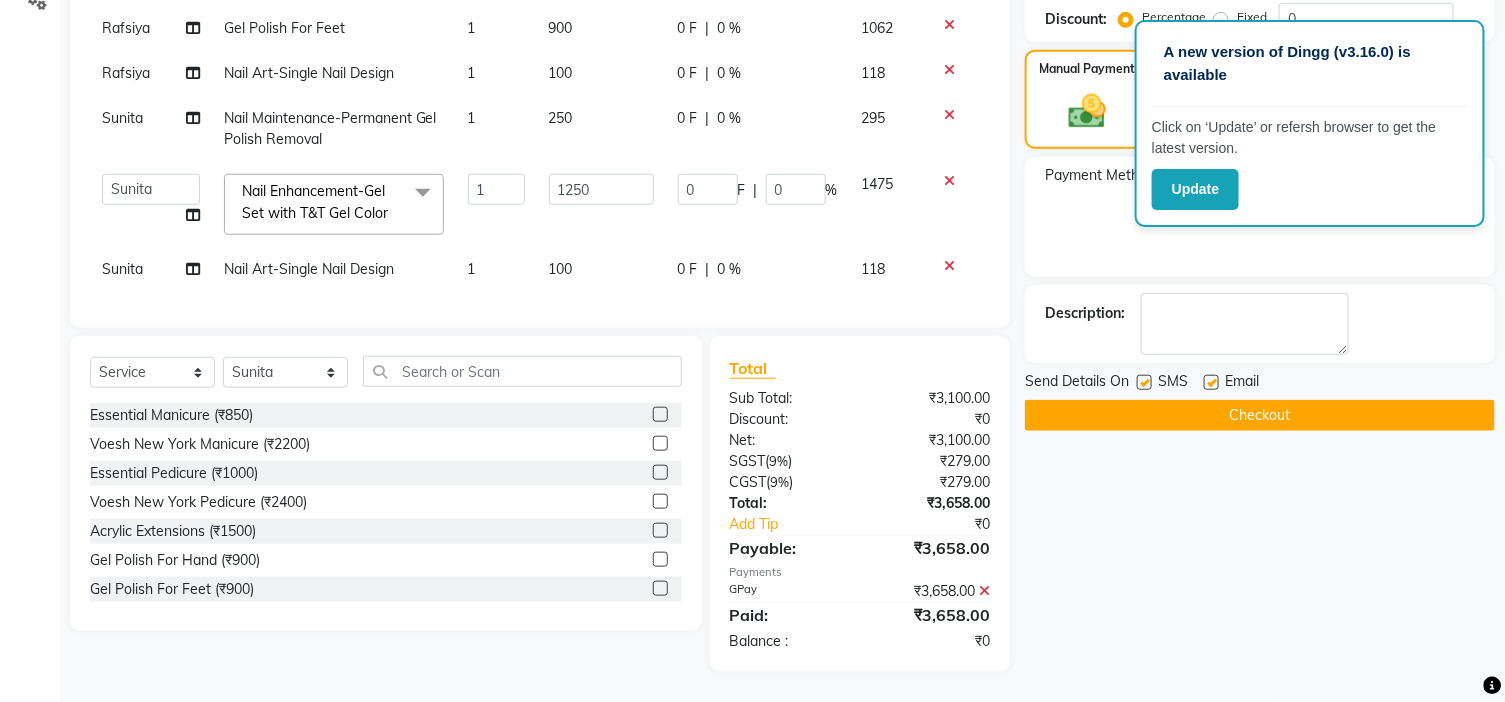 click 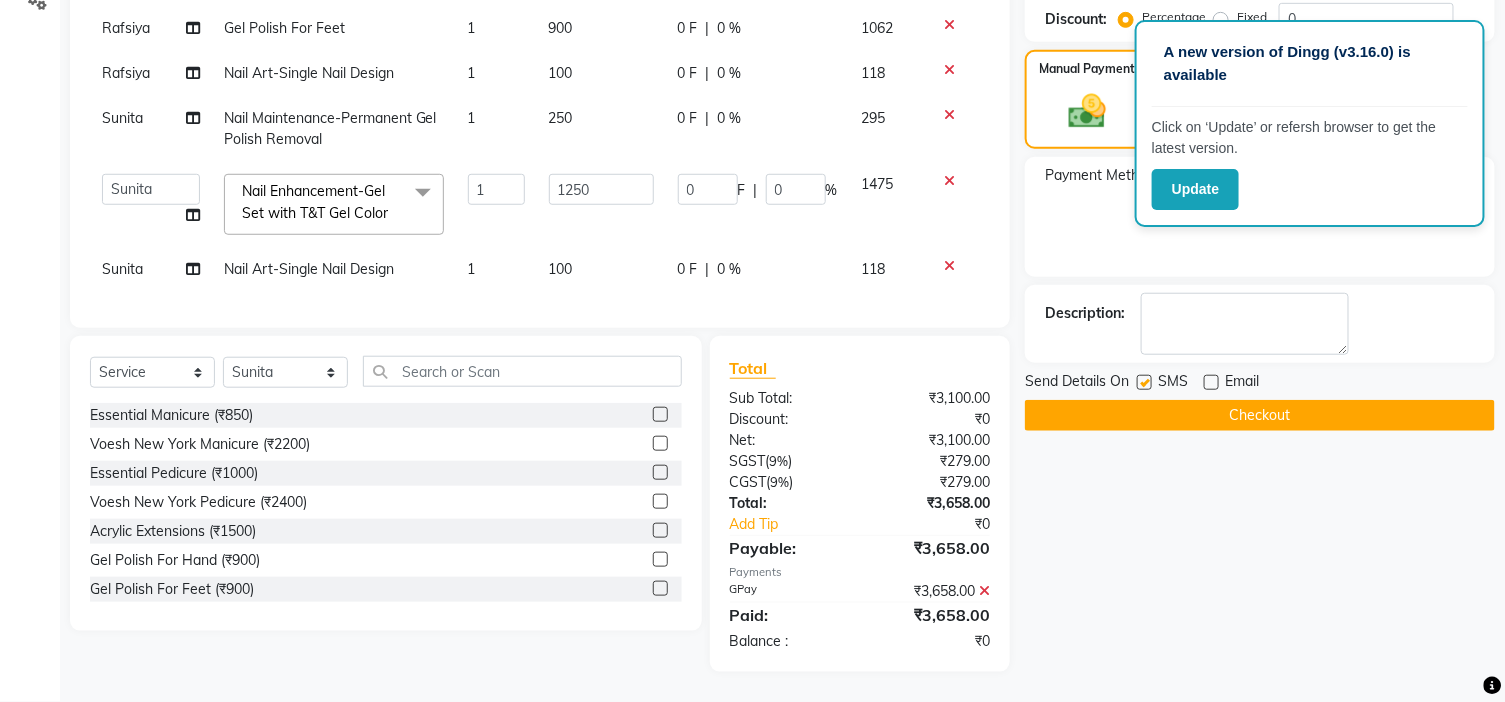 click on "Checkout" 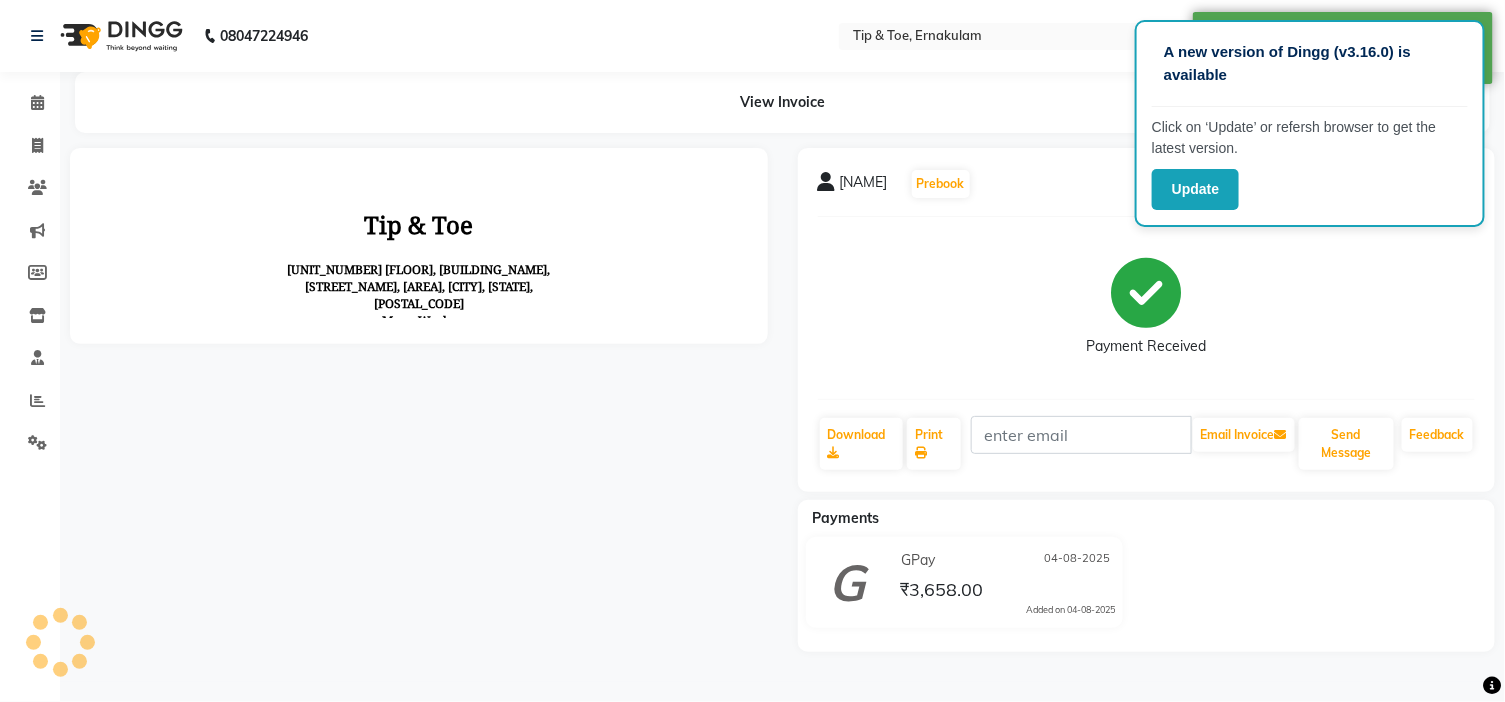 scroll, scrollTop: 0, scrollLeft: 0, axis: both 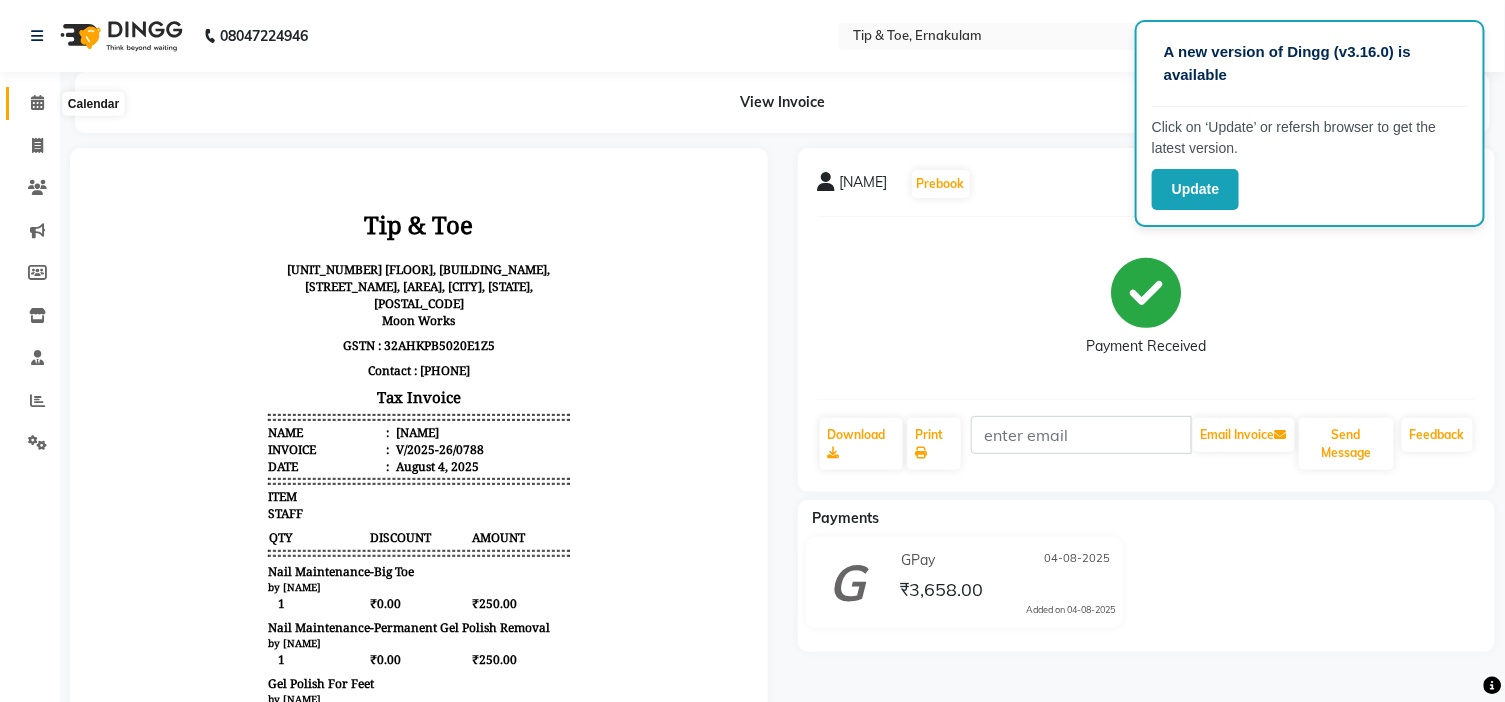 click 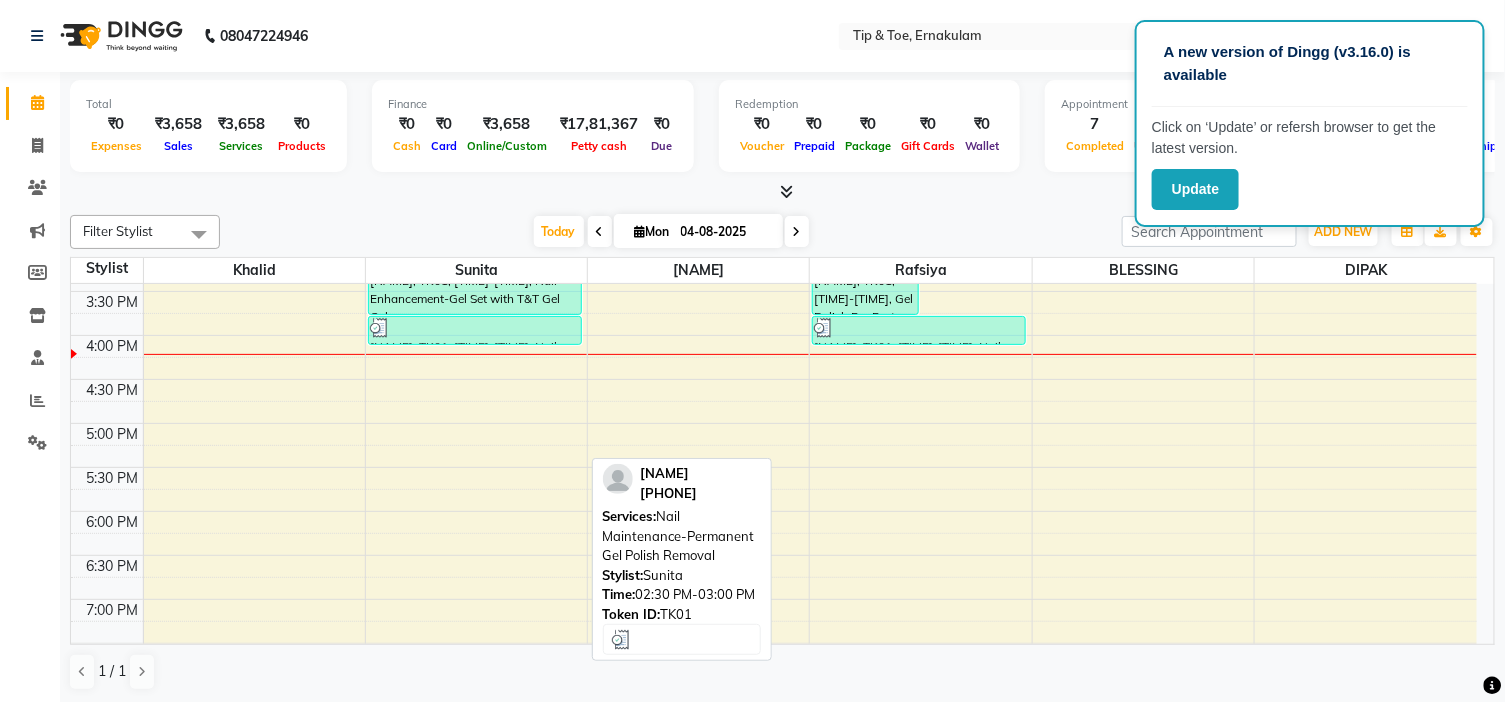 scroll, scrollTop: 566, scrollLeft: 0, axis: vertical 